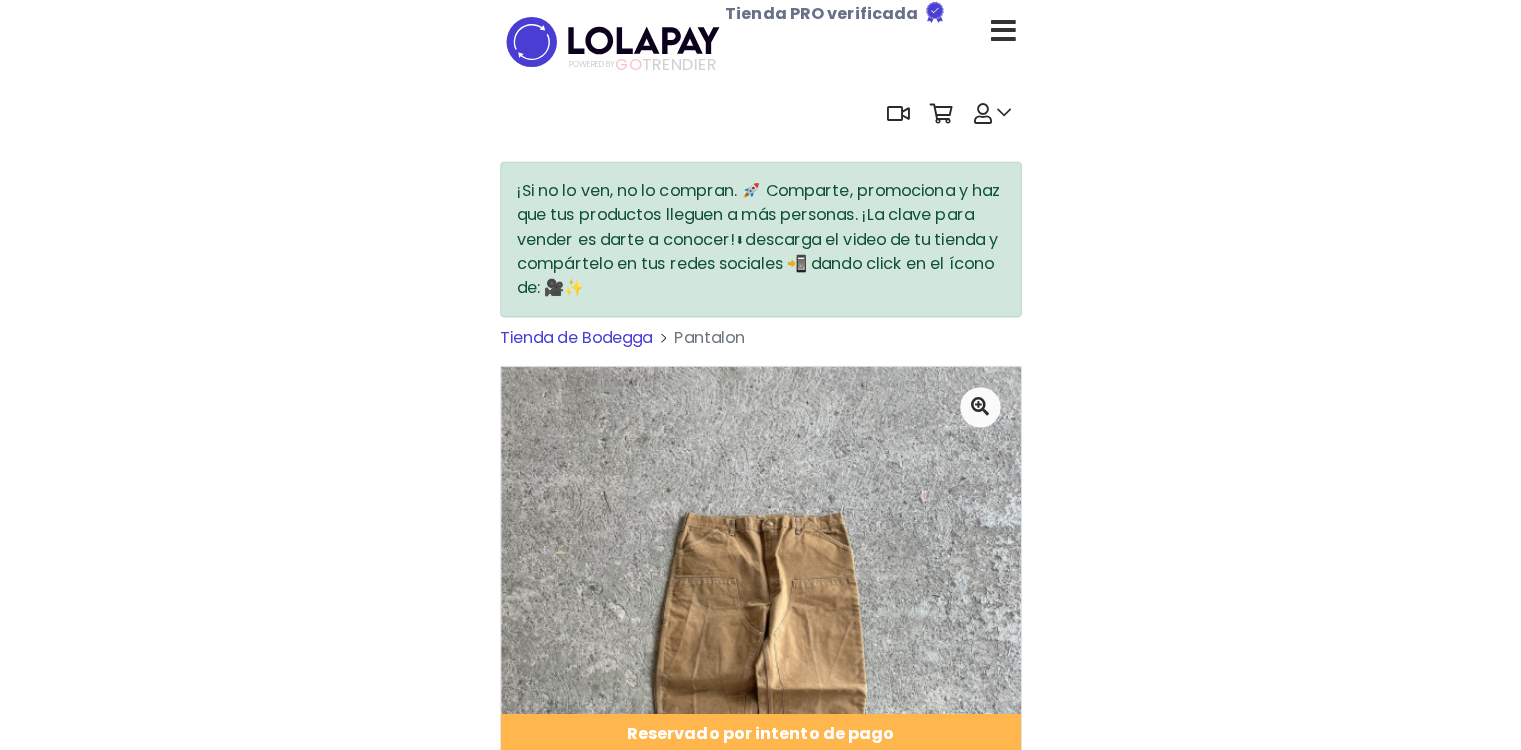 scroll, scrollTop: 0, scrollLeft: 0, axis: both 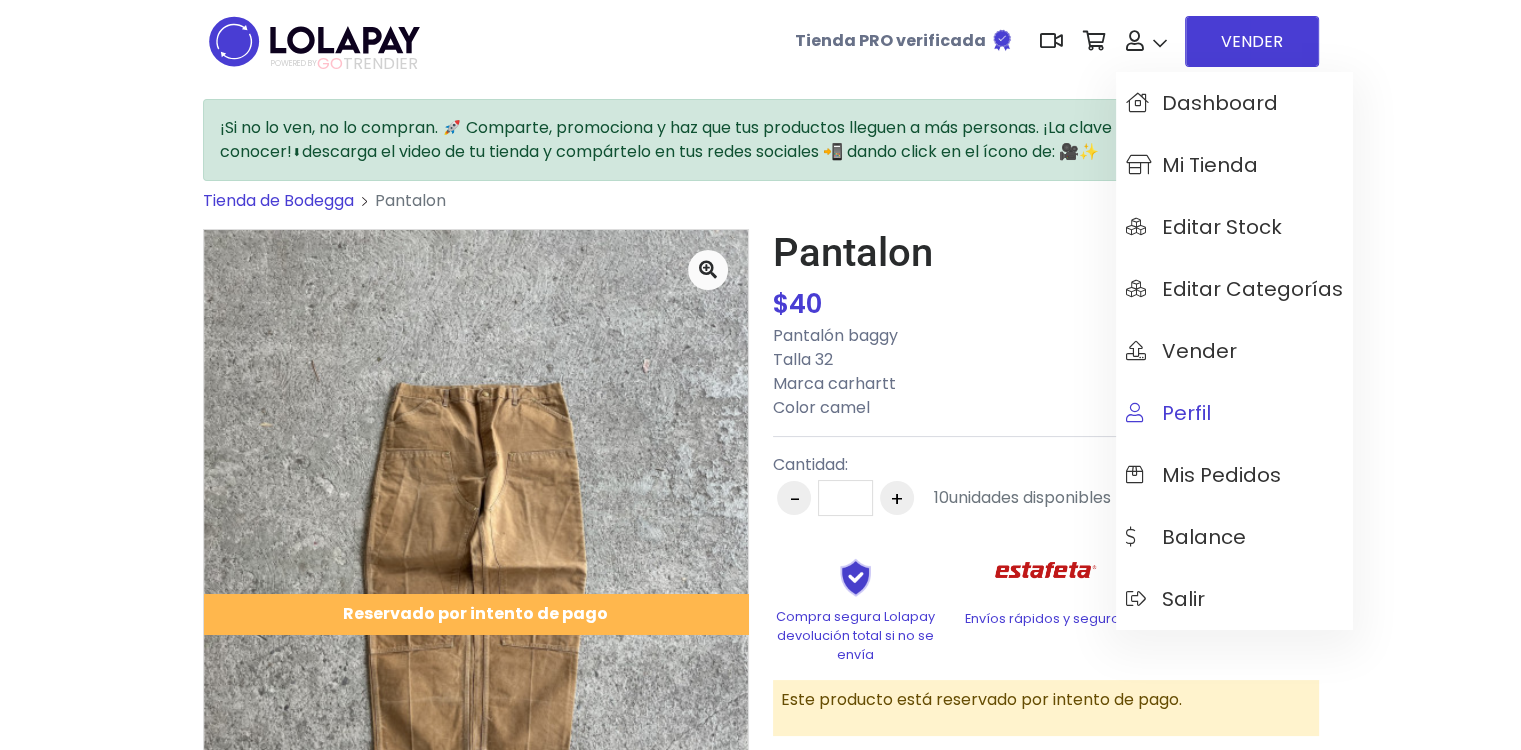 click on "Perfil" at bounding box center [1234, 413] 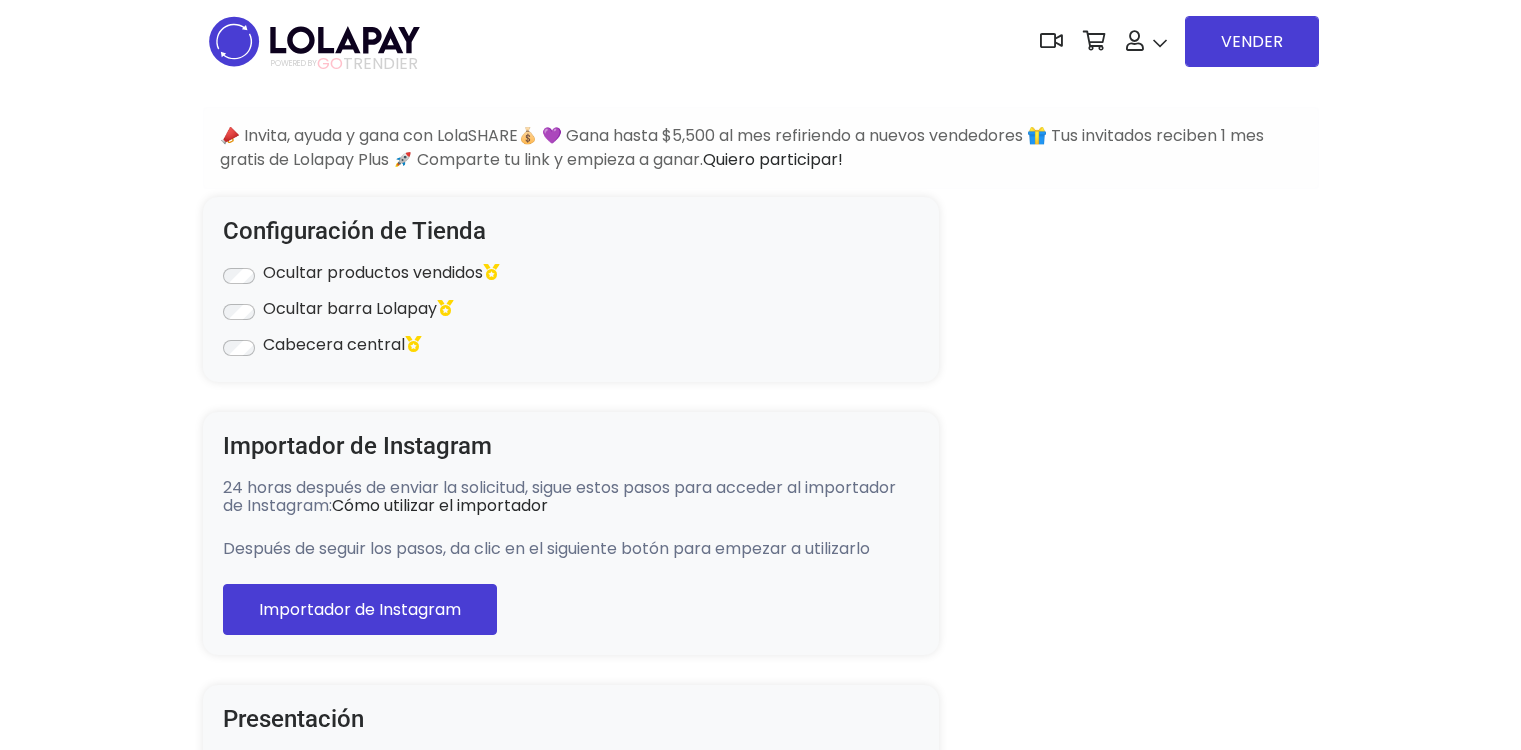 scroll, scrollTop: 0, scrollLeft: 0, axis: both 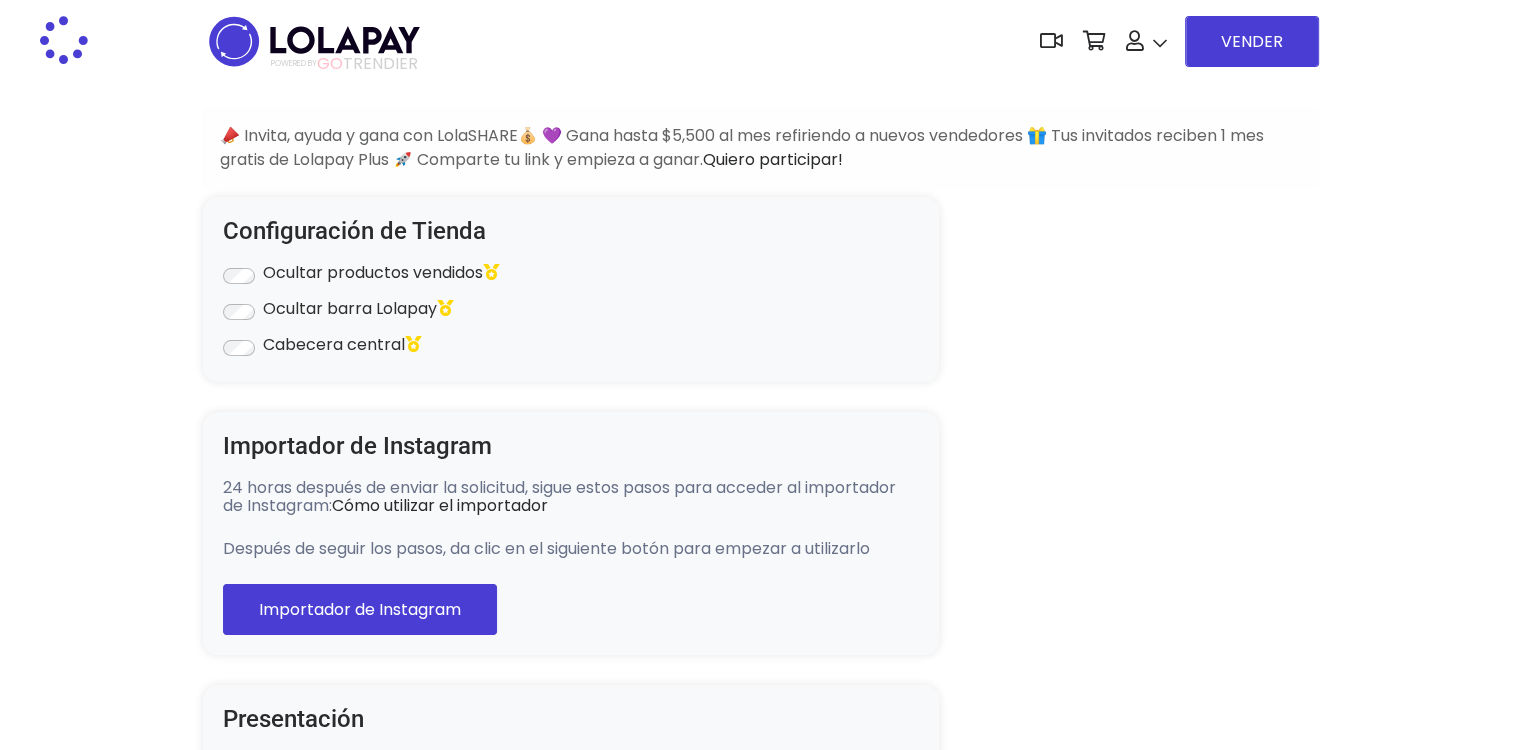 type on "**********" 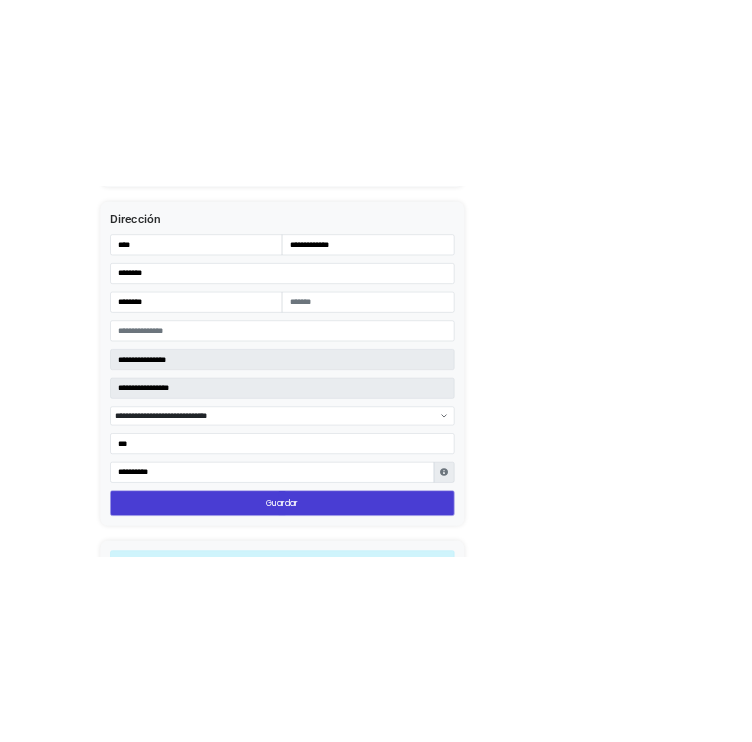 scroll, scrollTop: 2400, scrollLeft: 0, axis: vertical 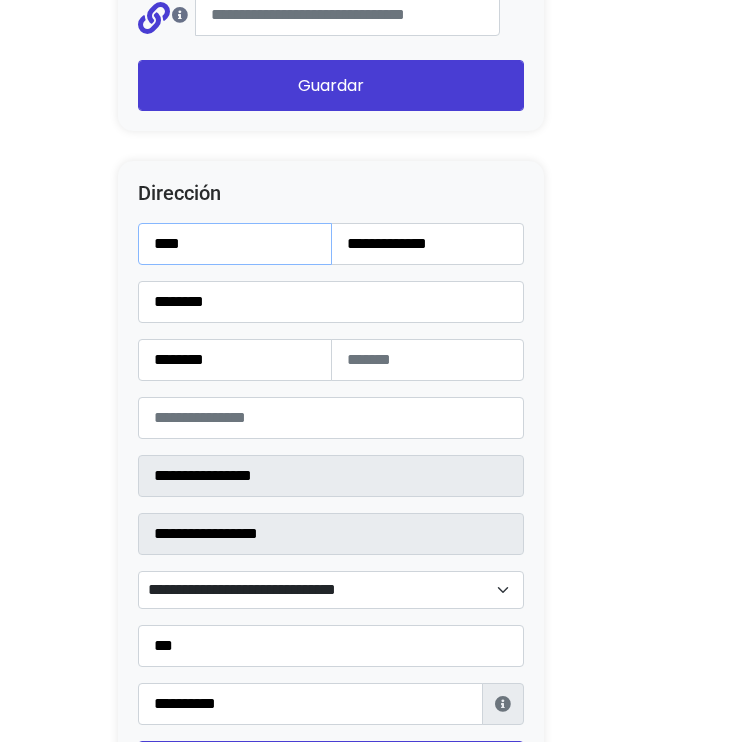 click on "****" at bounding box center [235, 244] 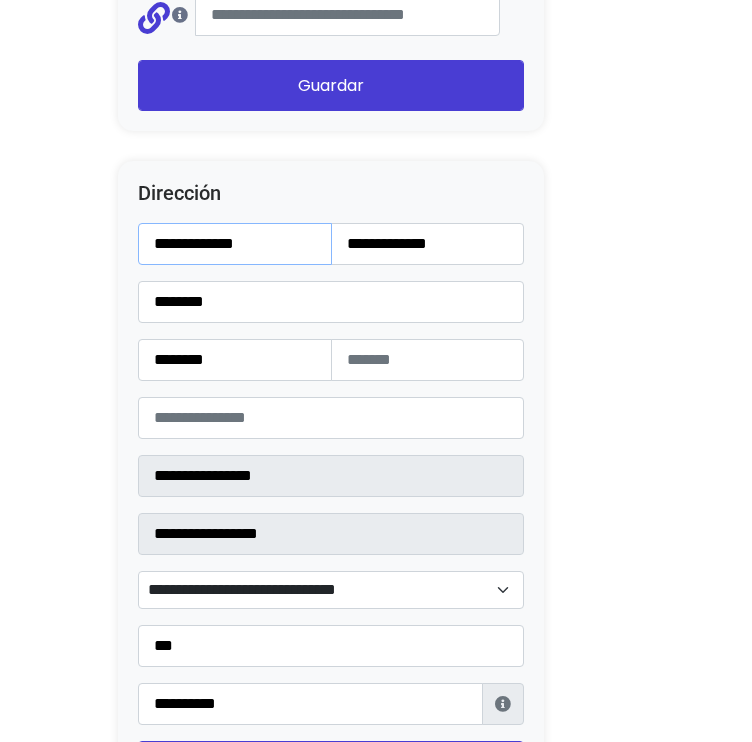 type on "**********" 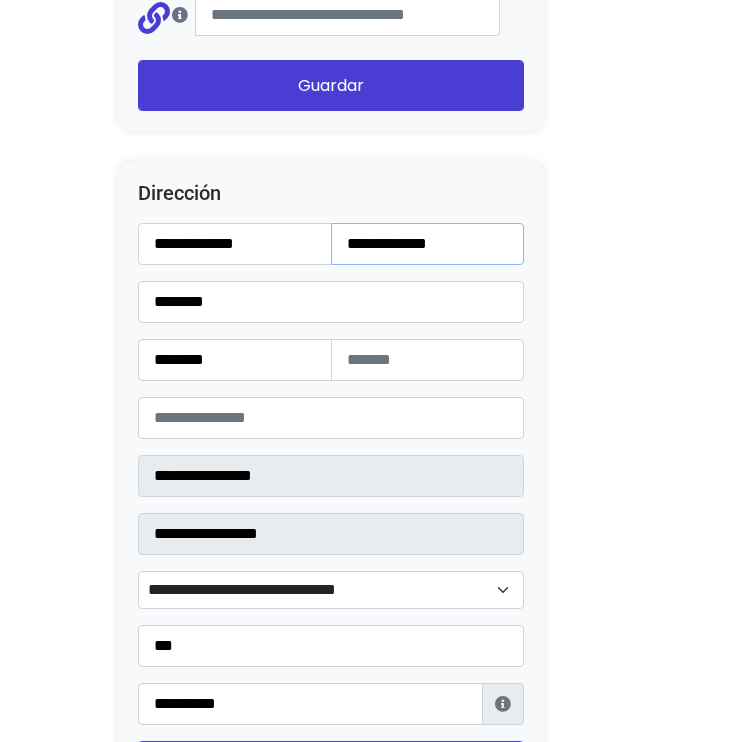 click on "**********" at bounding box center (428, 244) 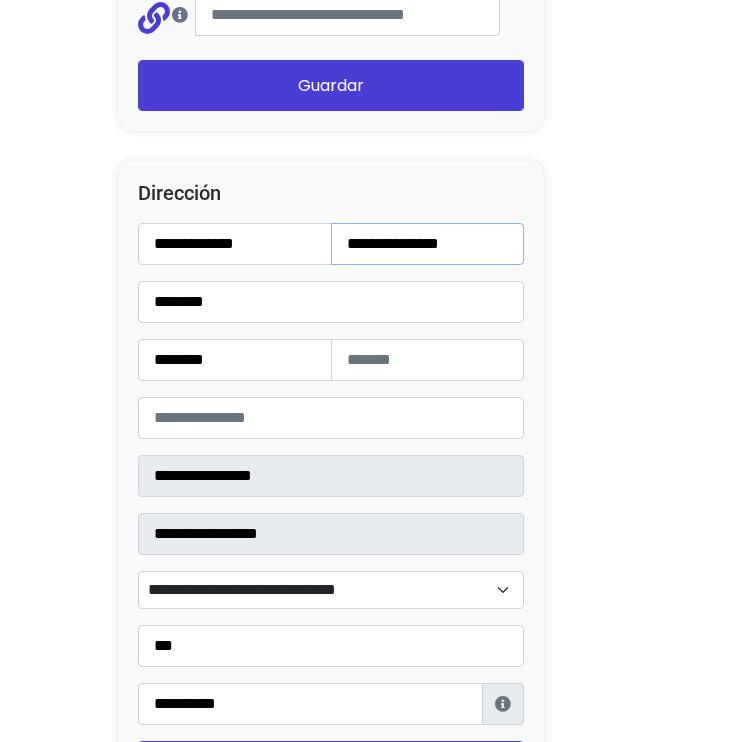 type on "**********" 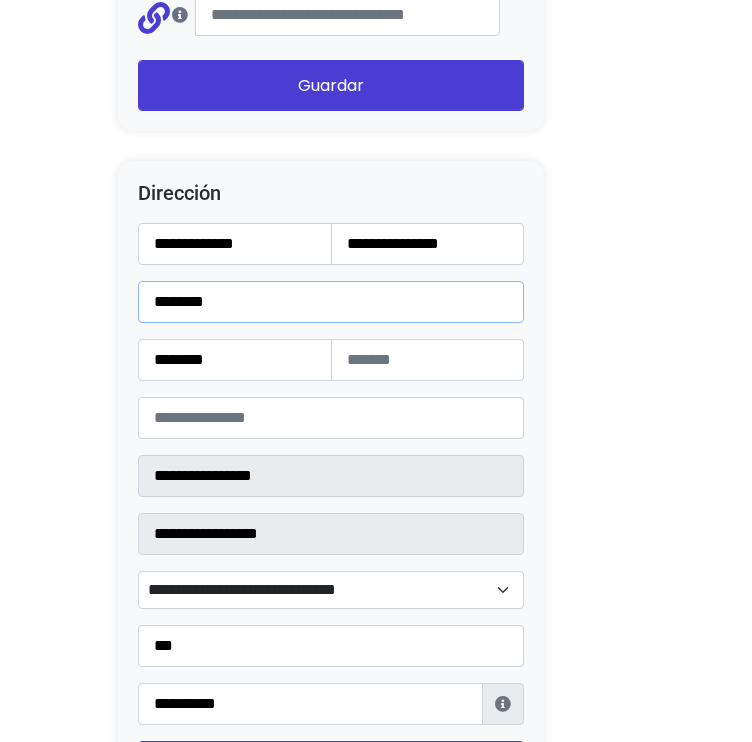 click on "********" at bounding box center [331, 302] 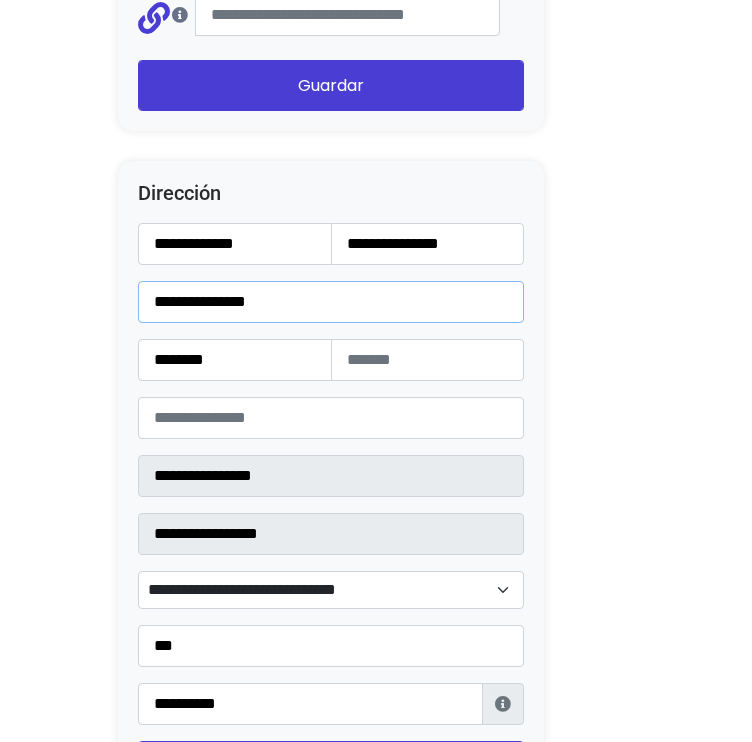type on "**********" 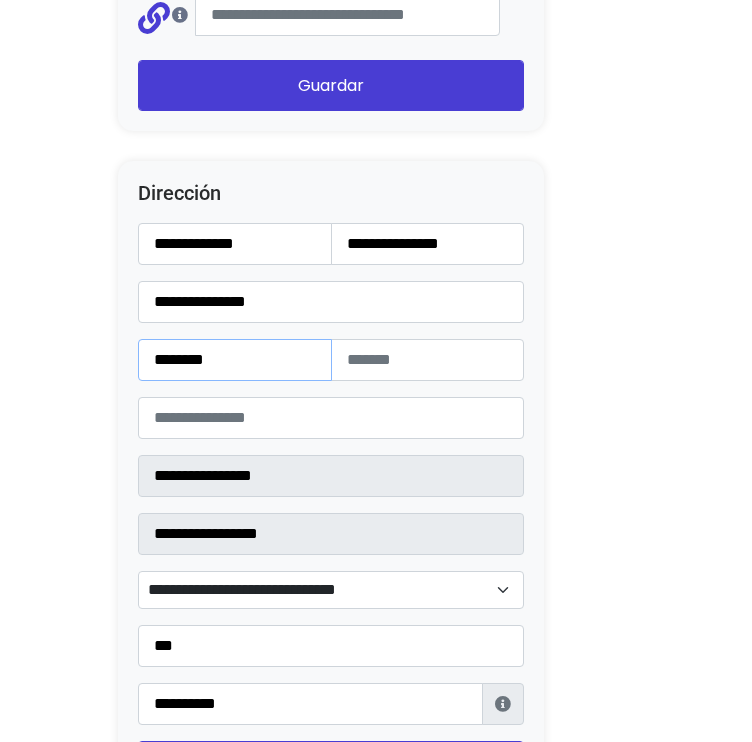 click on "********" at bounding box center (235, 360) 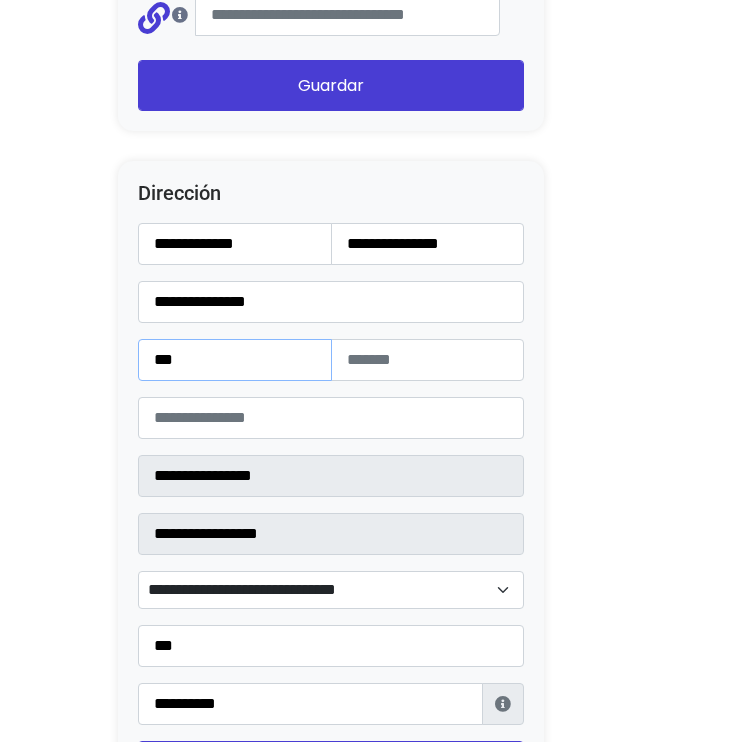 type on "***" 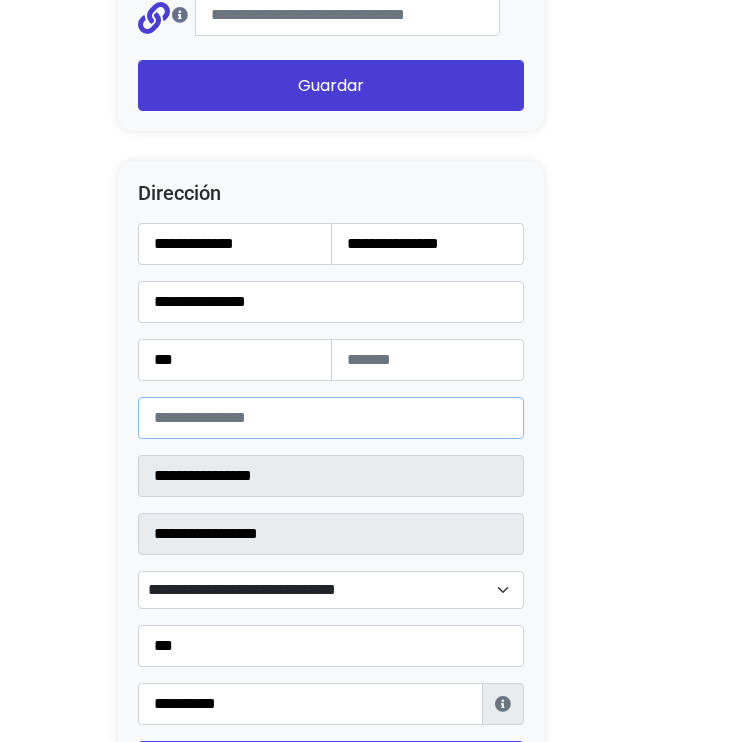 click on "*****" at bounding box center [331, 418] 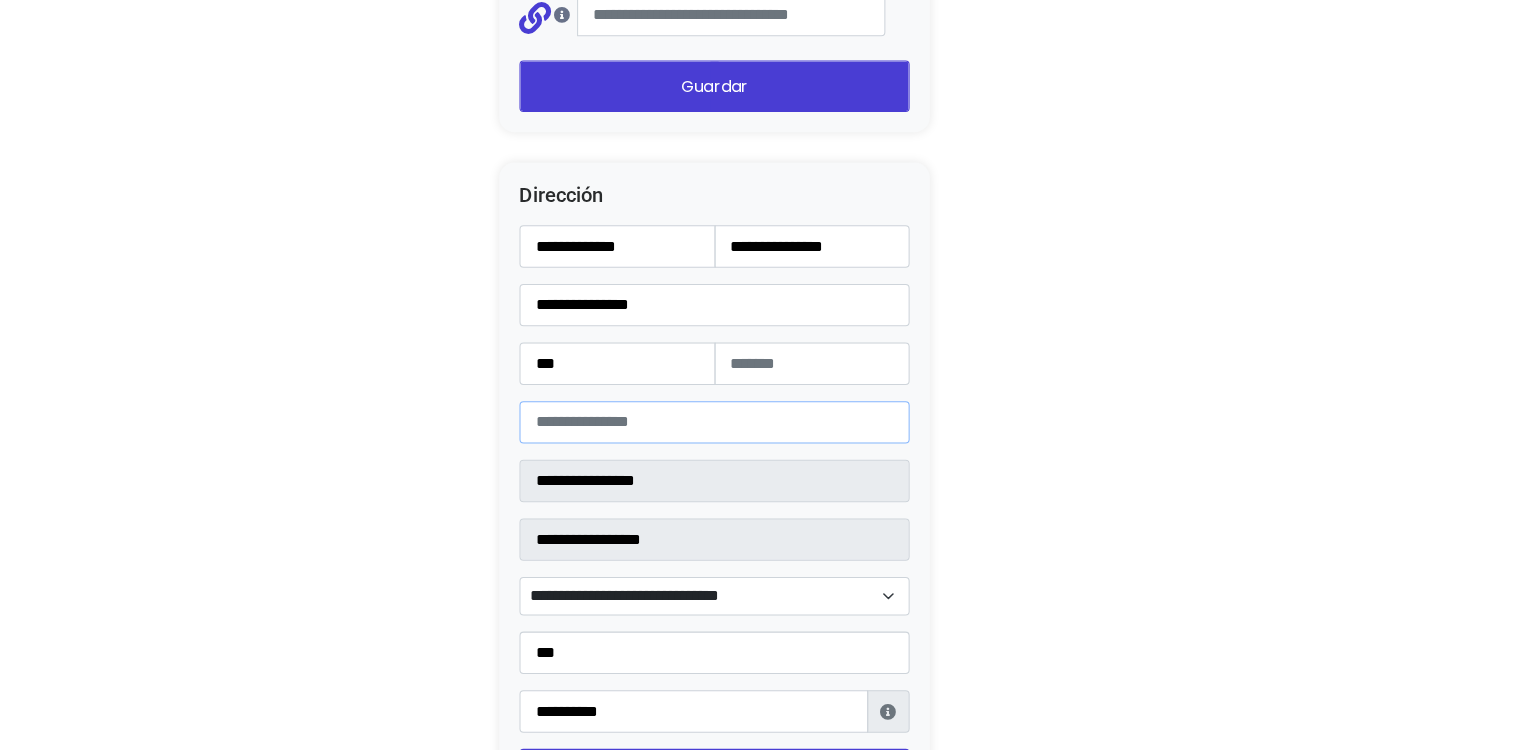 scroll, scrollTop: 2500, scrollLeft: 0, axis: vertical 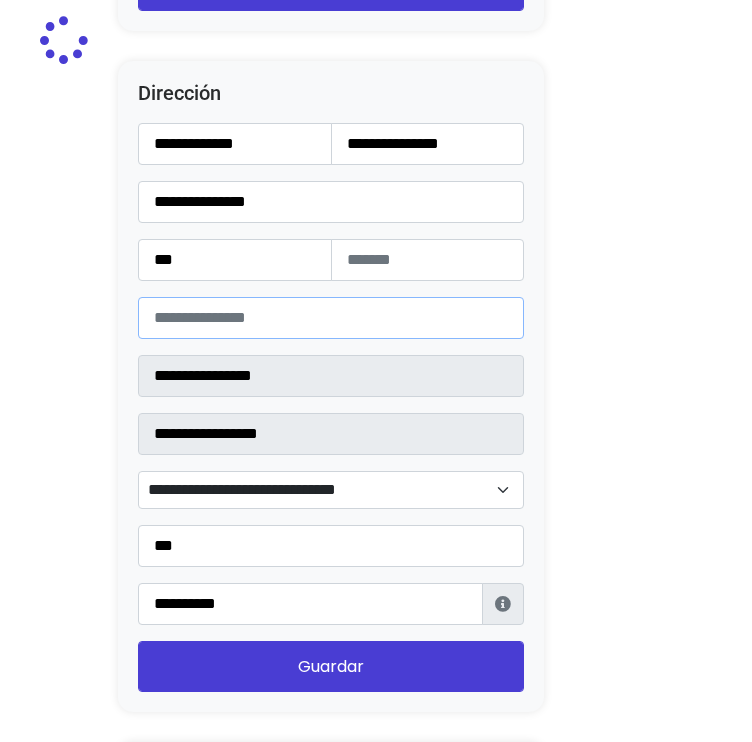 select 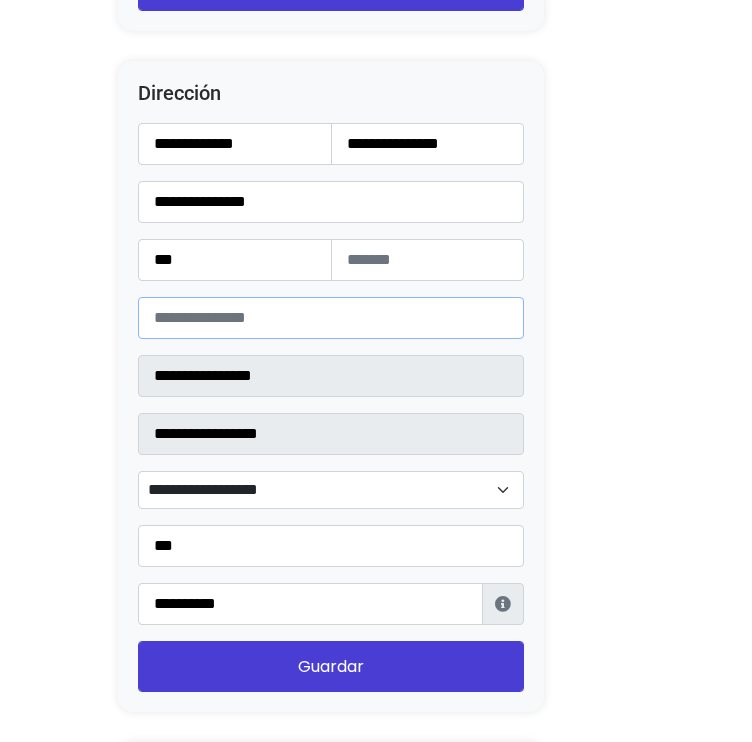 type on "*****" 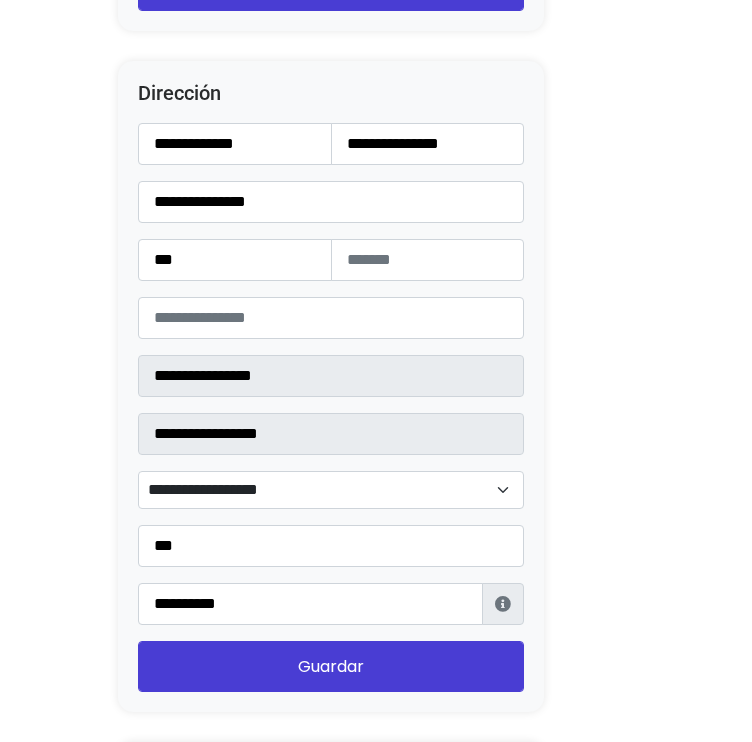 click on "**********" at bounding box center (331, 490) 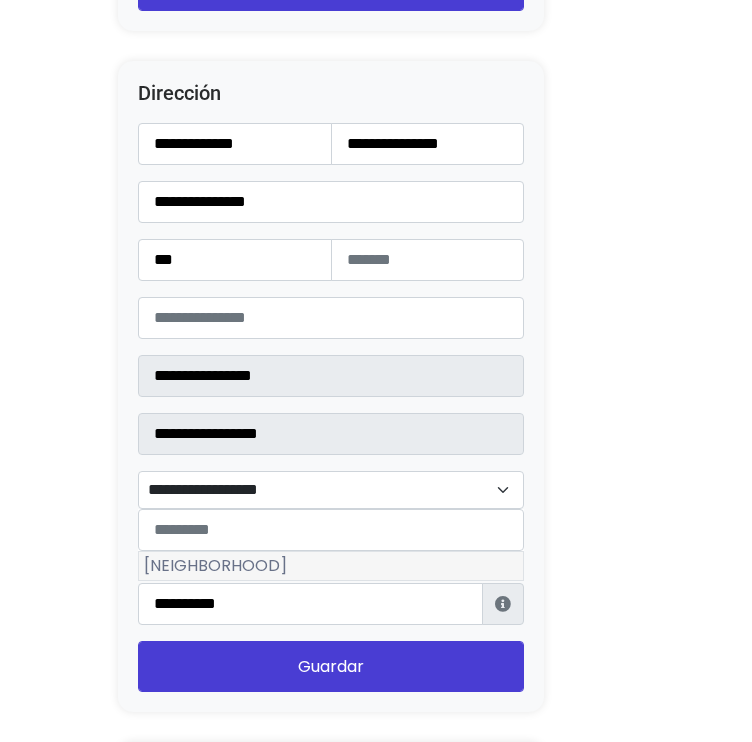 click on "Ampliación Providencia" at bounding box center [331, 566] 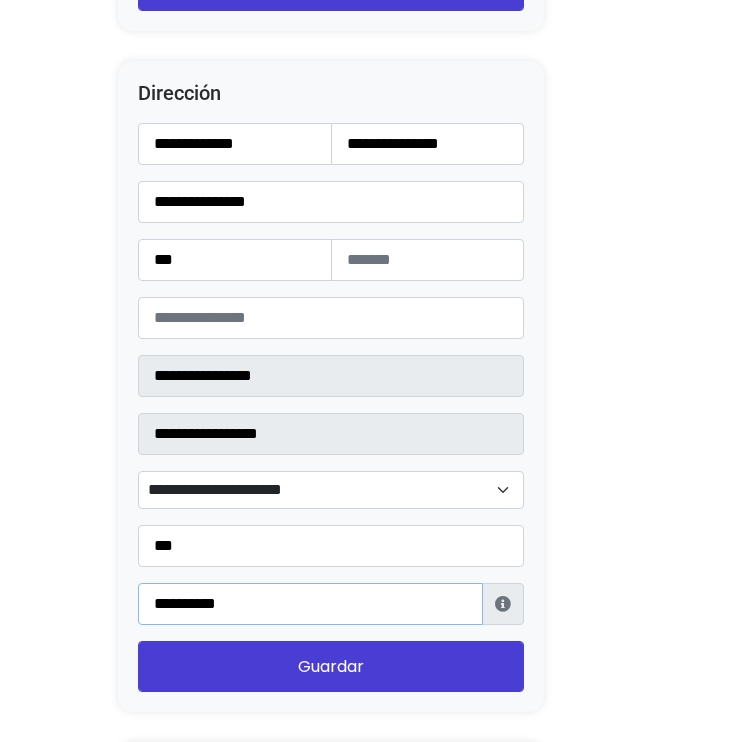 click on "**********" at bounding box center (310, 604) 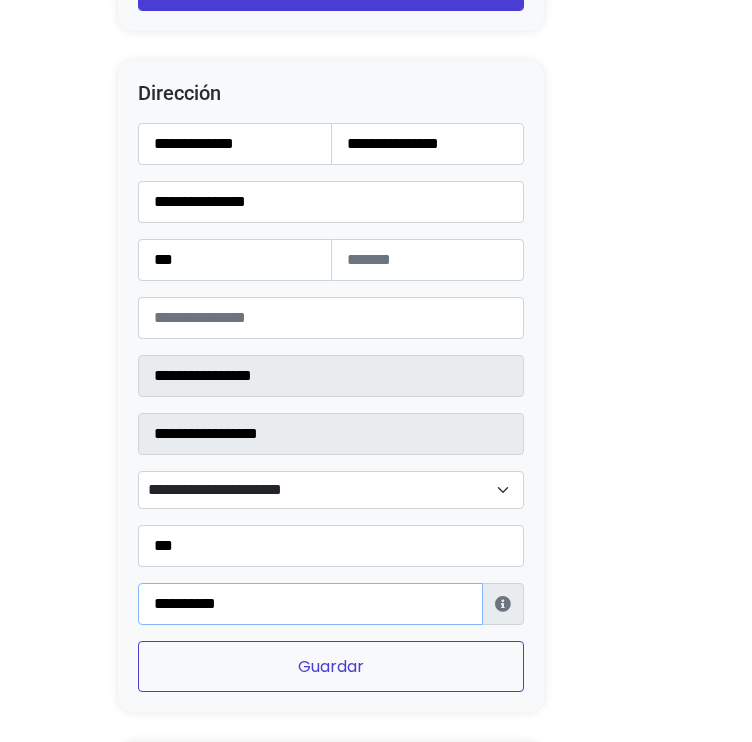 type on "**********" 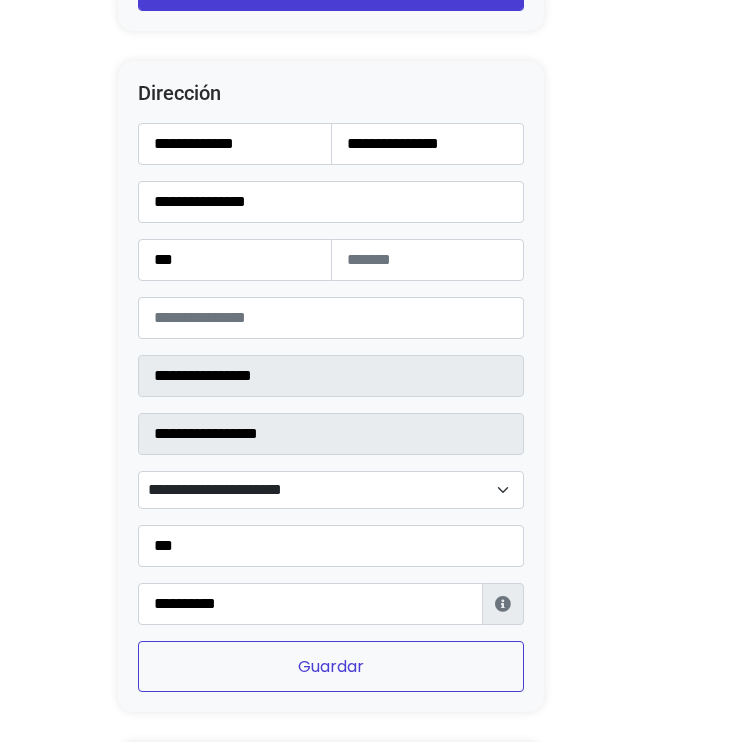 click on "Guardar" at bounding box center (331, 666) 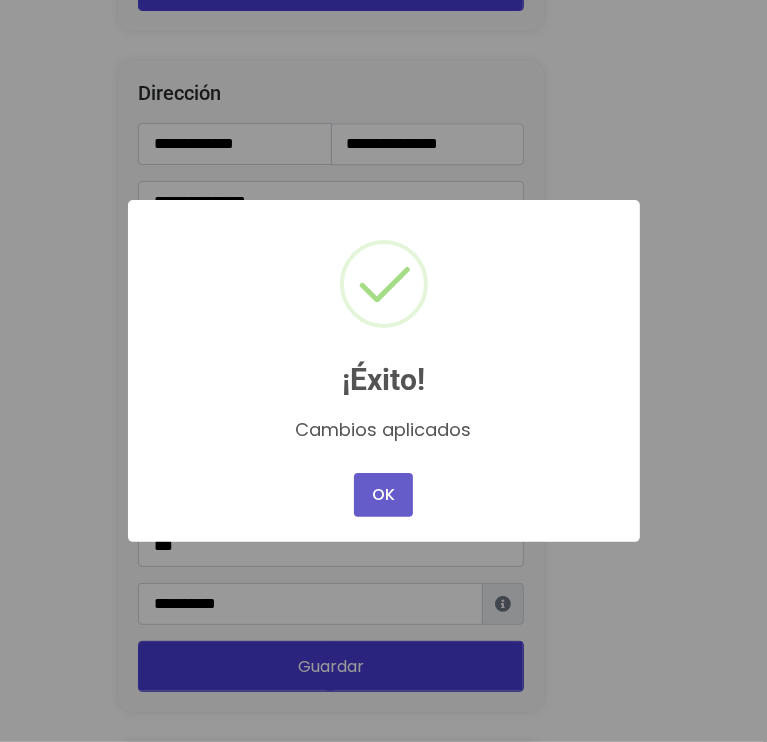 click on "OK" at bounding box center (383, 495) 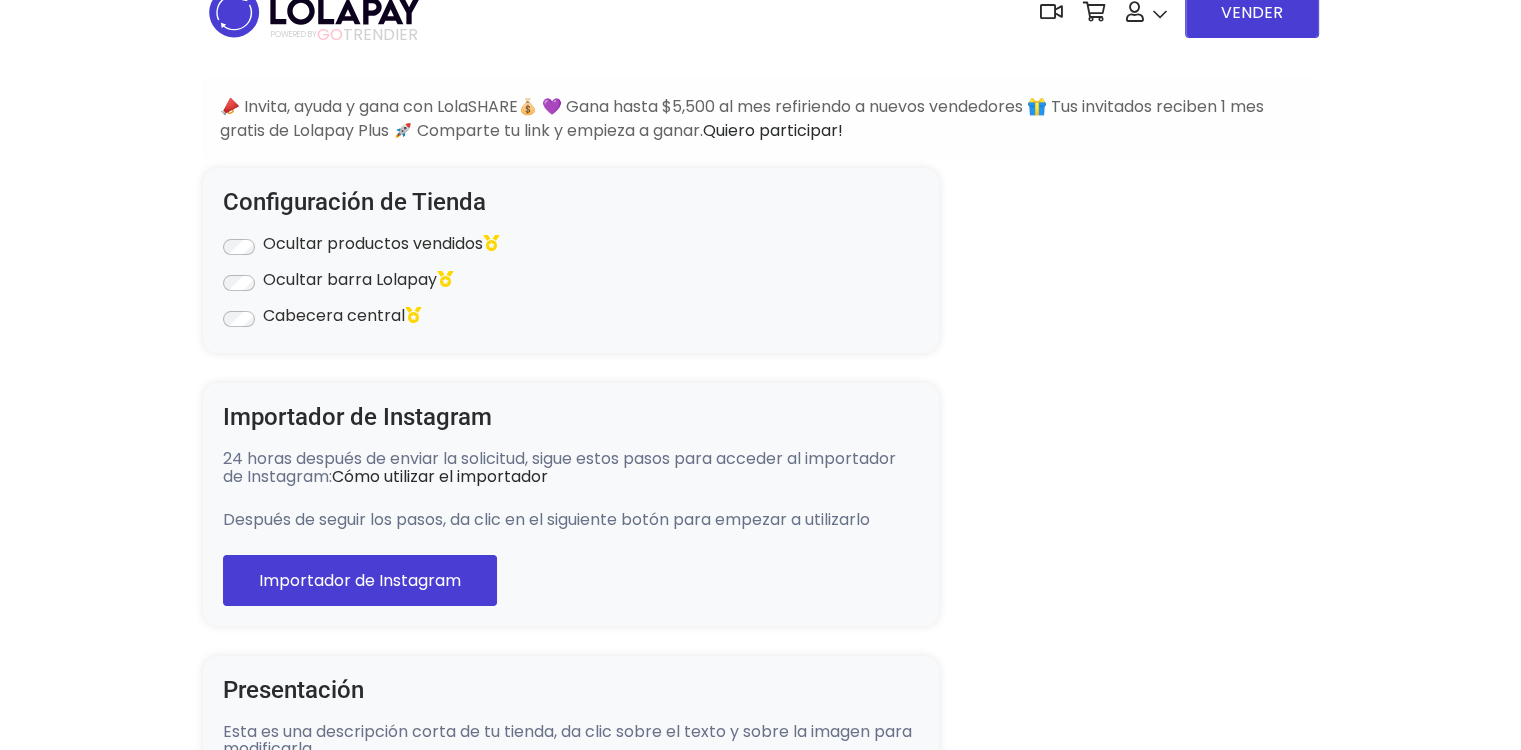 scroll, scrollTop: 0, scrollLeft: 0, axis: both 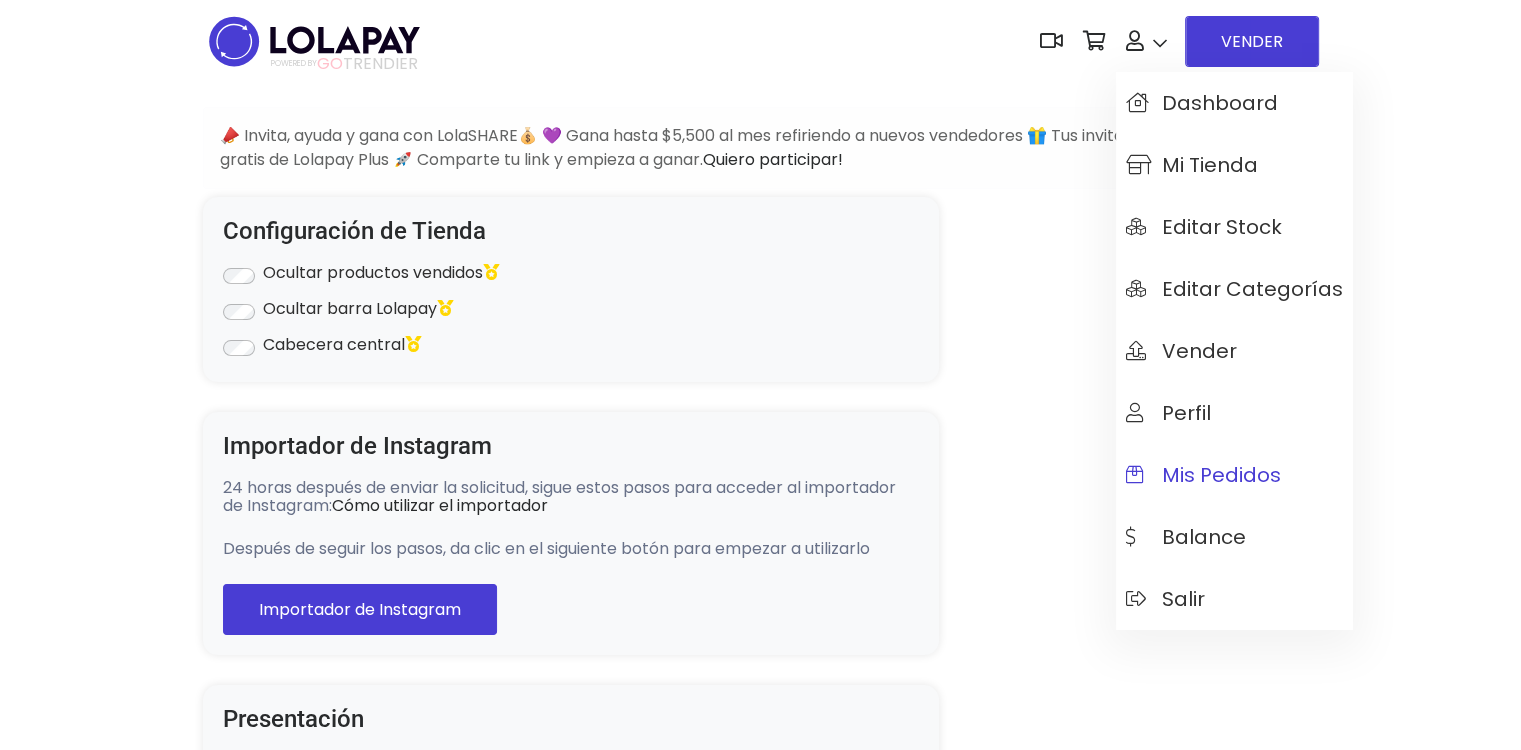 click on "Mis pedidos" at bounding box center (1203, 475) 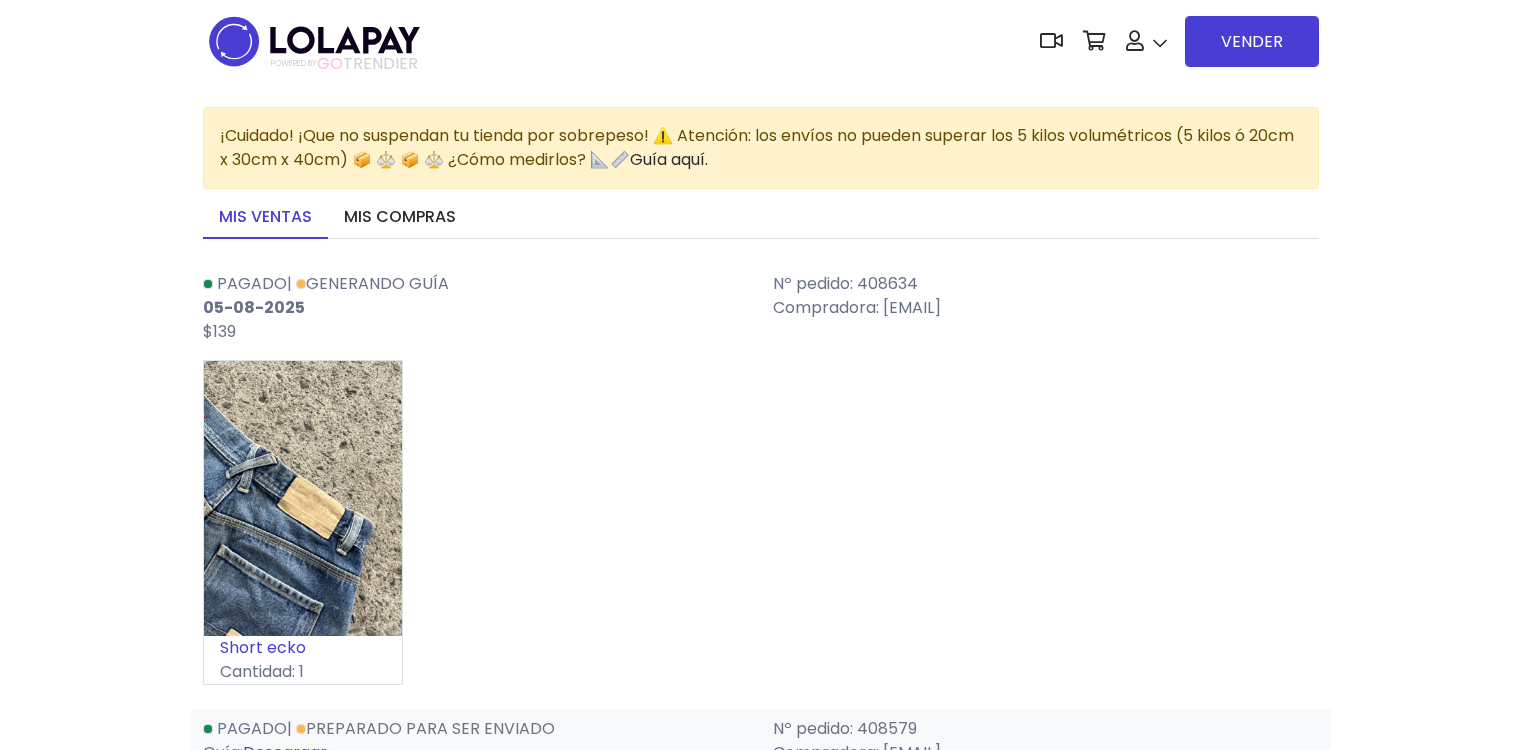 scroll, scrollTop: 0, scrollLeft: 0, axis: both 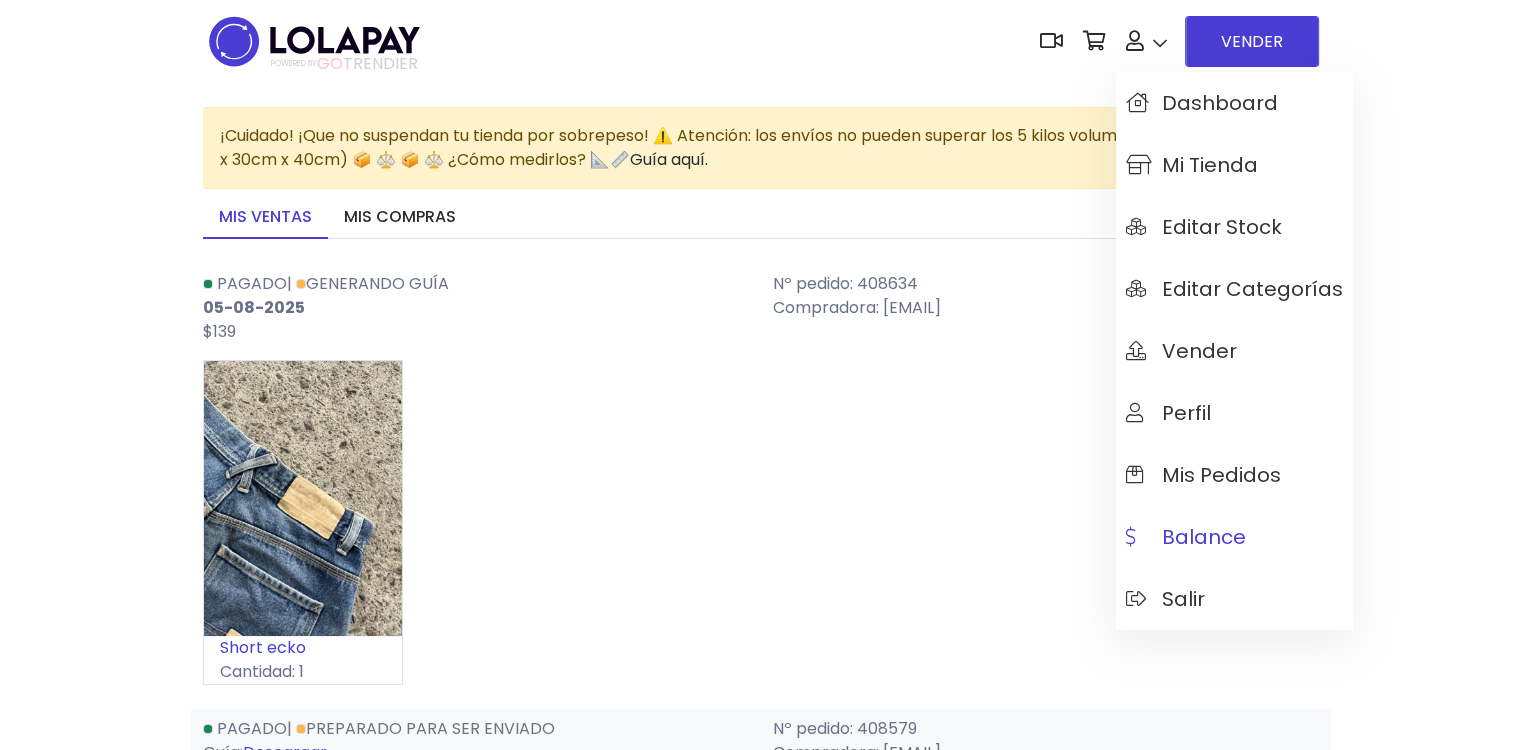 click on "Balance" at bounding box center (1234, 537) 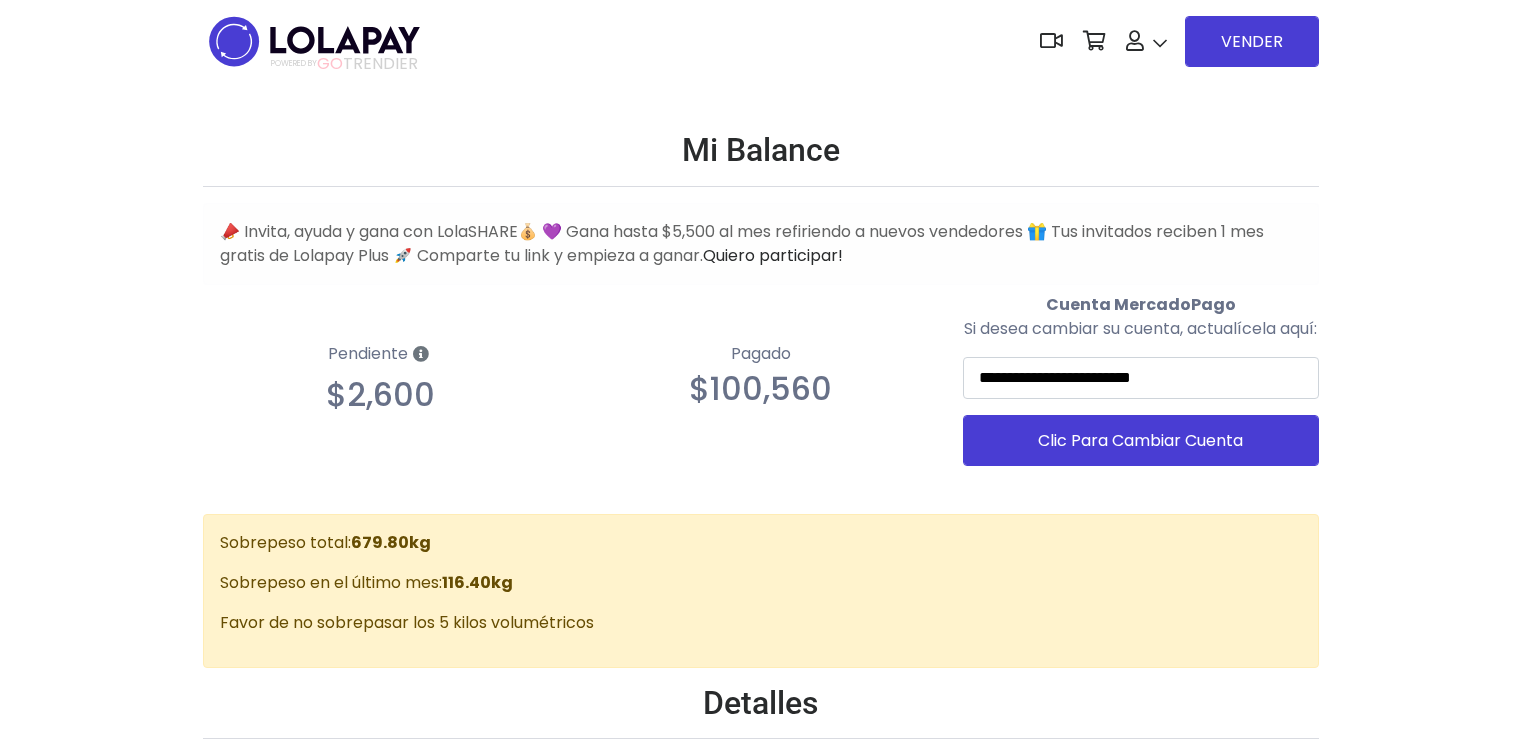 scroll, scrollTop: 0, scrollLeft: 0, axis: both 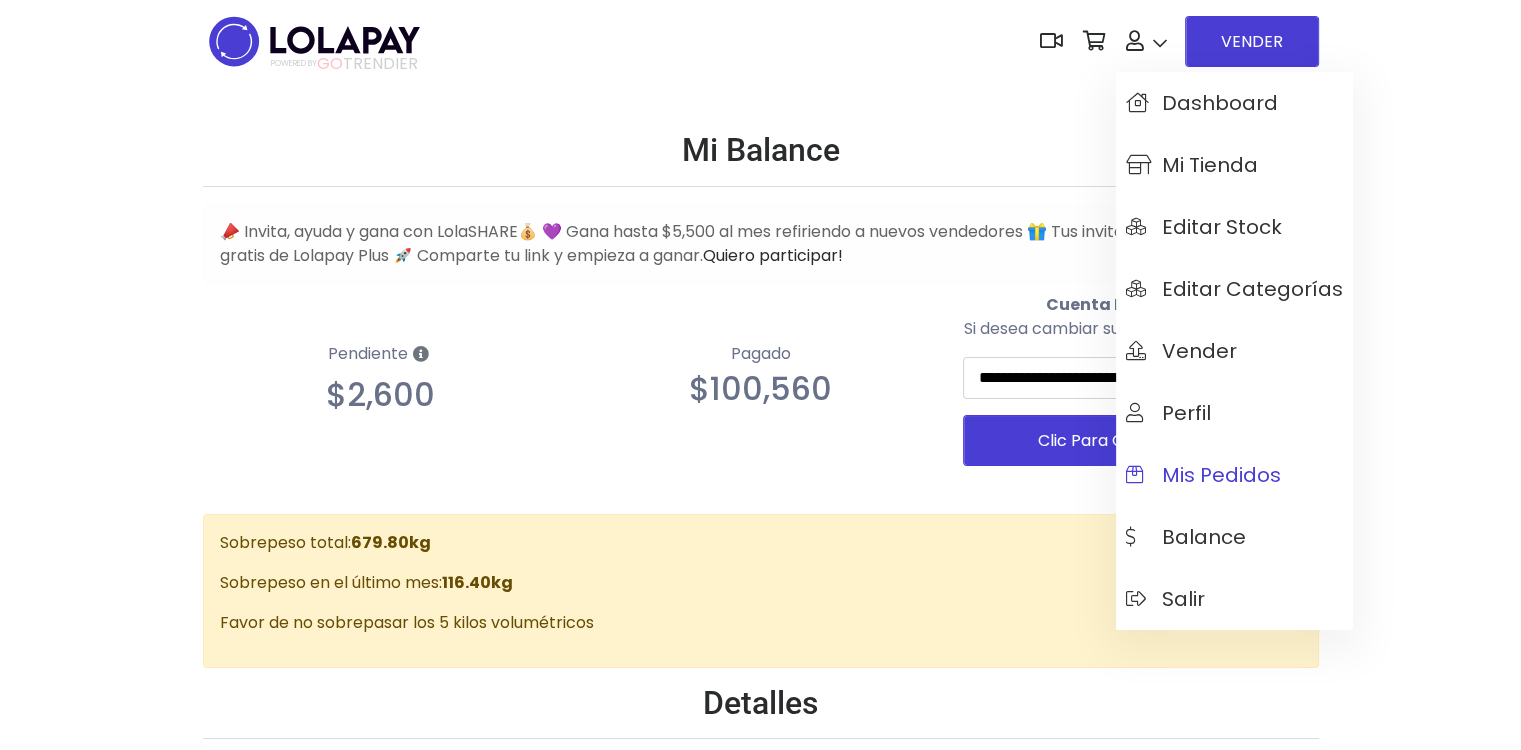 click on "Mis pedidos" at bounding box center (1203, 475) 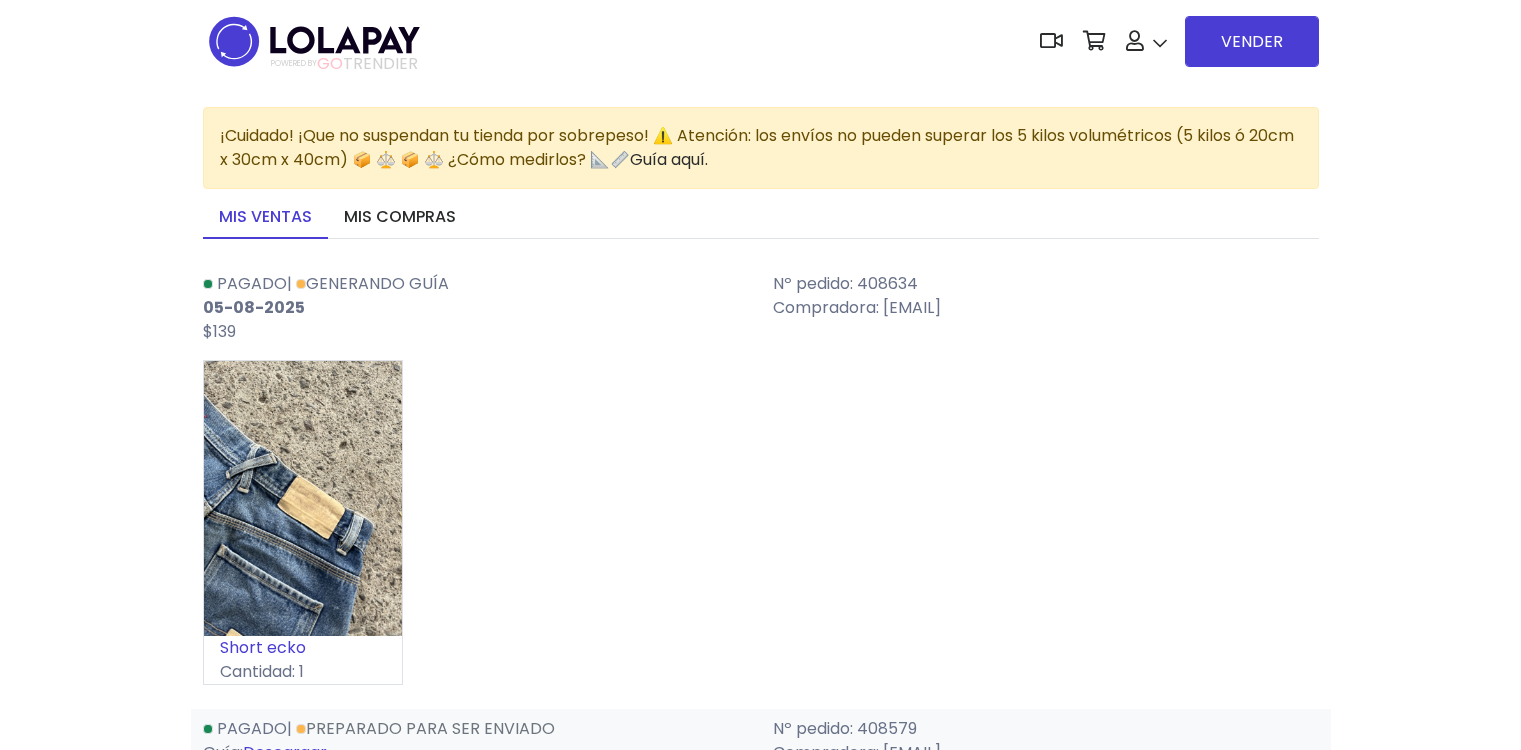 scroll, scrollTop: 0, scrollLeft: 0, axis: both 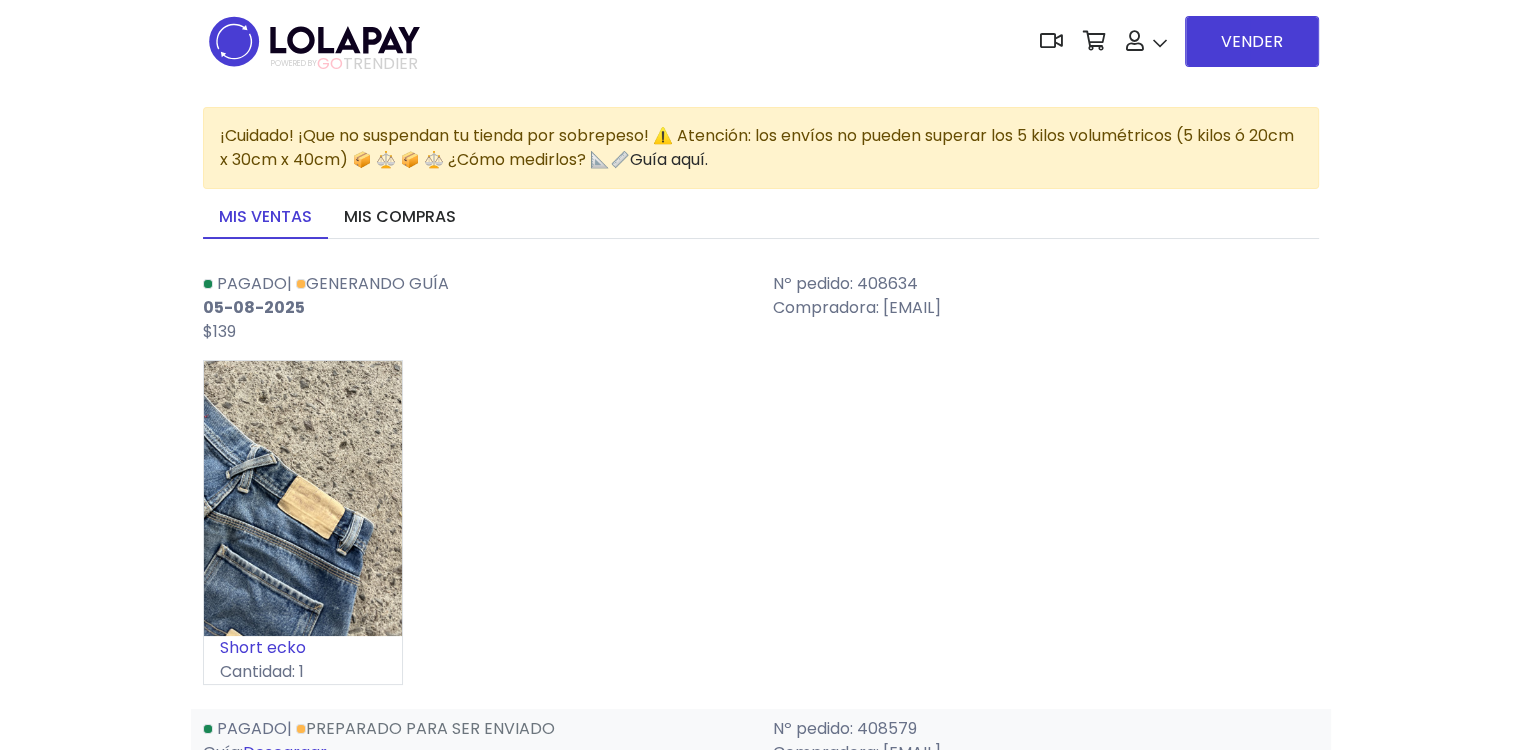 click on "Short ecko
Cantidad: 1" at bounding box center [761, 530] 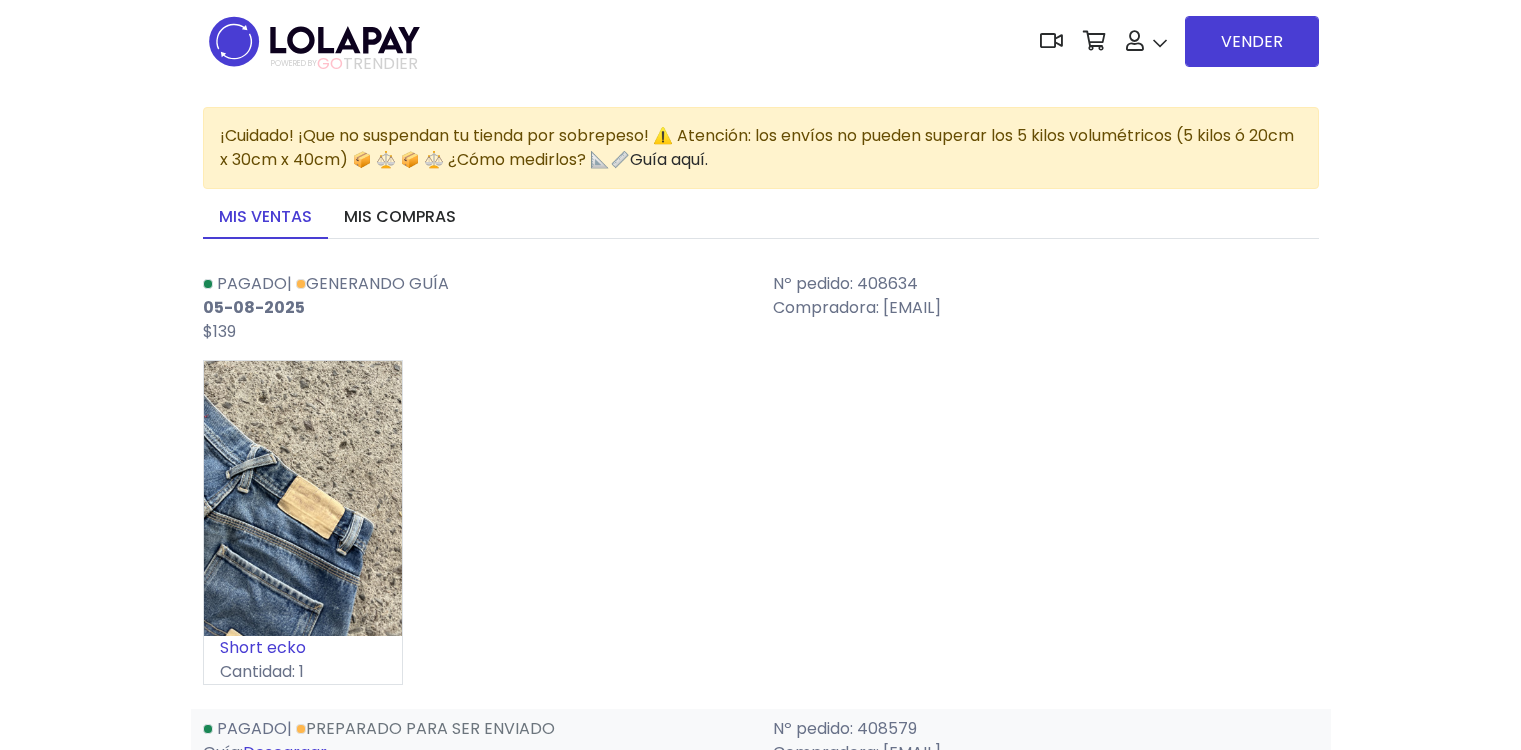 scroll, scrollTop: 0, scrollLeft: 0, axis: both 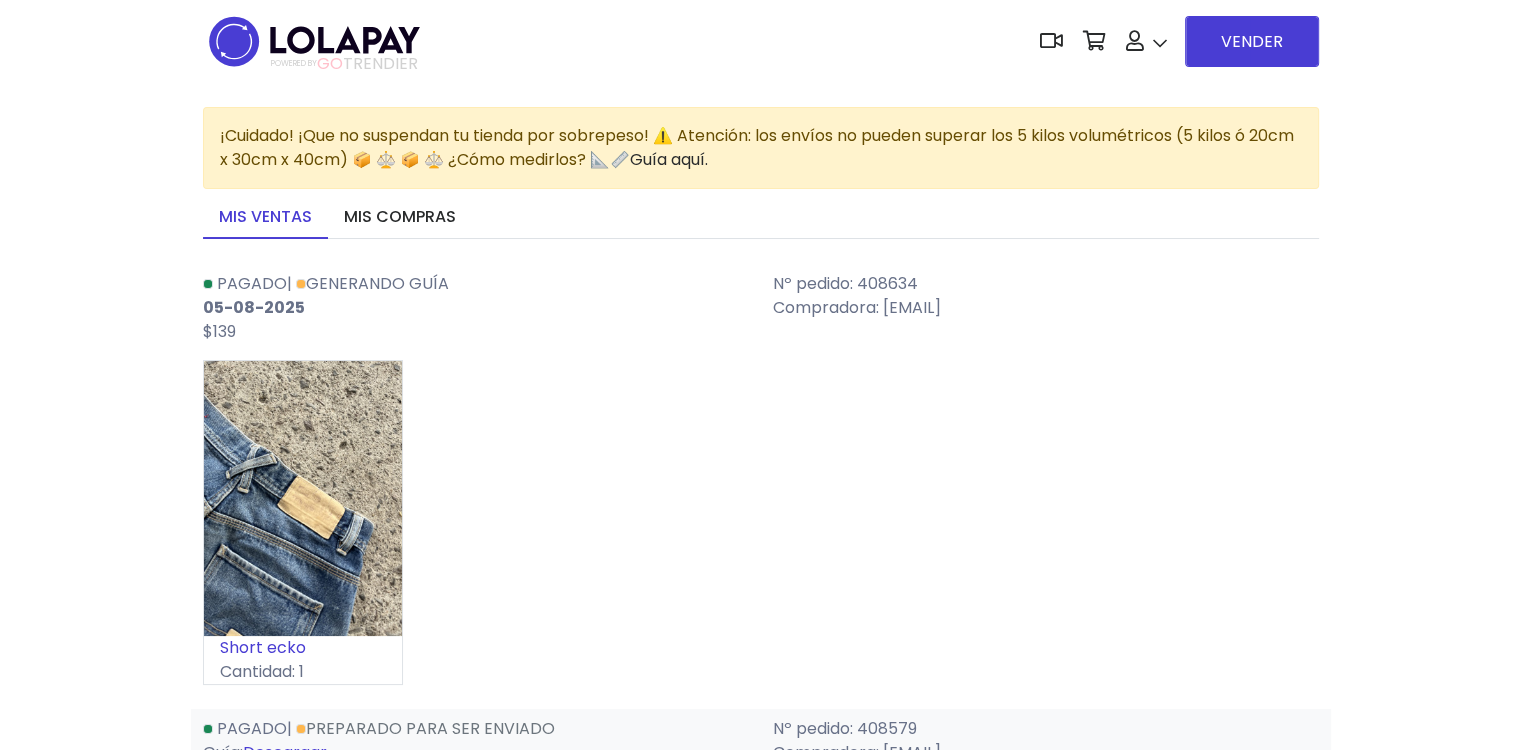 drag, startPoint x: 994, startPoint y: 568, endPoint x: 987, endPoint y: 557, distance: 13.038404 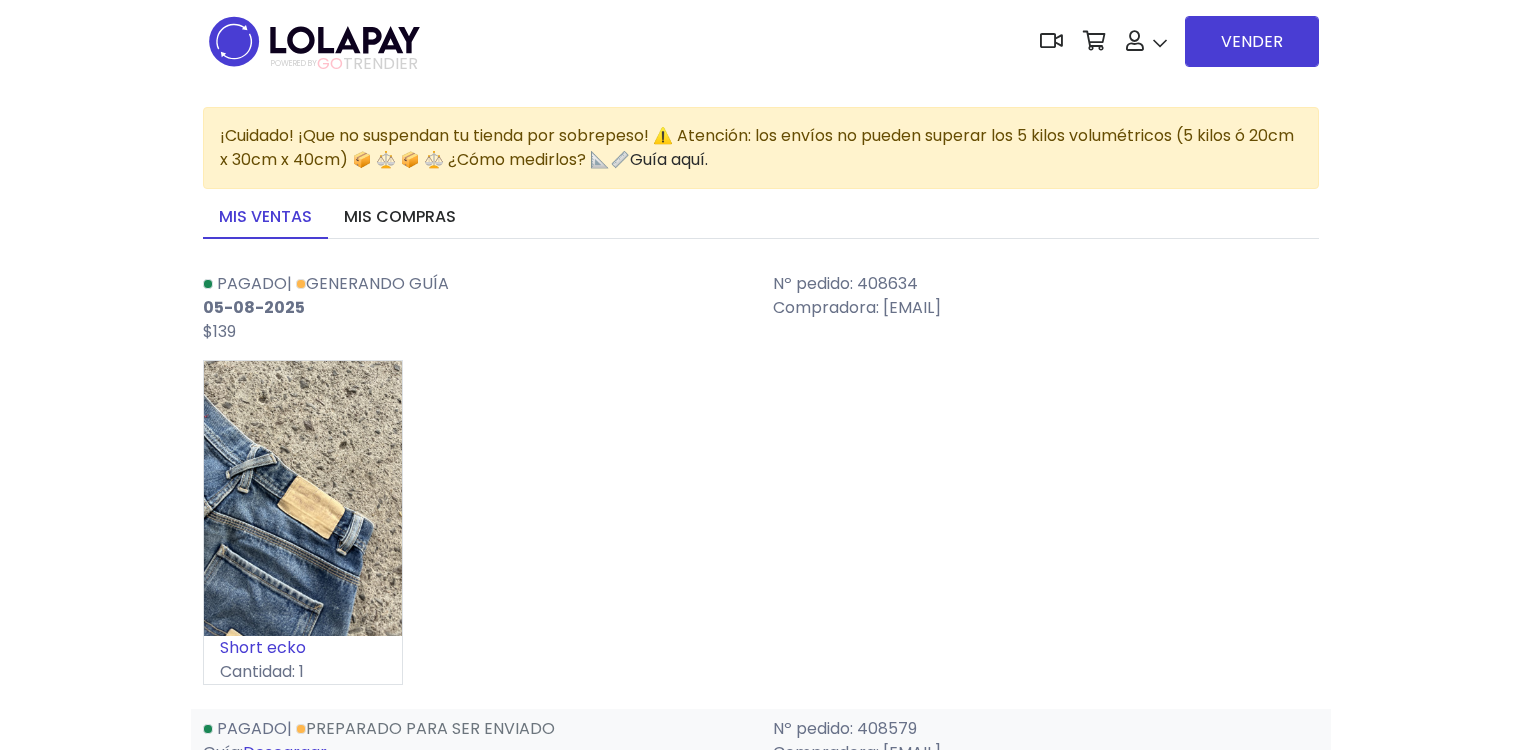scroll, scrollTop: 0, scrollLeft: 0, axis: both 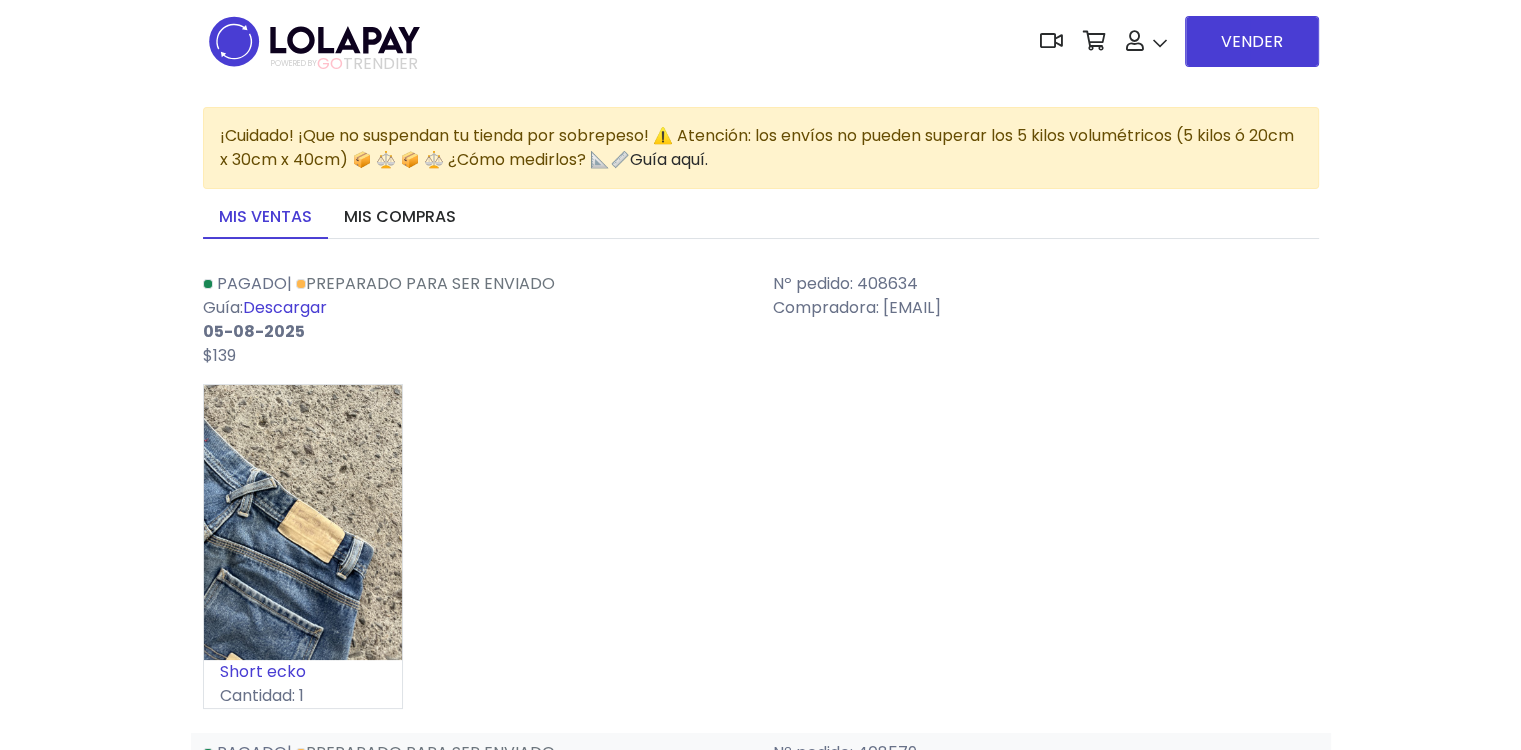 click on "Descargar" at bounding box center (285, 307) 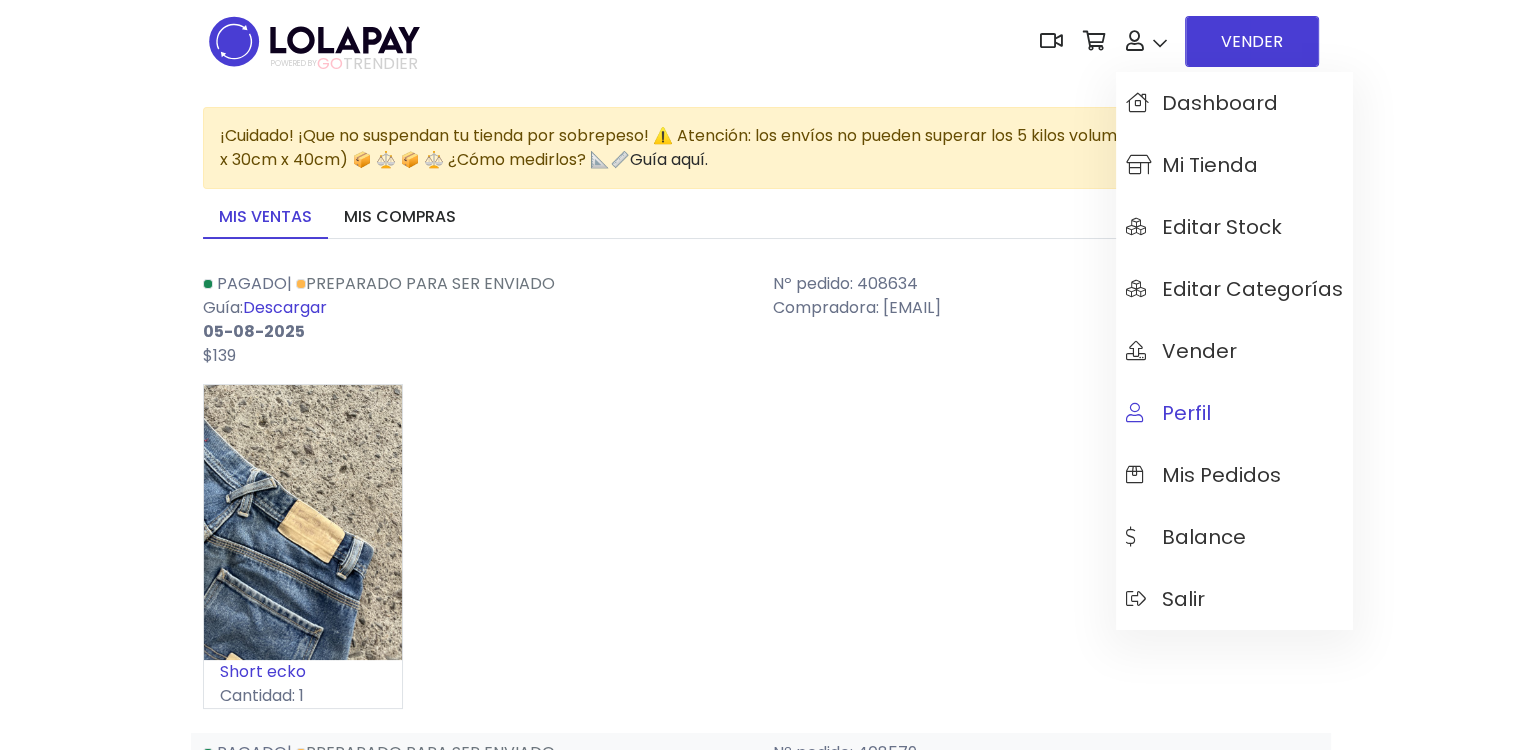 click on "Perfil" at bounding box center (1168, 413) 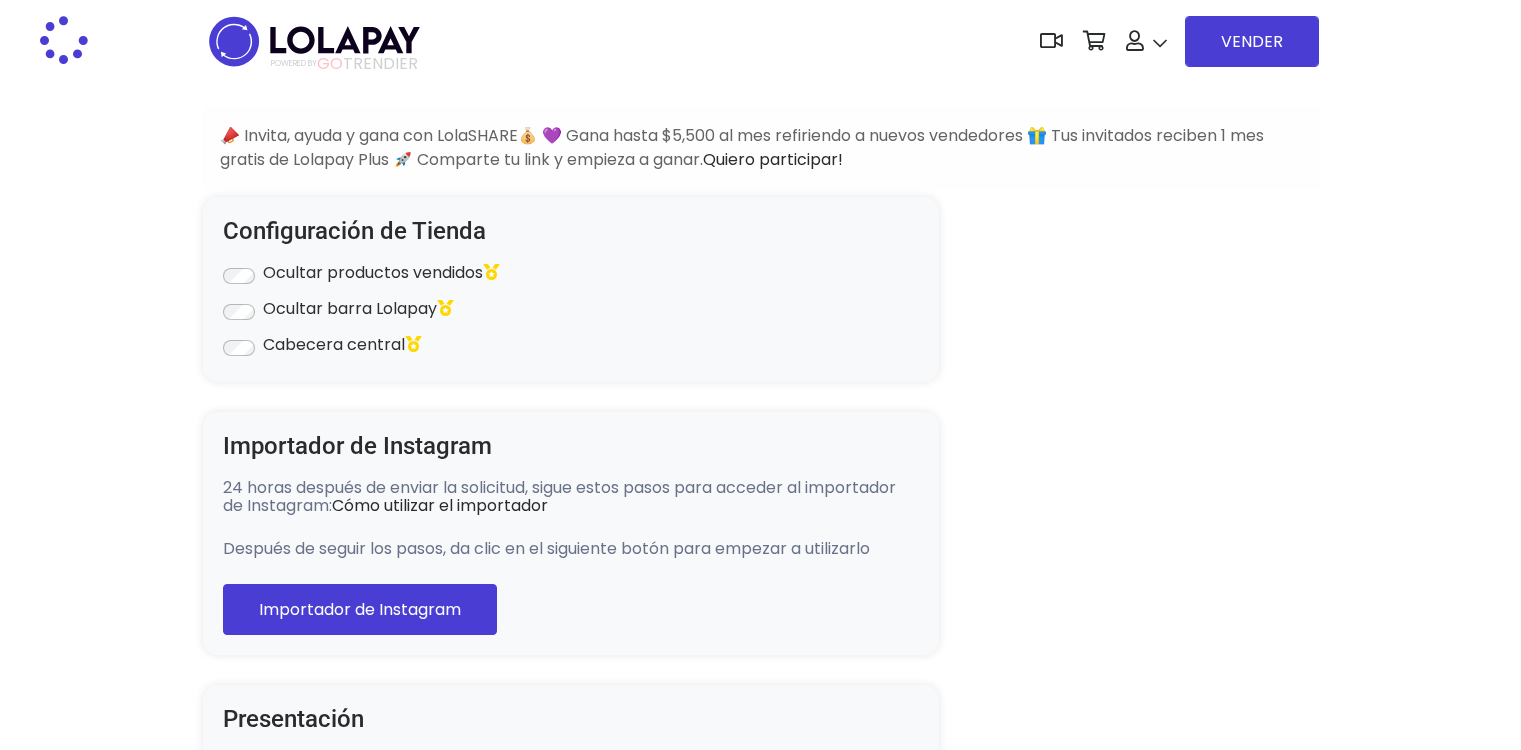 scroll, scrollTop: 0, scrollLeft: 0, axis: both 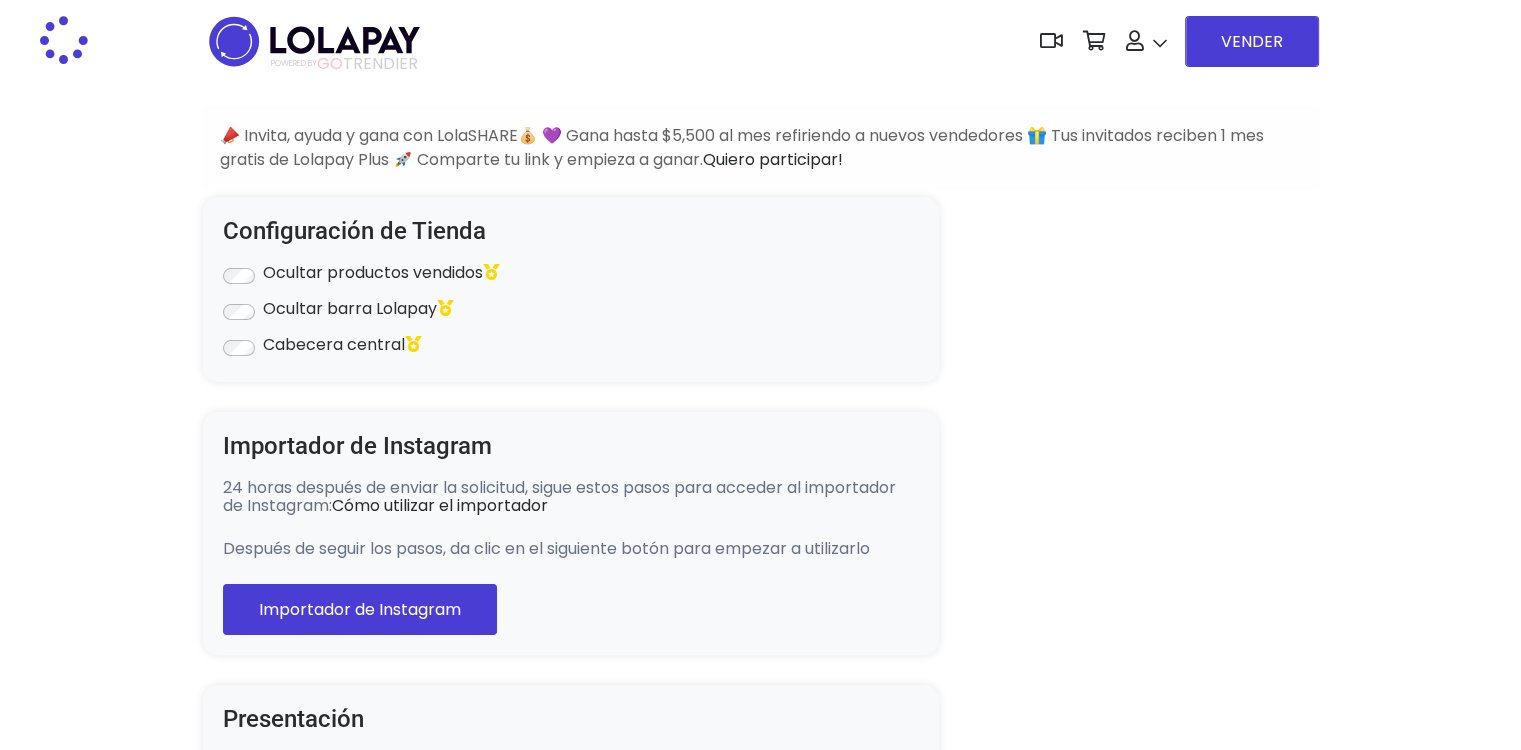 type on "**********" 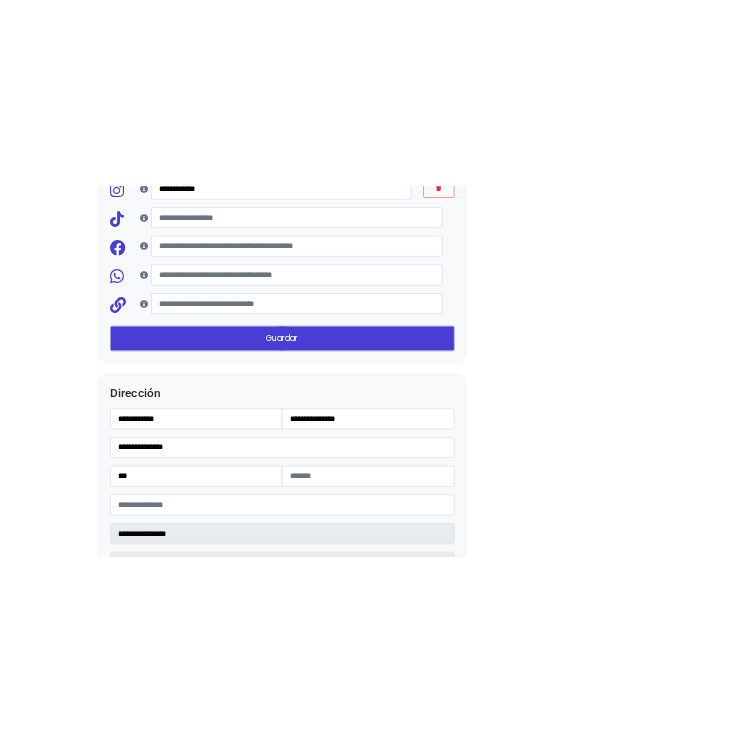 scroll, scrollTop: 2300, scrollLeft: 0, axis: vertical 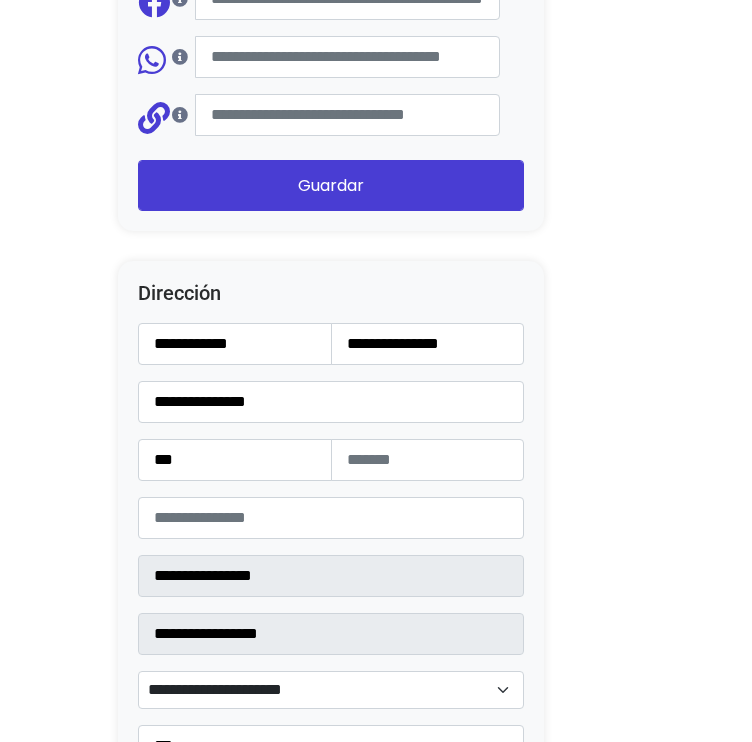 click on "Dirección
Información de Estafeta
Este CP es Ocurre Forzoso para Estafeta , por lo tanto es  responsabilidad del comprador hacer seguimiento del pedido y recogerlo en sucursal . No se hace devolución del costo de envío si el pedido regresa a remitente.
📦 ¿Dónde lo tengo que recoger?
Con tu número de seguimiento podrás ingresar al sitio de Estafeta para rastrearlo, una vez en sucursal se indicará la dirección exacta de recolección. Será una sucursal cercana a tu domicilio.
📦 ¿Cómo obtengo mi número de seguimiento?
Después de tu compra te llegará un correo con el número de seguimiento y link Estafeta.
📦 ¿Cómo sé cuándo llegará?
📦 ¿Cuánto tiempo tengo para recogerlo y qué necesito?
Cerrar" at bounding box center (331, 586) 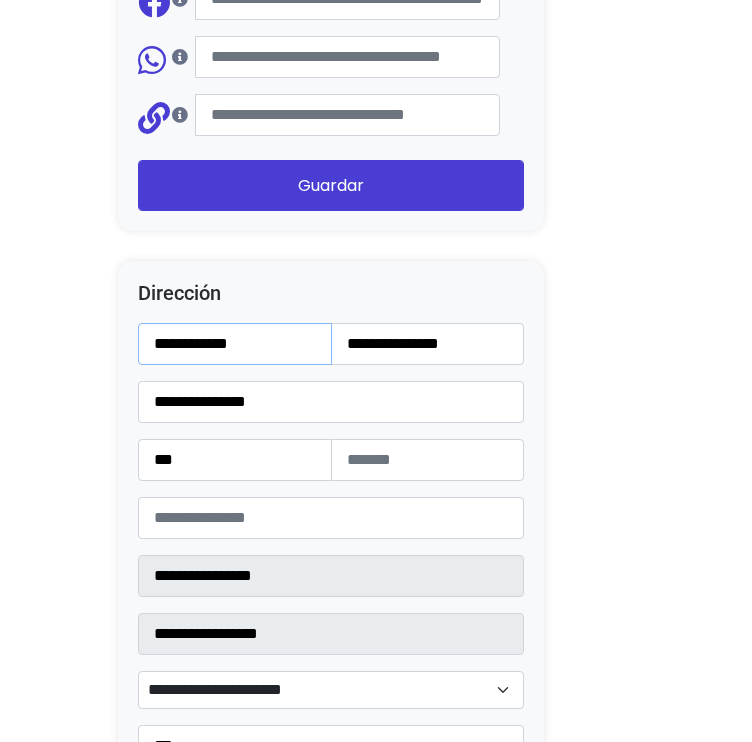 click on "**********" at bounding box center (235, 344) 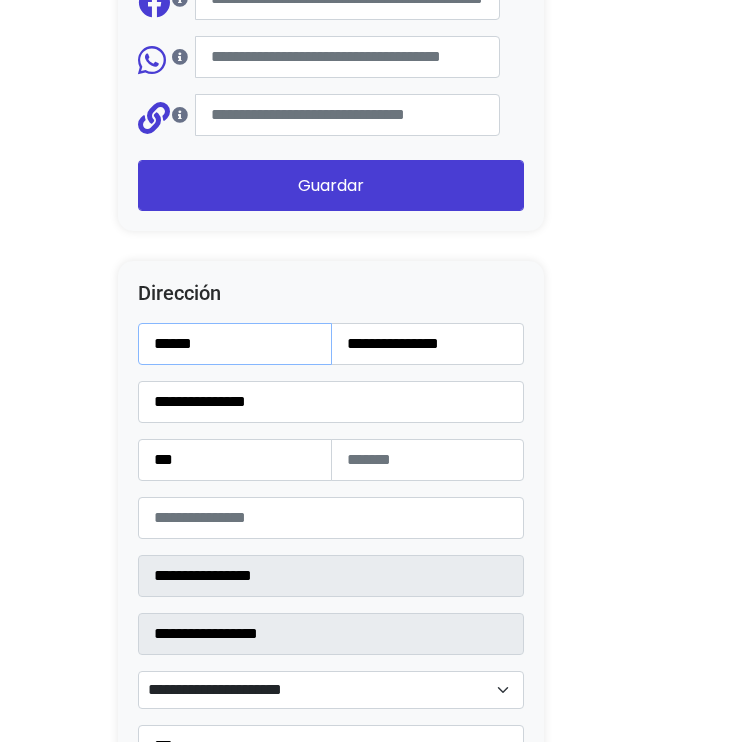 type on "*****" 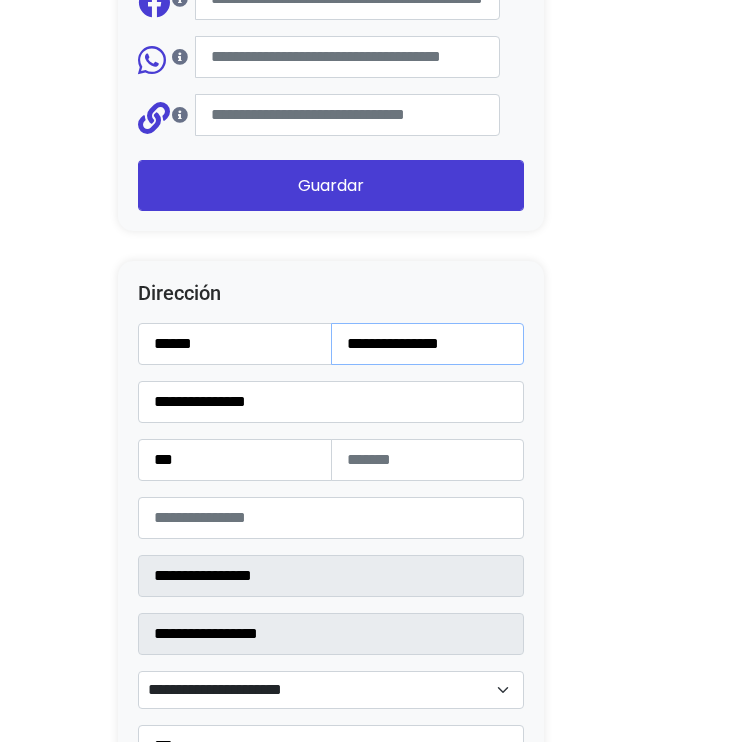 click on "**********" at bounding box center [428, 344] 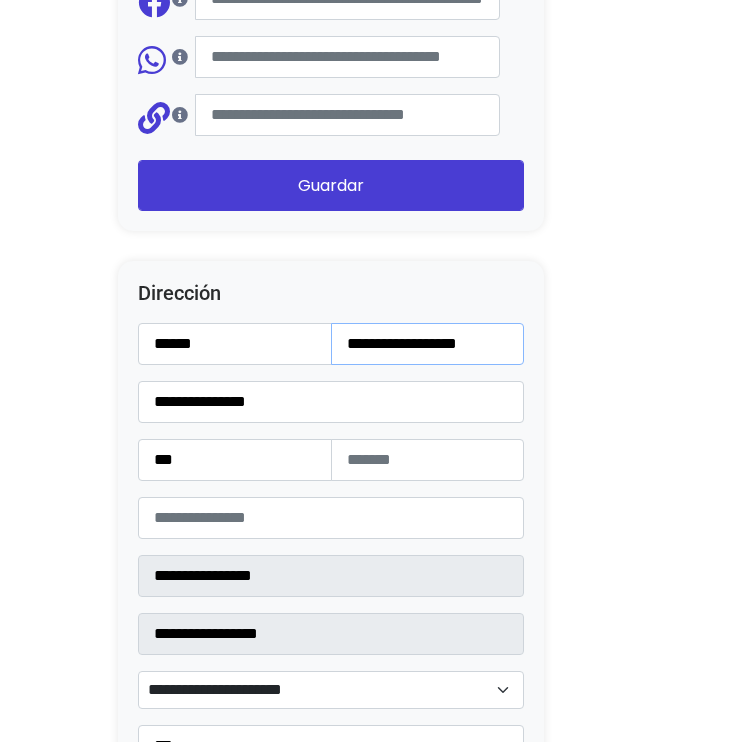 type on "**********" 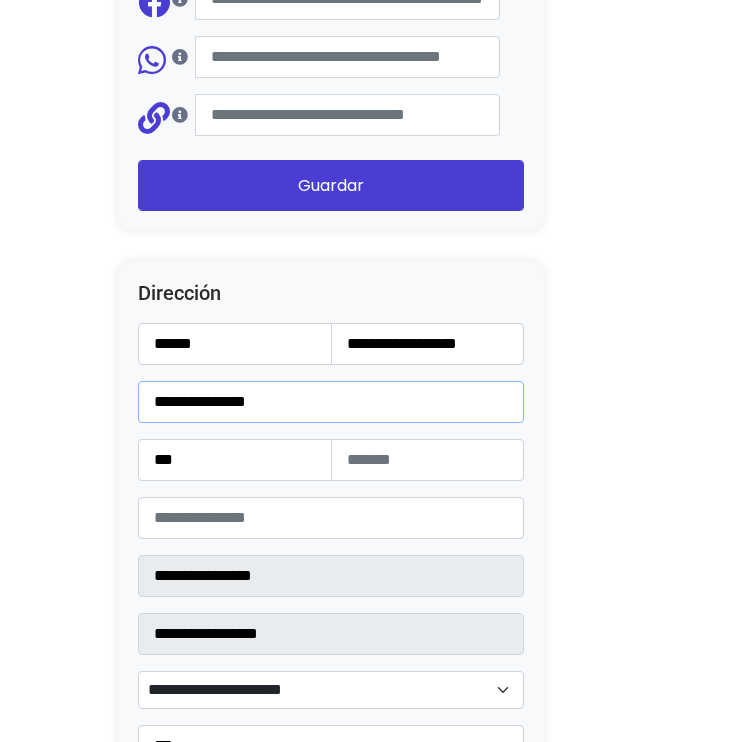 click on "**********" at bounding box center [331, 402] 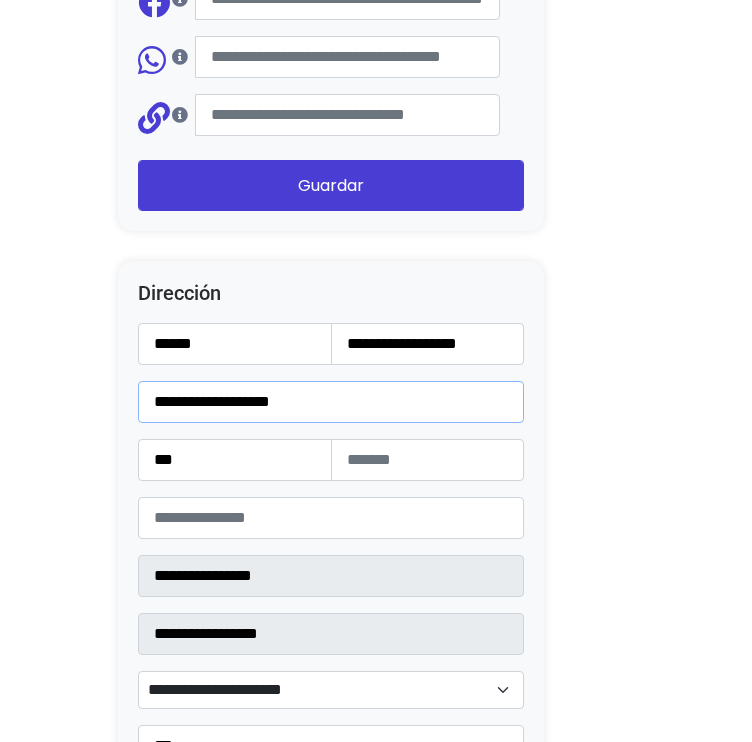 type on "**********" 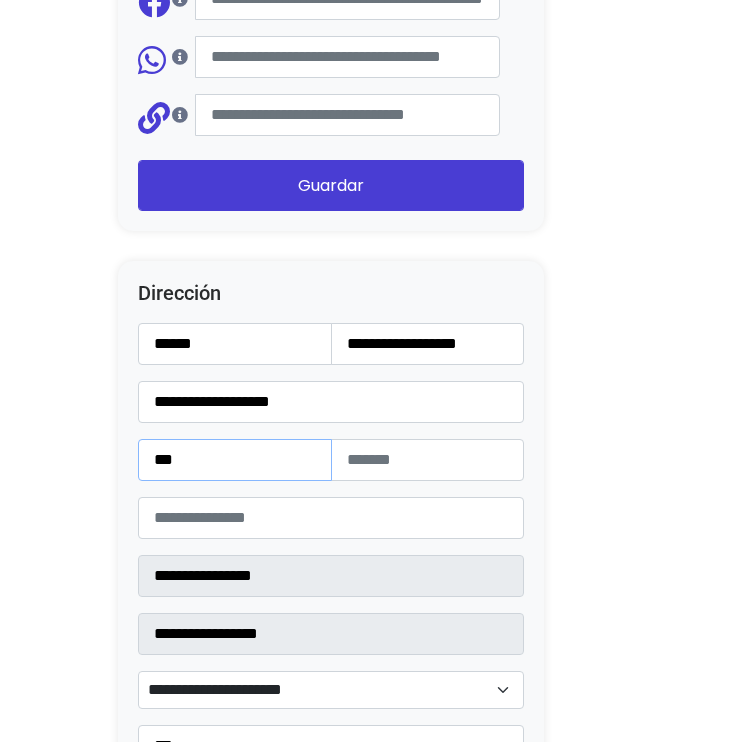 click on "***" at bounding box center [235, 460] 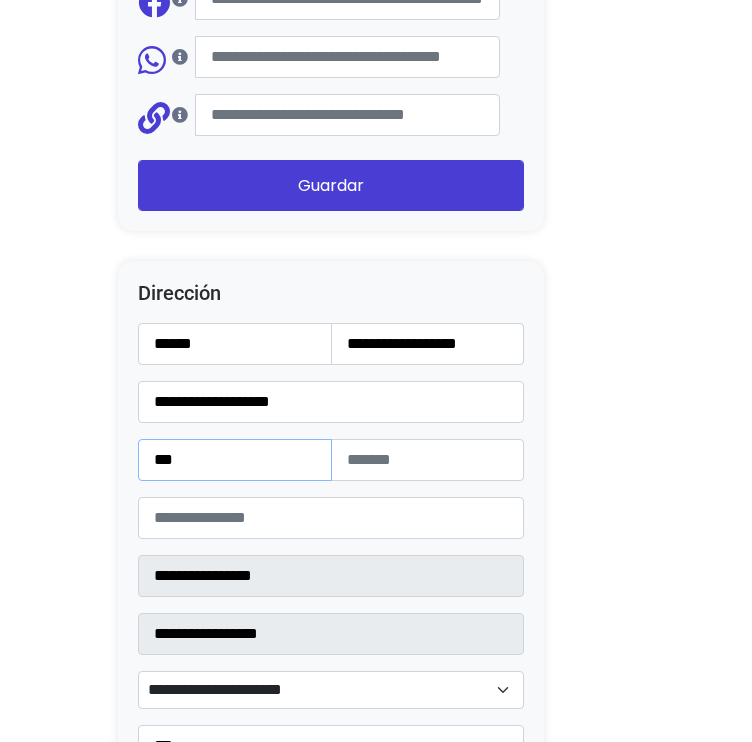 type on "***" 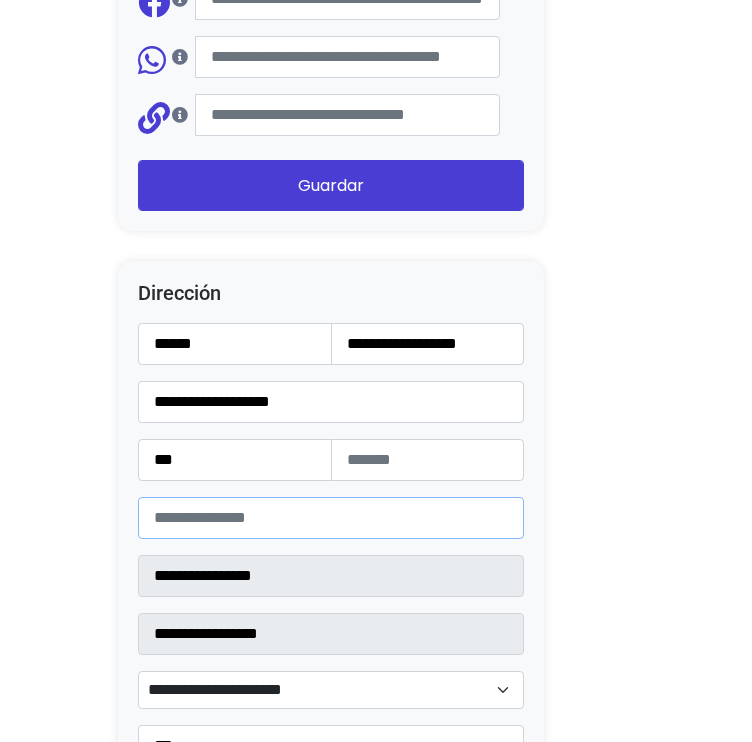 click on "*****" at bounding box center [331, 518] 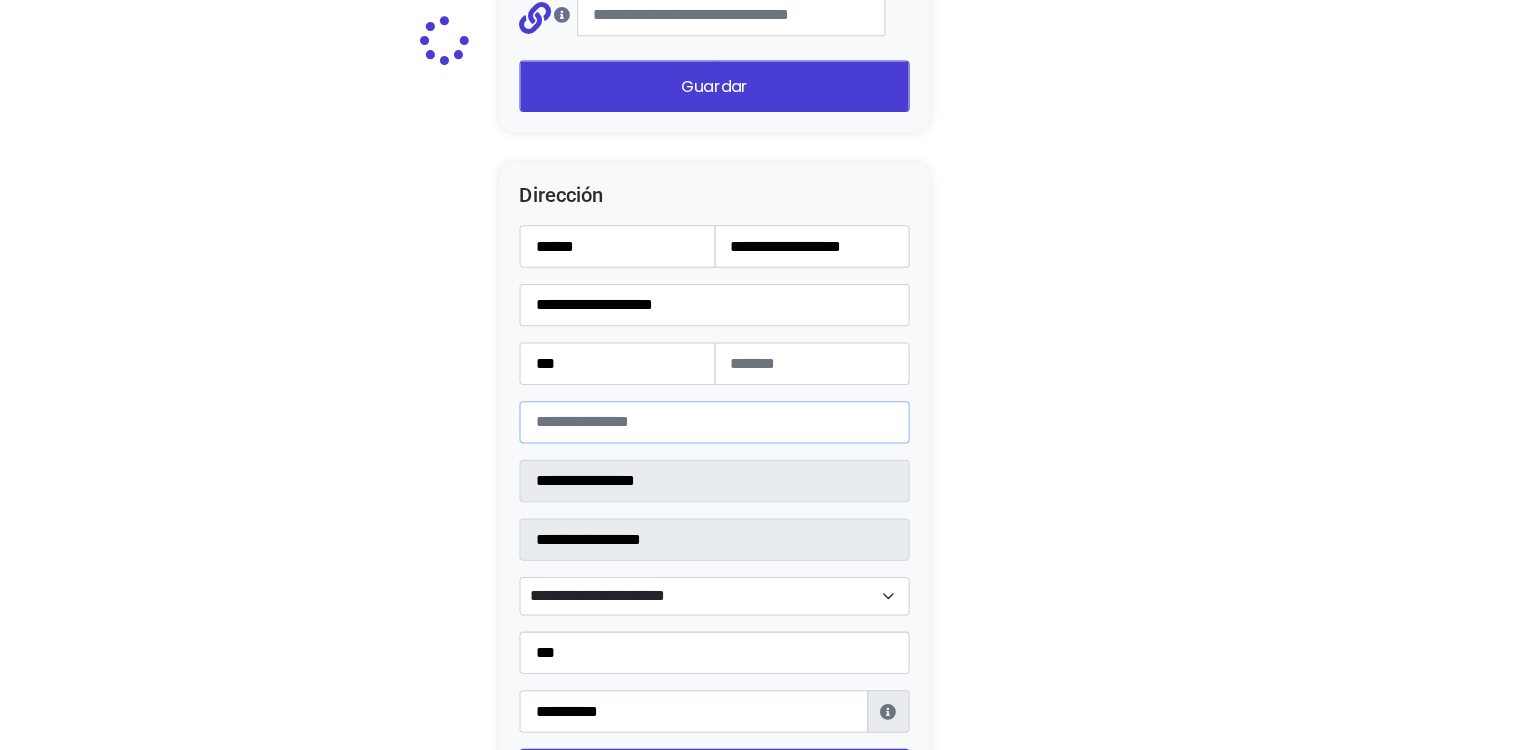 scroll, scrollTop: 2500, scrollLeft: 0, axis: vertical 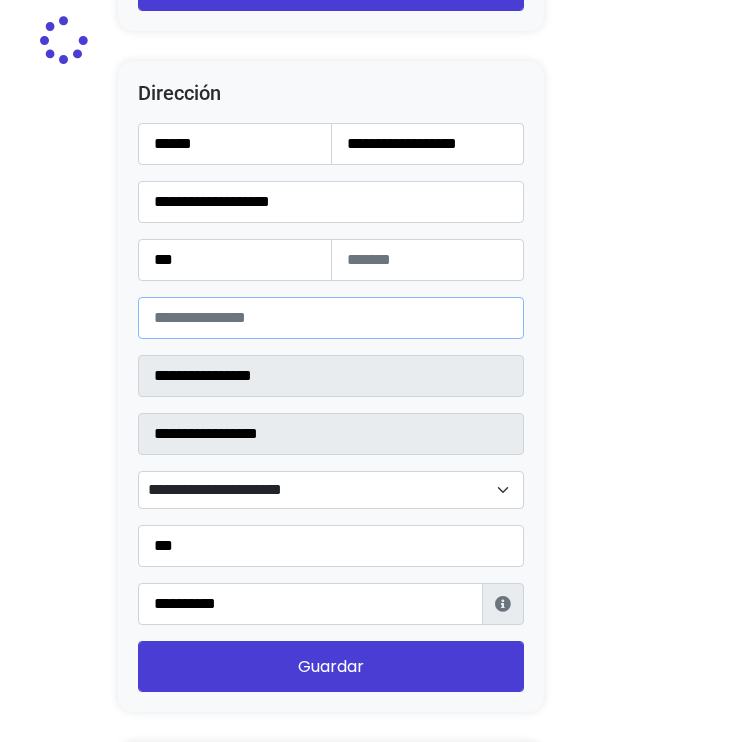 type on "*******" 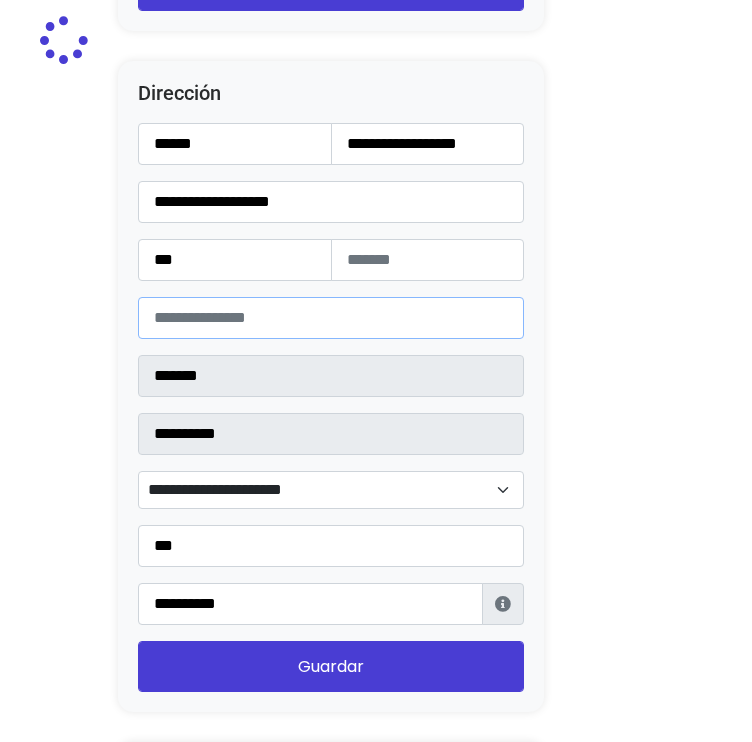type on "*****" 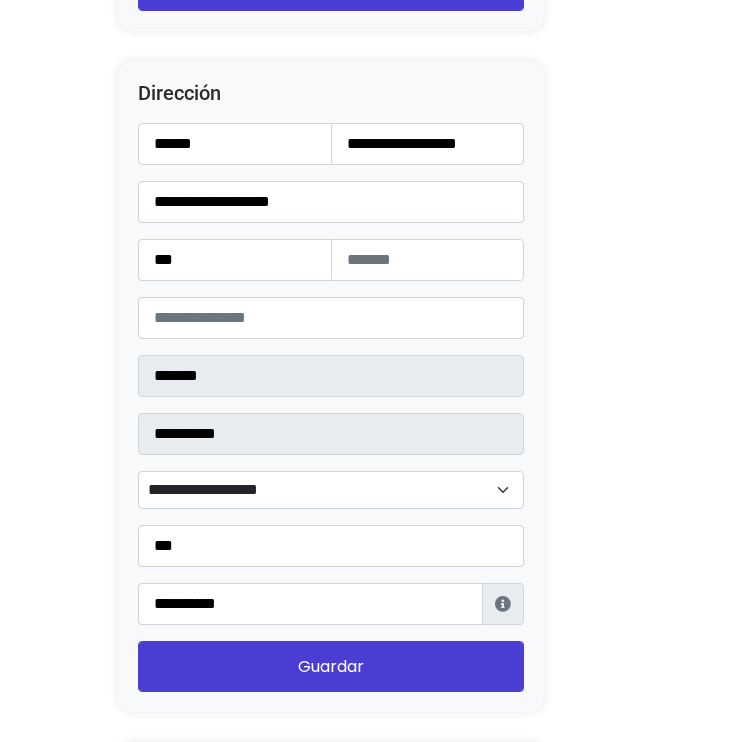 click on "Configuración de Tienda
Ocultar productos vendidos
Ocultar barra Lolapay
Cabecera central
Importador de Instagram
24 horas después de enviar la solicitud, sigue estos pasos para acceder al importador de Instagram:  Cómo utilizar el importador
Después de seguir los pasos, da clic en el siguiente botón para empezar a utilizarlo
Importador de Instagram
Presentación
Esta es una descripción corta de tu tienda, da clic sobre el texto y sobre la imagen para modificarla." at bounding box center (376, -571) 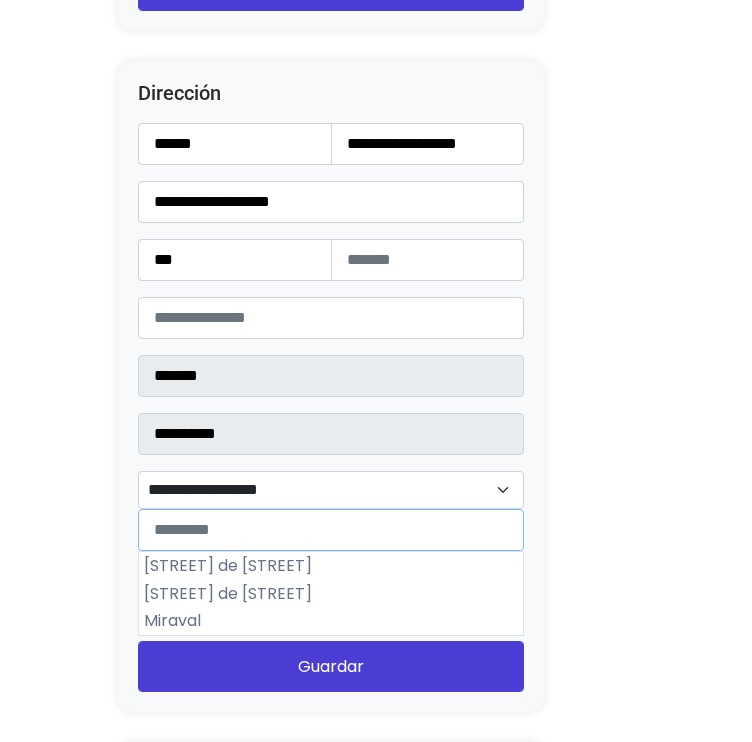 click on "**********" at bounding box center (331, 490) 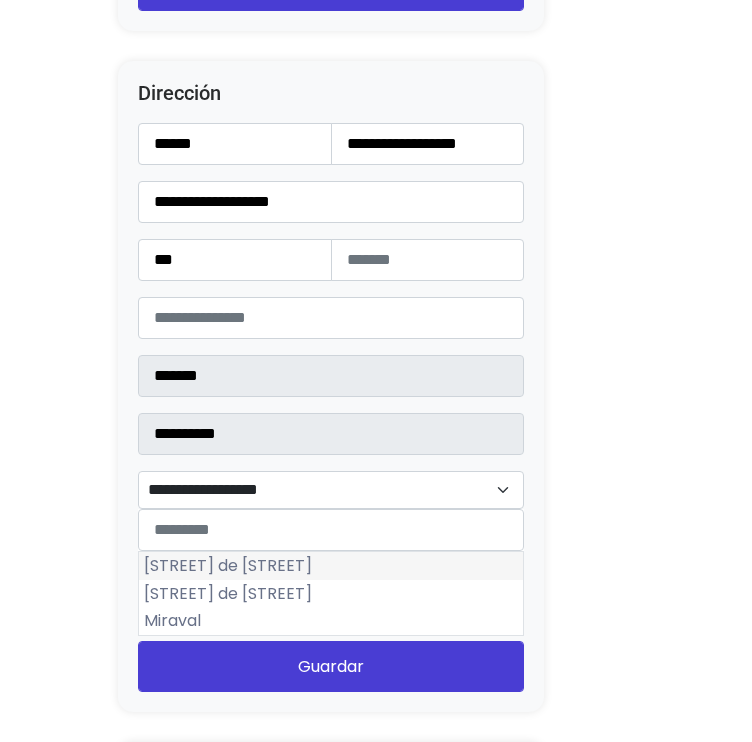 click on "Lomas de La Selva" at bounding box center [331, 566] 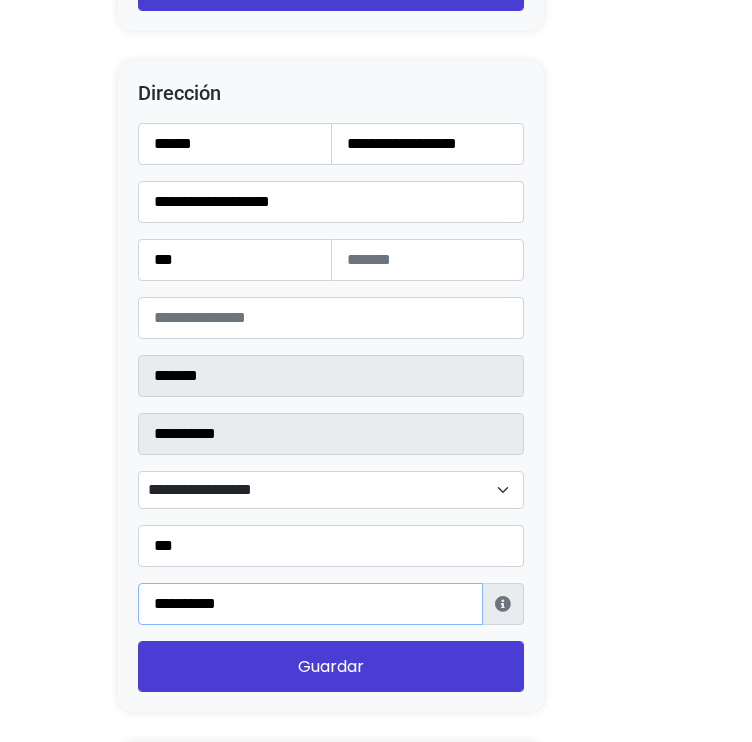 click on "**********" at bounding box center [310, 604] 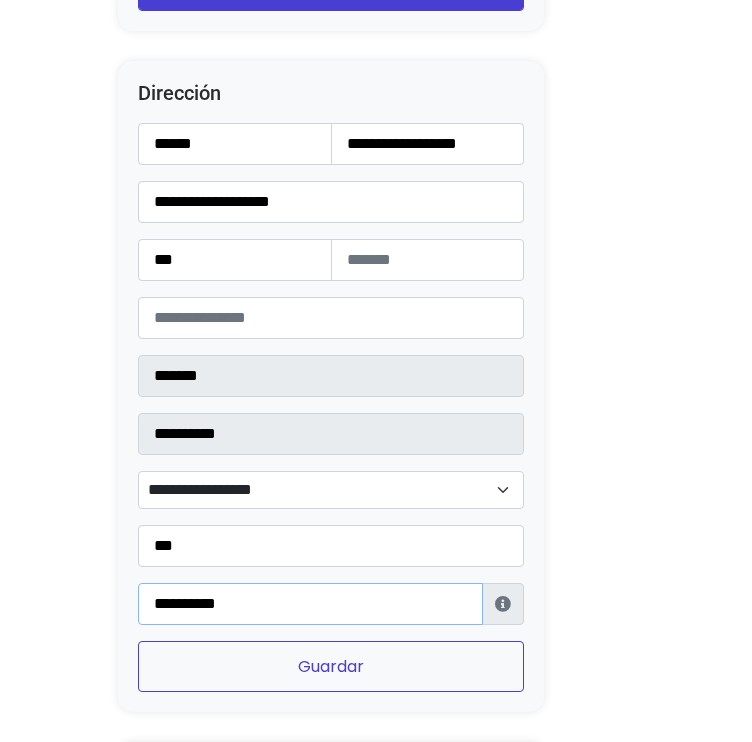 type on "**********" 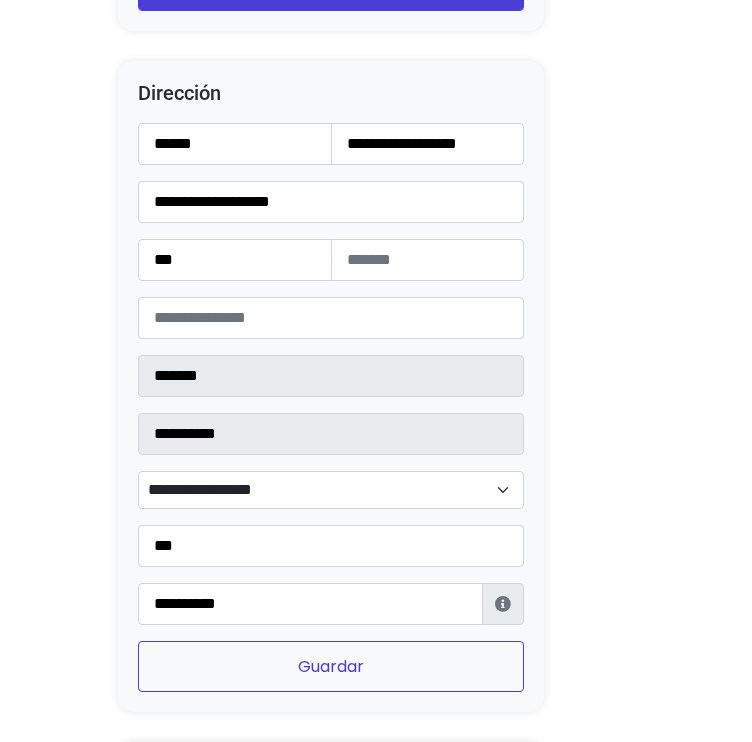 click on "Guardar" at bounding box center (331, 666) 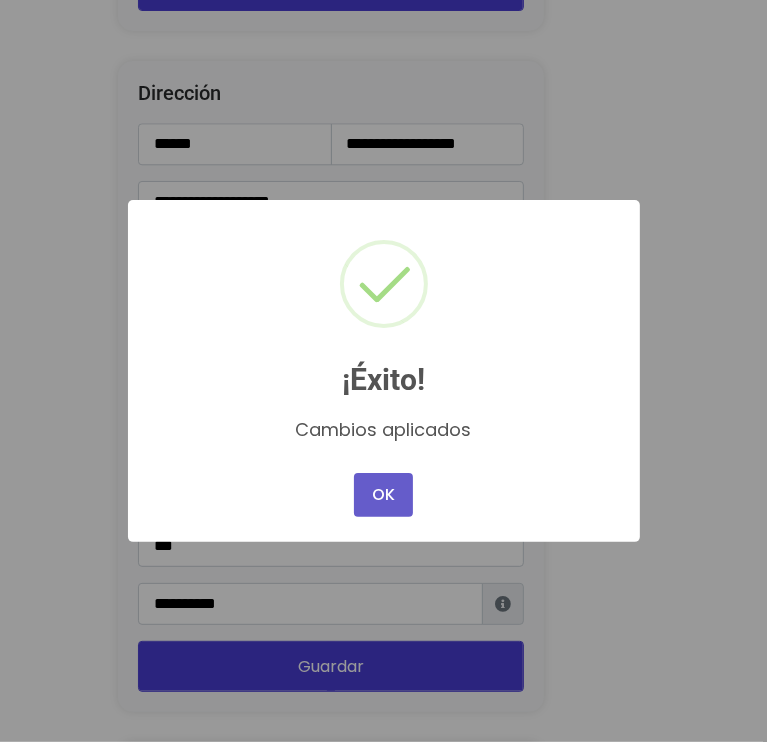 click on "OK" at bounding box center [383, 495] 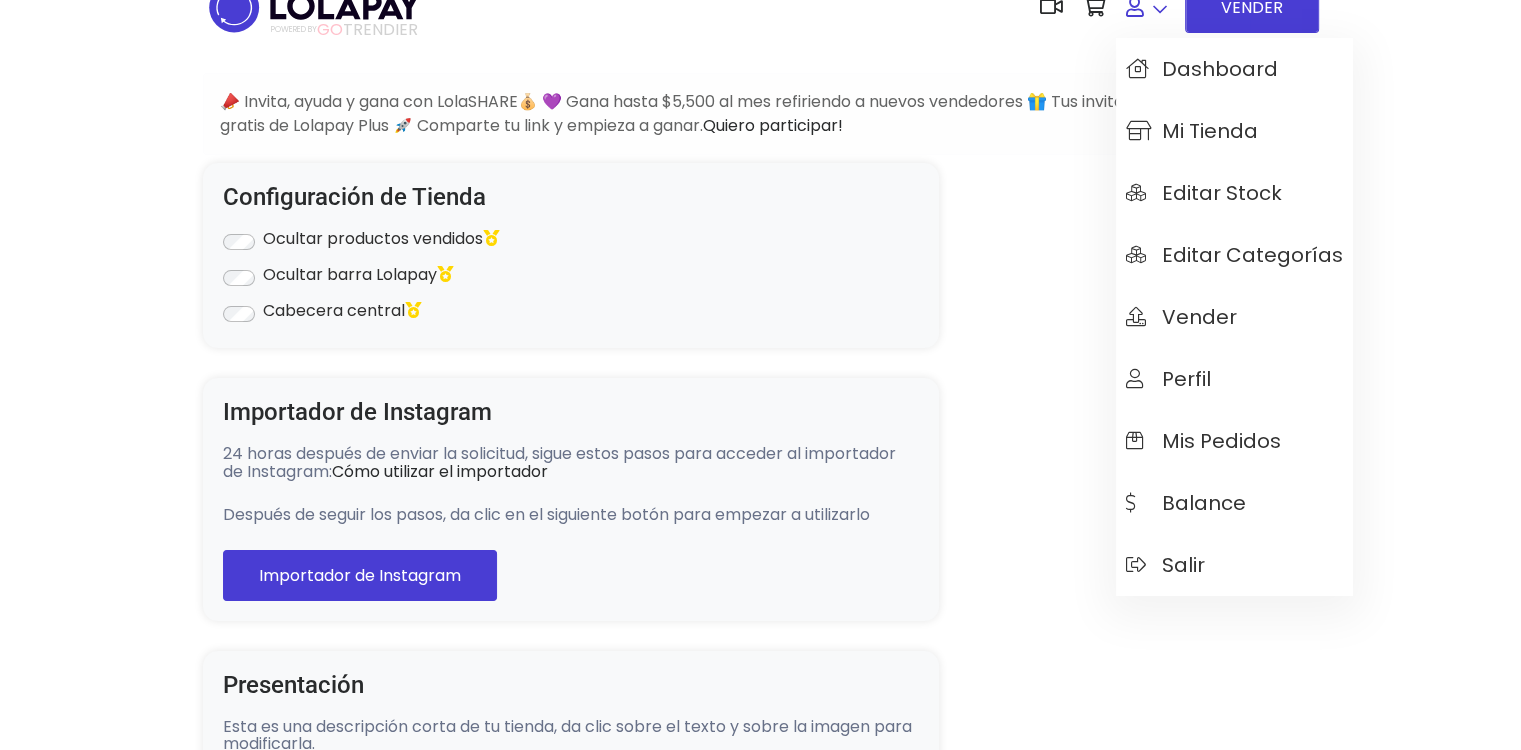 scroll, scrollTop: 0, scrollLeft: 0, axis: both 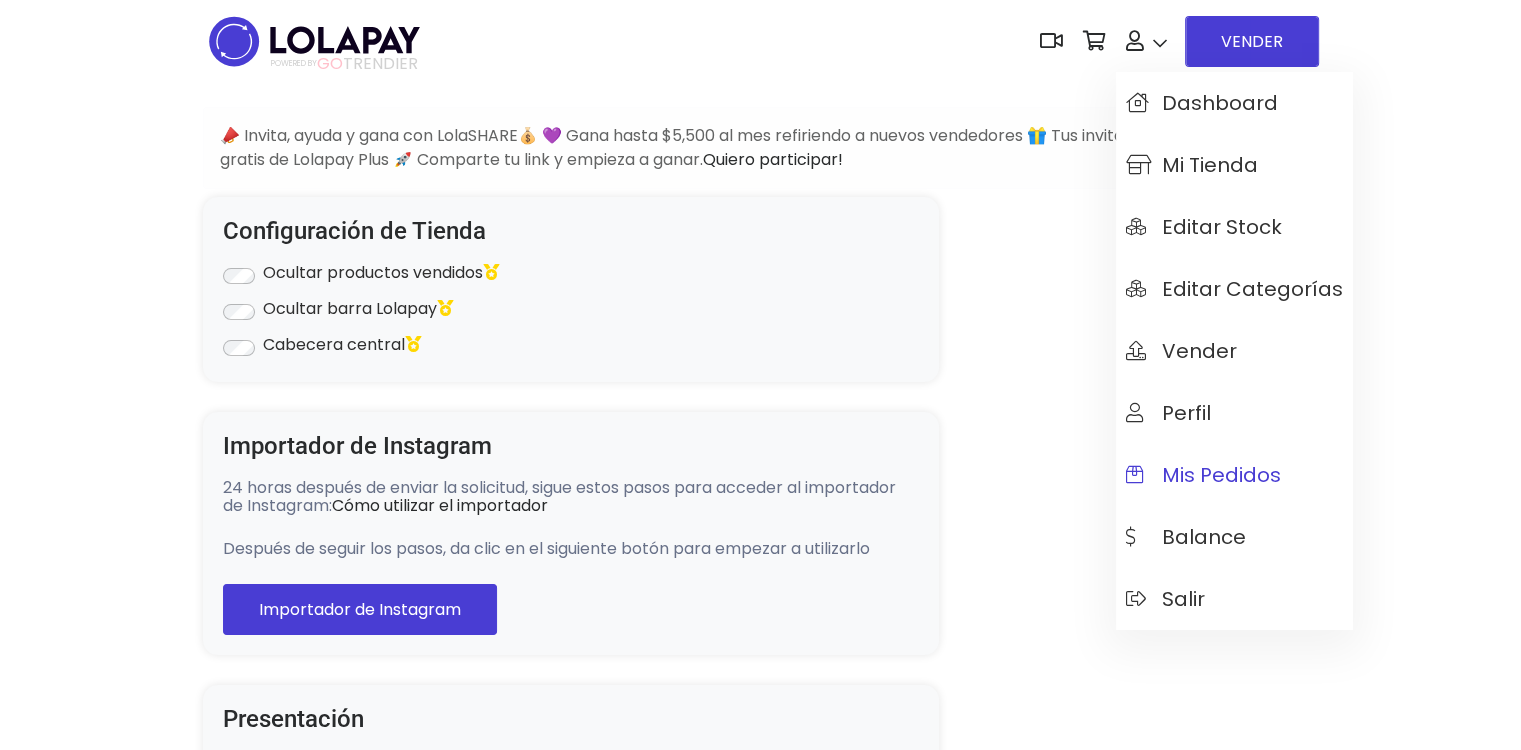 click on "Mis pedidos" at bounding box center (1234, 475) 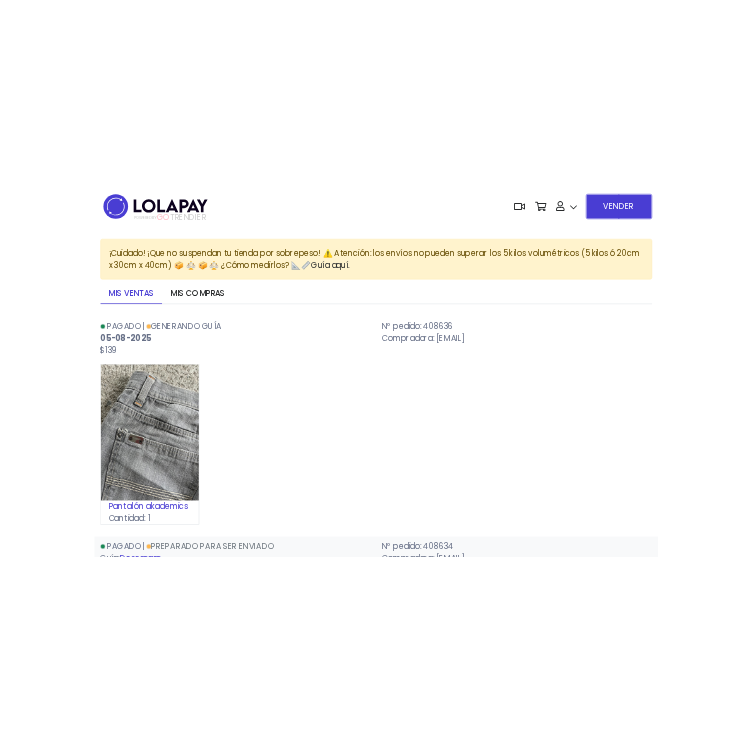 scroll, scrollTop: 0, scrollLeft: 0, axis: both 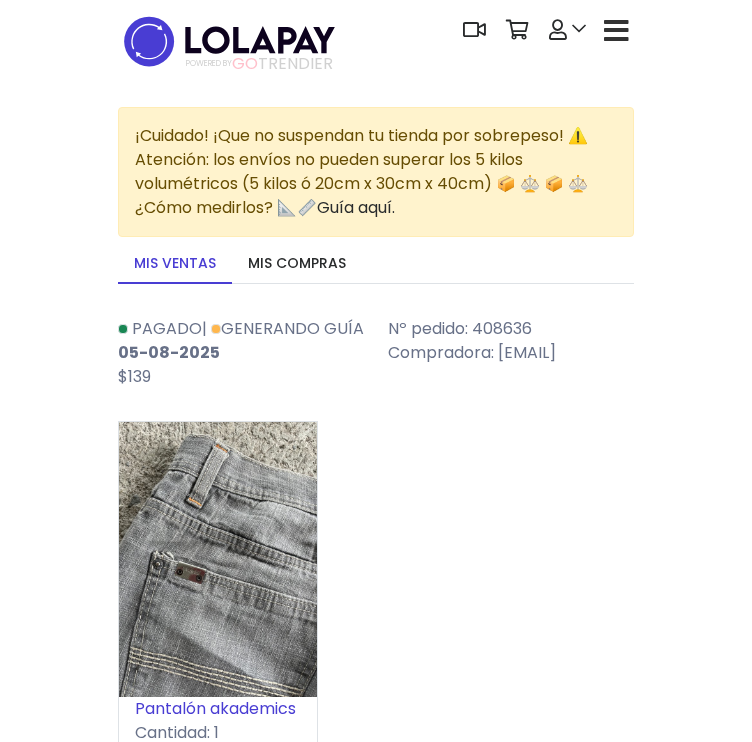 click on "Pantalón akademics
Cantidad: 1" at bounding box center [376, 575] 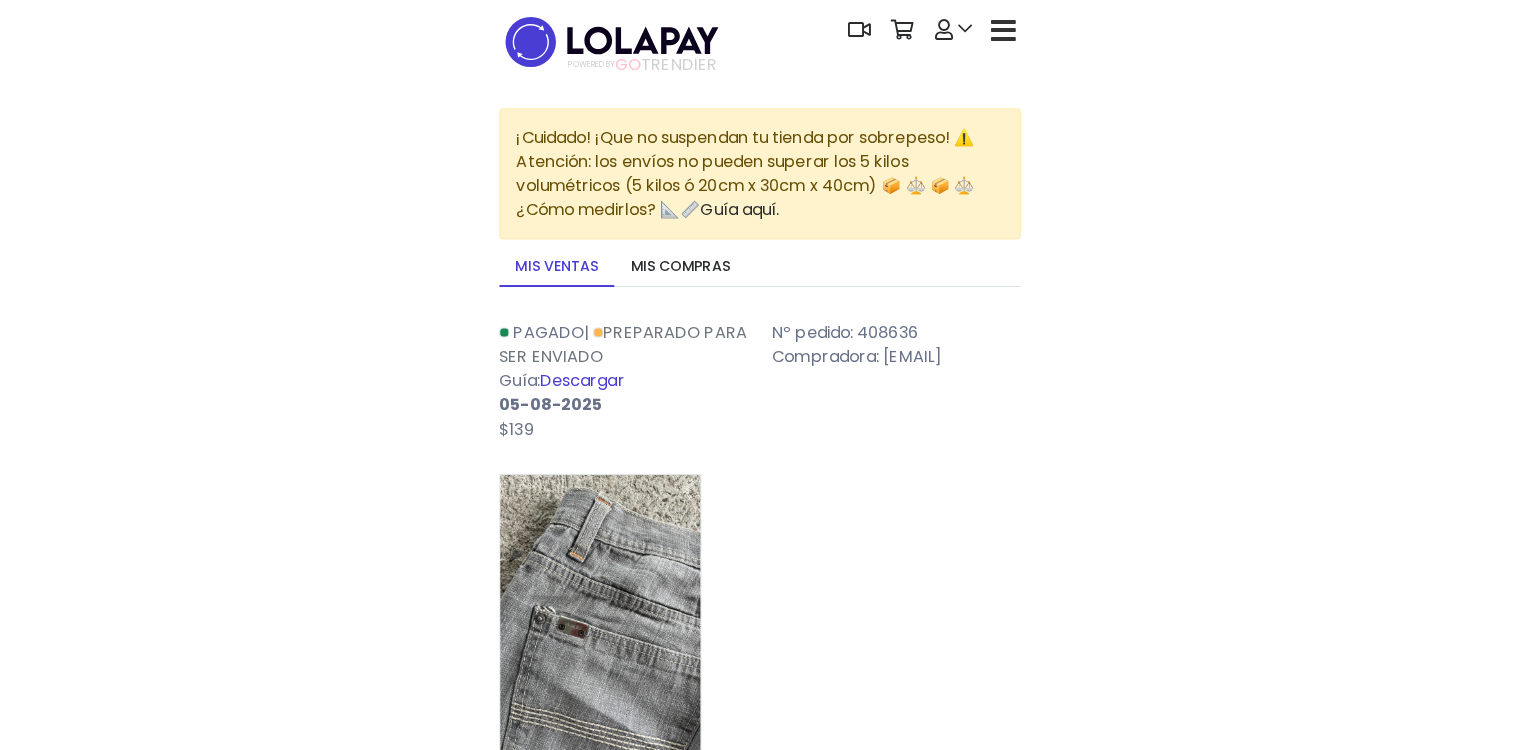 scroll, scrollTop: 0, scrollLeft: 0, axis: both 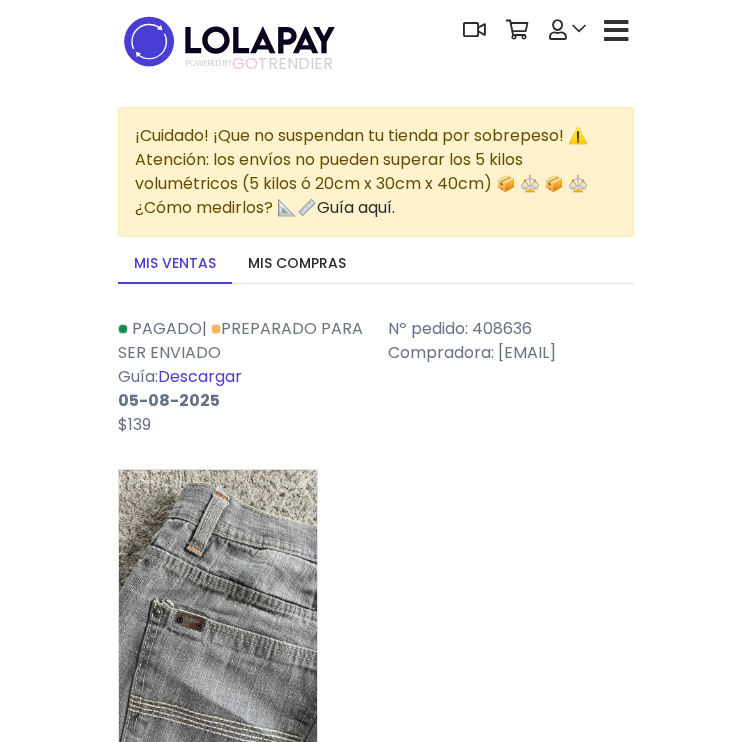 click on "Pagado
|
Preparado para ser enviado
Guía:
Descargar
05-08-2025
$139" at bounding box center (241, 377) 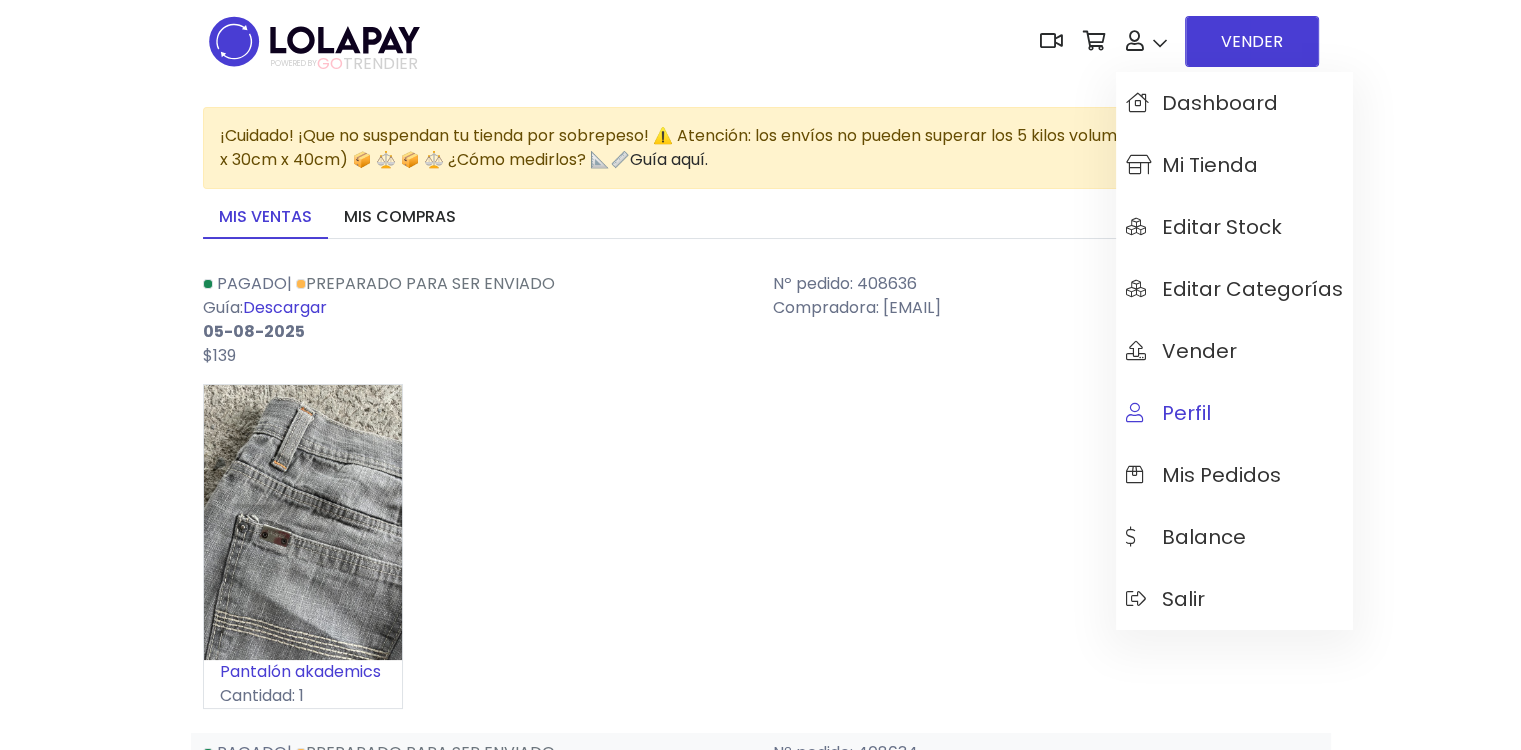 click on "Perfil" at bounding box center (1234, 413) 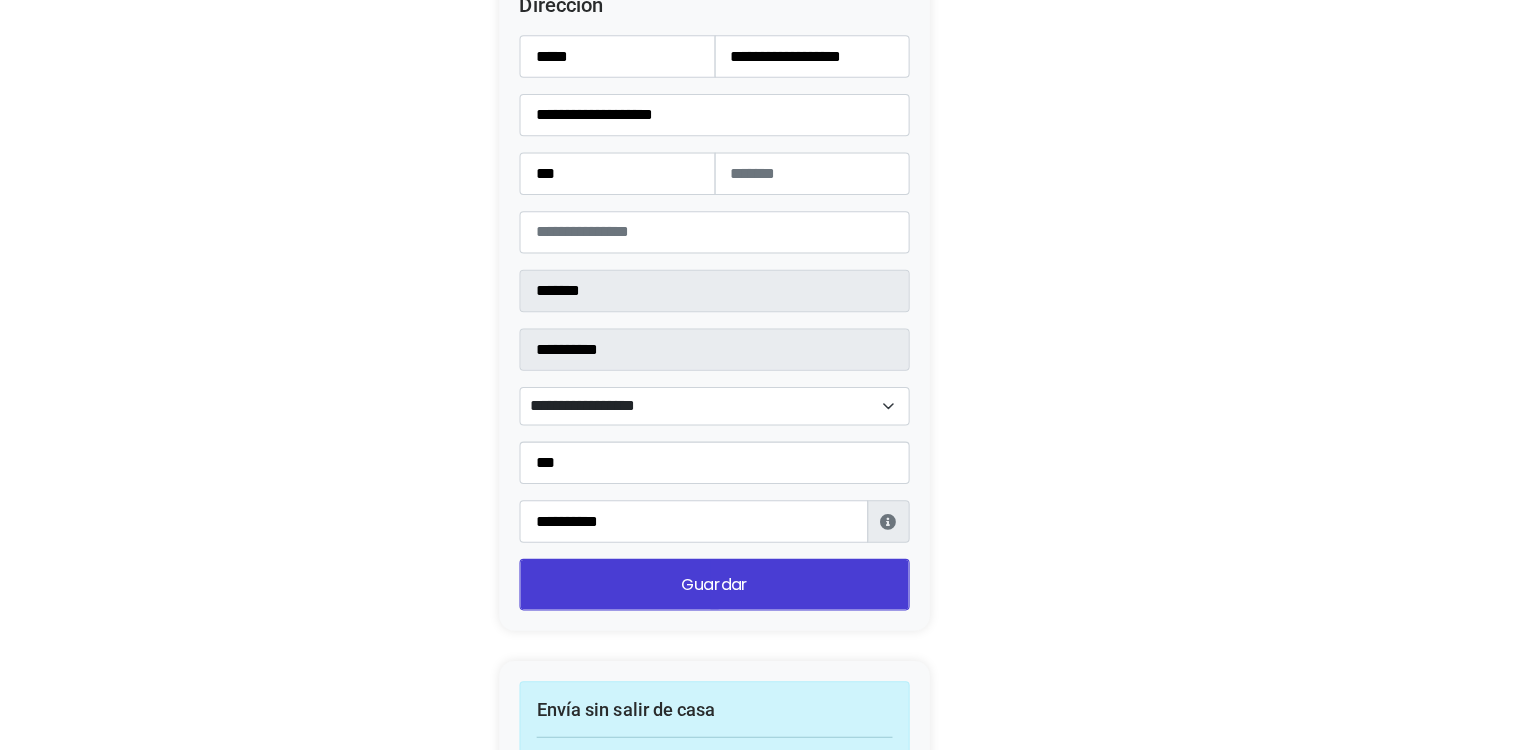 scroll, scrollTop: 2576, scrollLeft: 0, axis: vertical 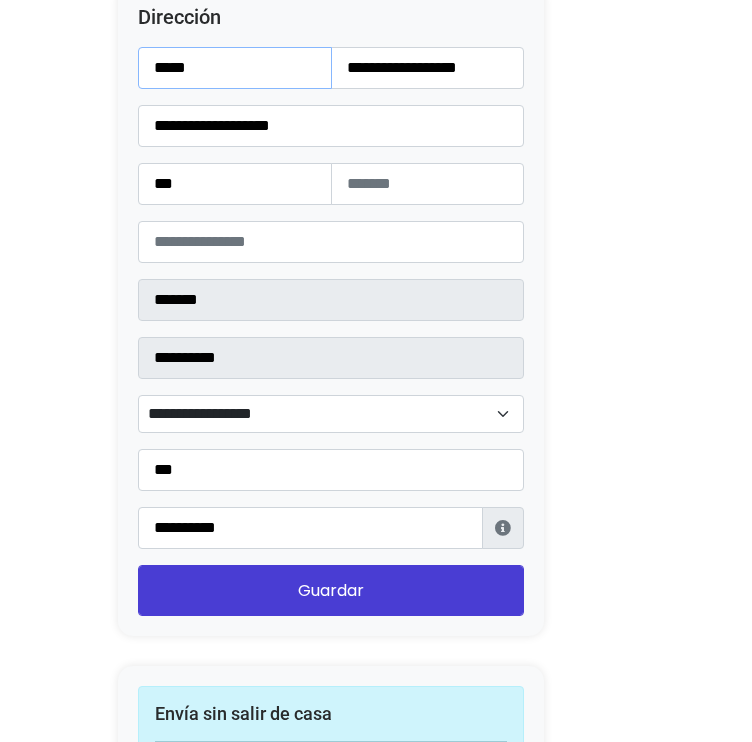click on "*****" at bounding box center (235, 68) 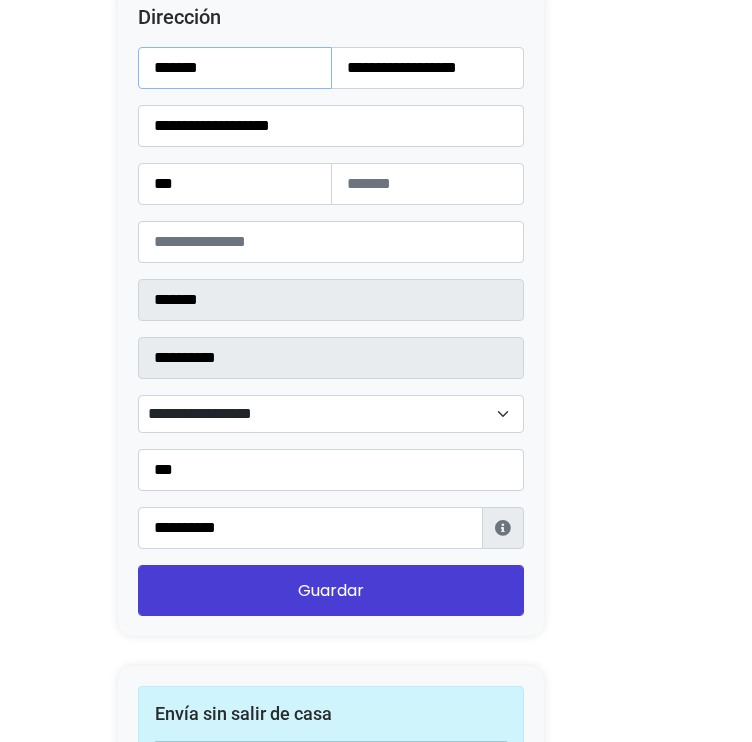 type on "******" 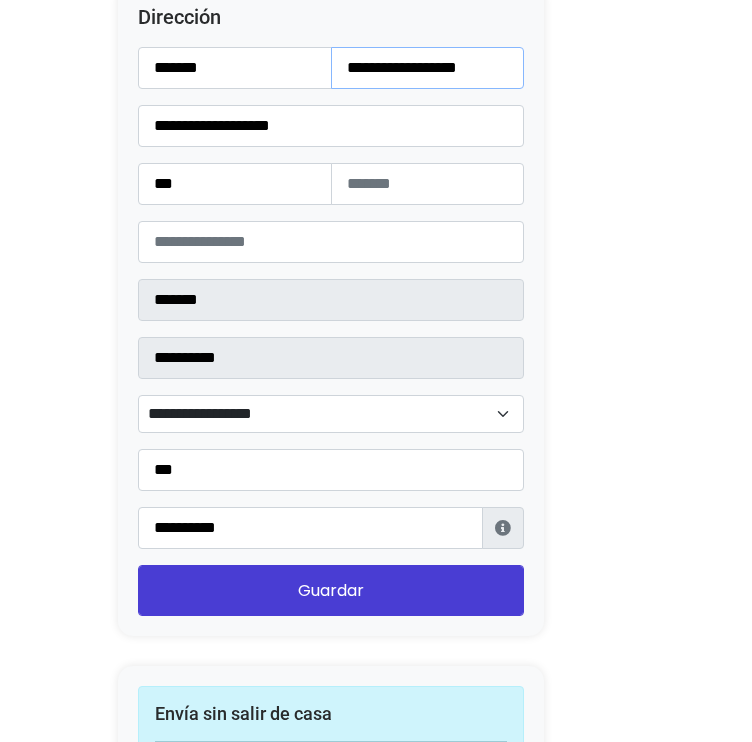 click on "**********" at bounding box center [428, 68] 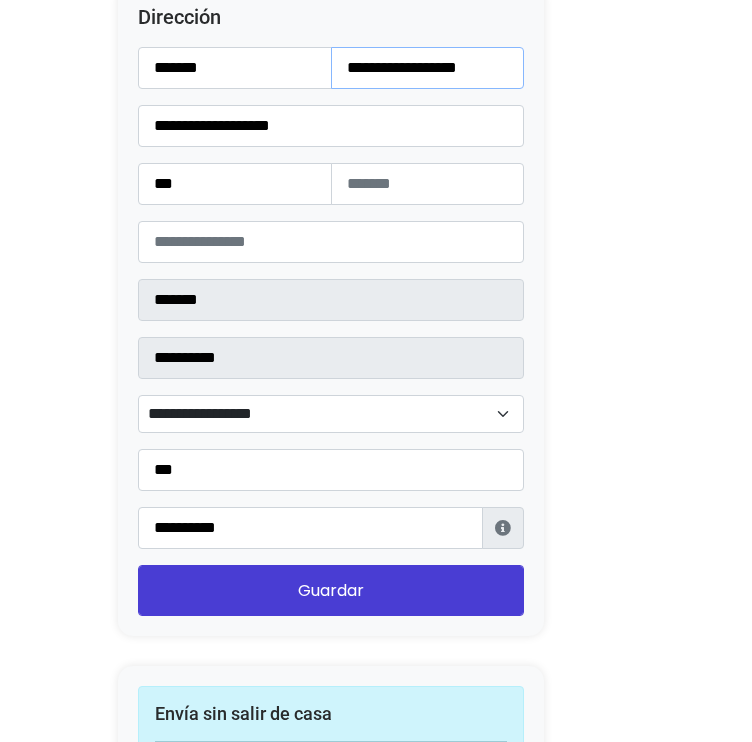 type on "**********" 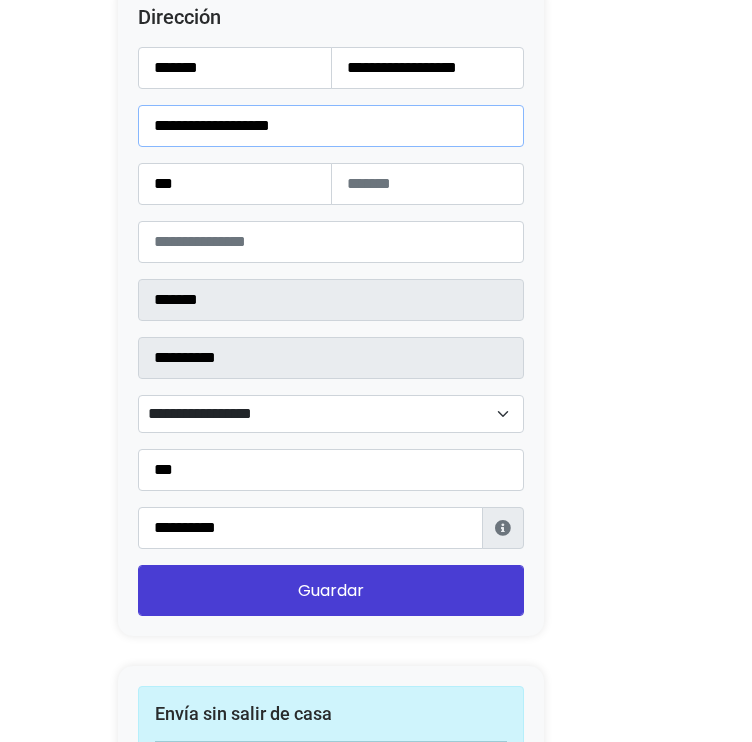 click on "**********" at bounding box center (331, 126) 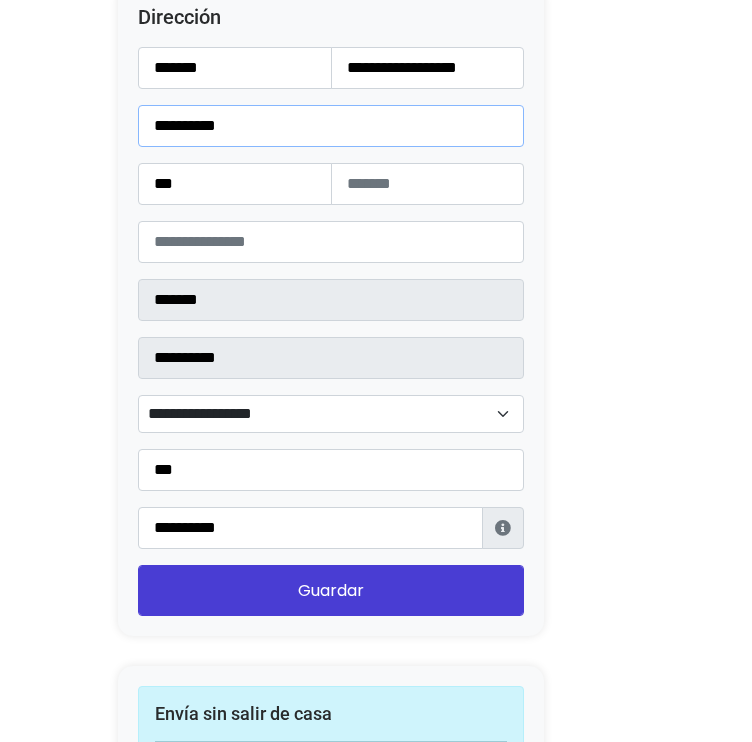 type on "*********" 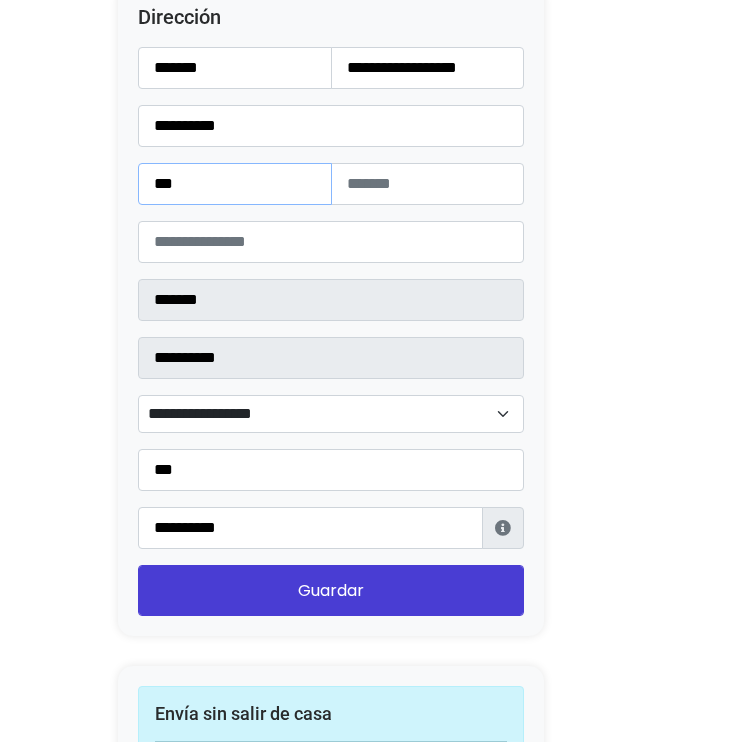 click on "***" at bounding box center (235, 184) 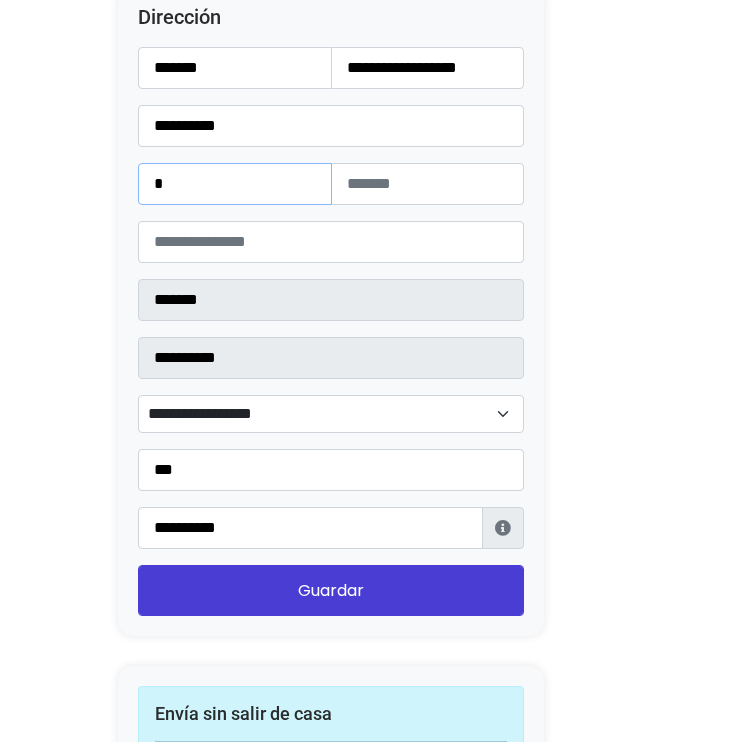 type on "*" 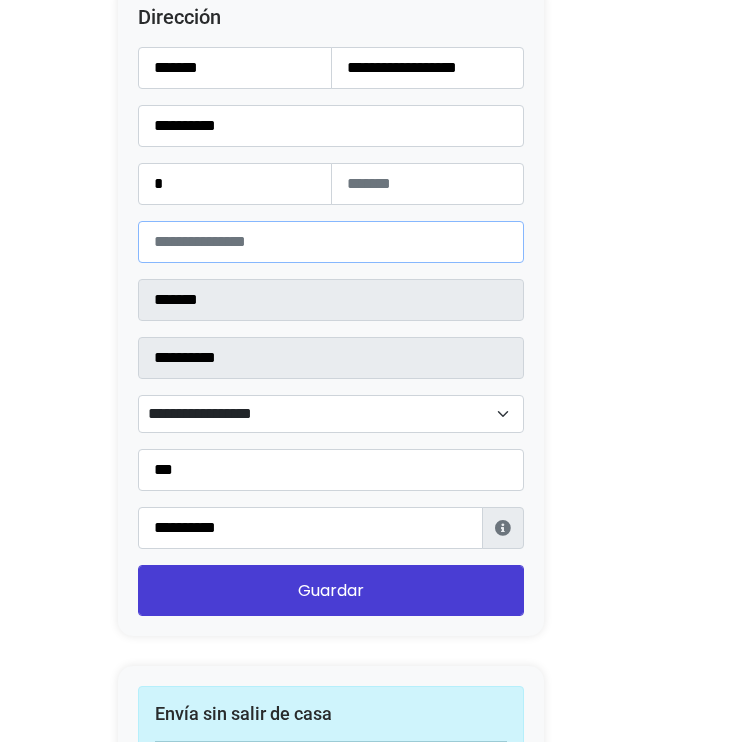 click on "*****" at bounding box center [331, 242] 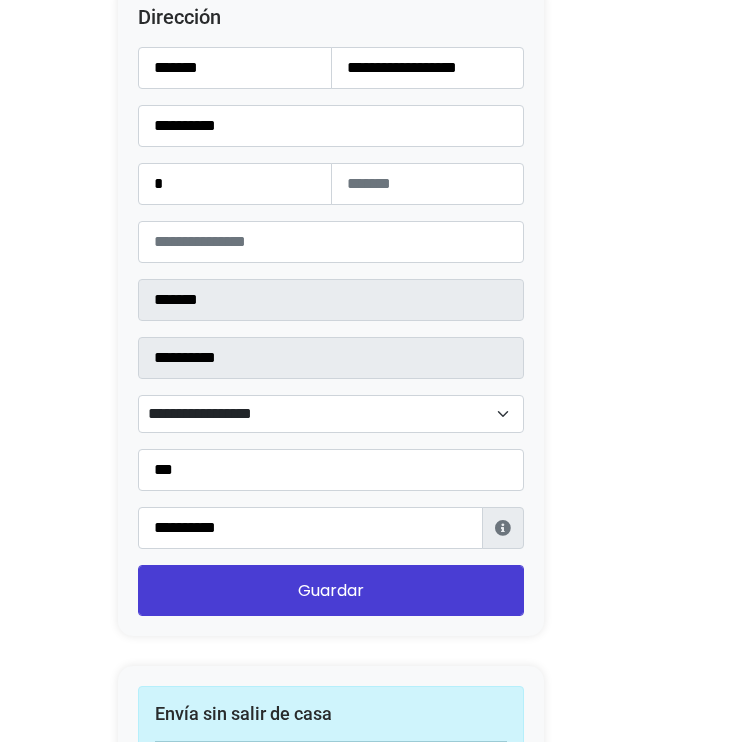 click on "Configuración de Tienda
Ocultar productos vendidos
Ocultar barra Lolapay
Cabecera central
Importador de Instagram
24 horas después de enviar la solicitud, sigue estos pasos para acceder al importador de Instagram:  Cómo utilizar el importador
Después de seguir los pasos, da clic en el siguiente botón para empezar a utilizarlo
Importador de Instagram
Presentación
Esta es una descripción corta de tu tienda, da clic sobre el texto y sobre la imagen para modificarla." at bounding box center [376, -647] 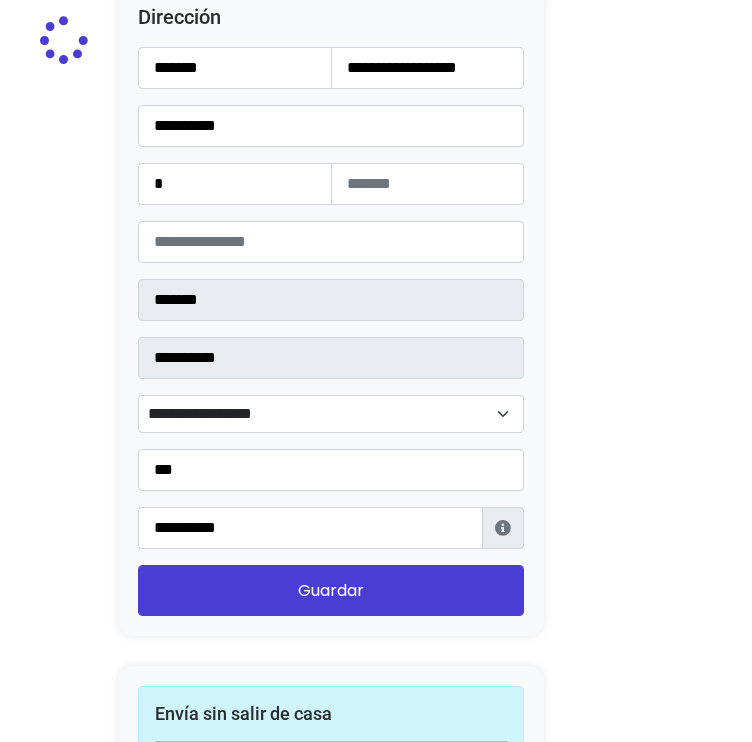 type on "******" 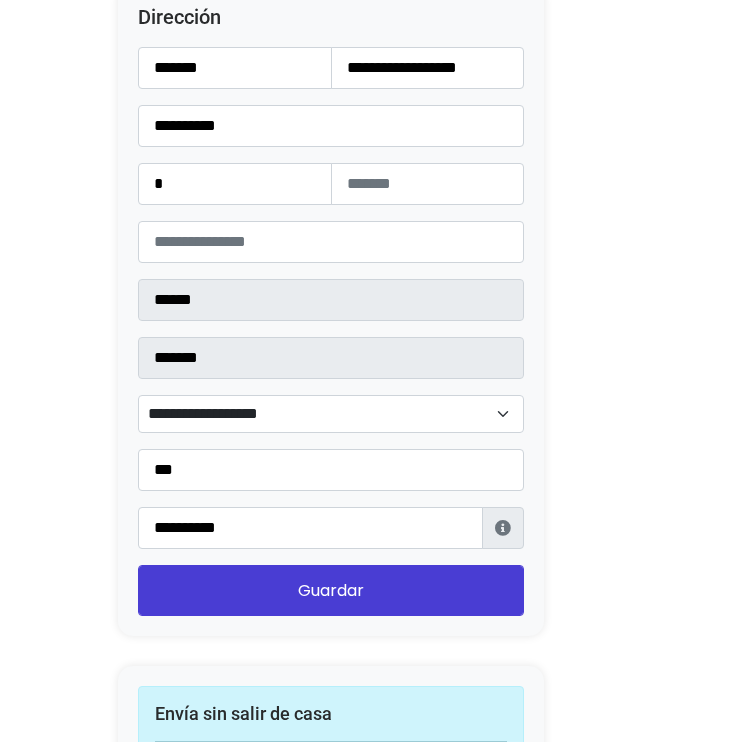 click on "**********" at bounding box center (331, 414) 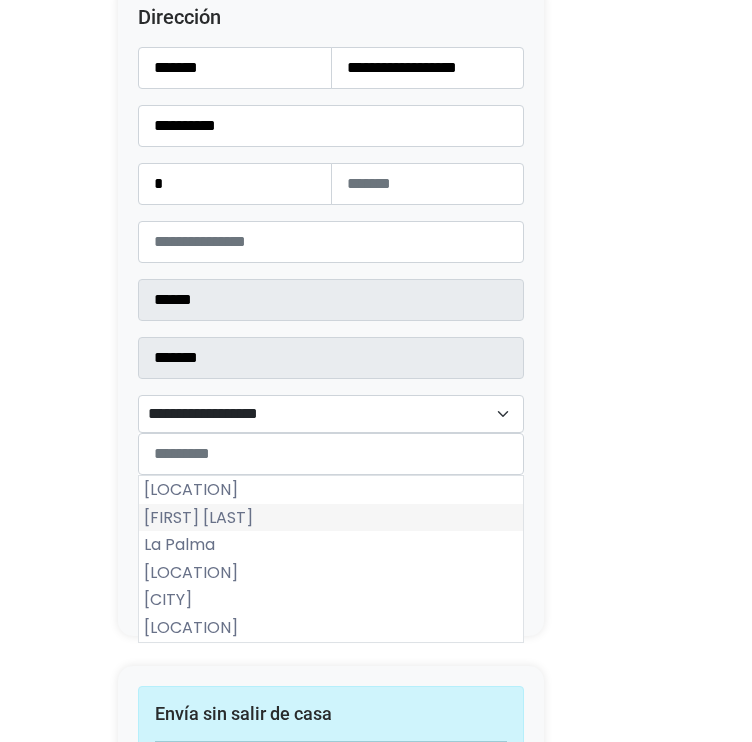 click on "[FIRST] [LAST]" at bounding box center [331, 518] 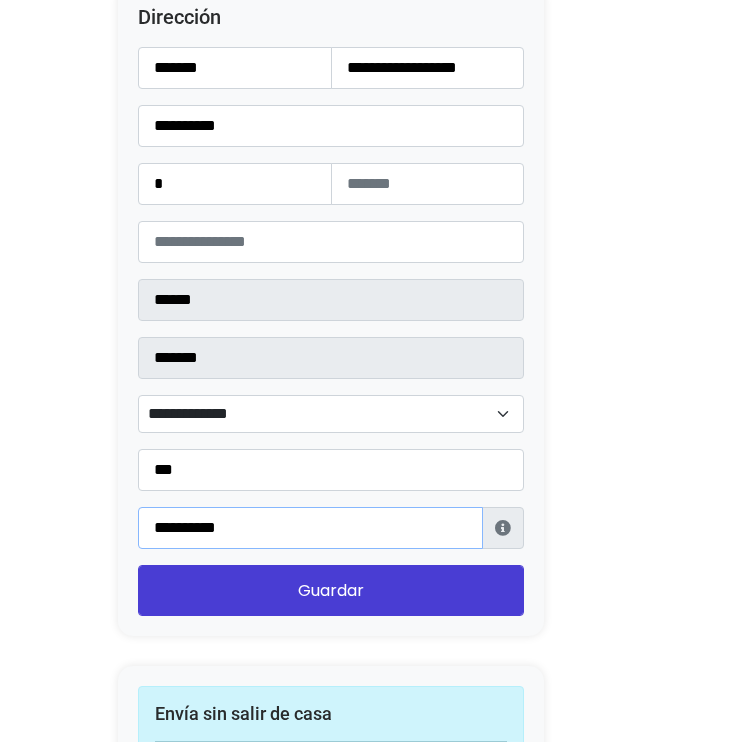 click on "**********" at bounding box center (310, 528) 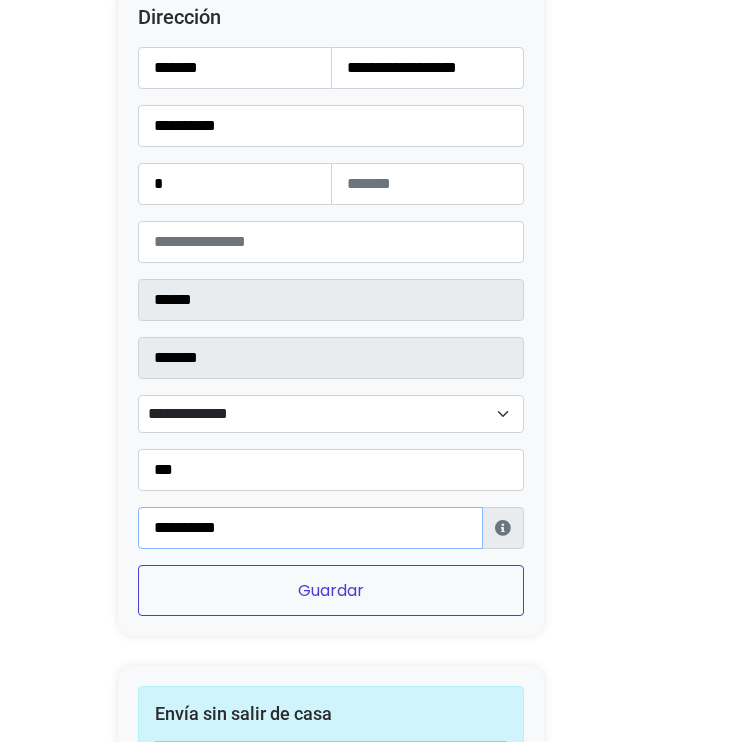 type on "**********" 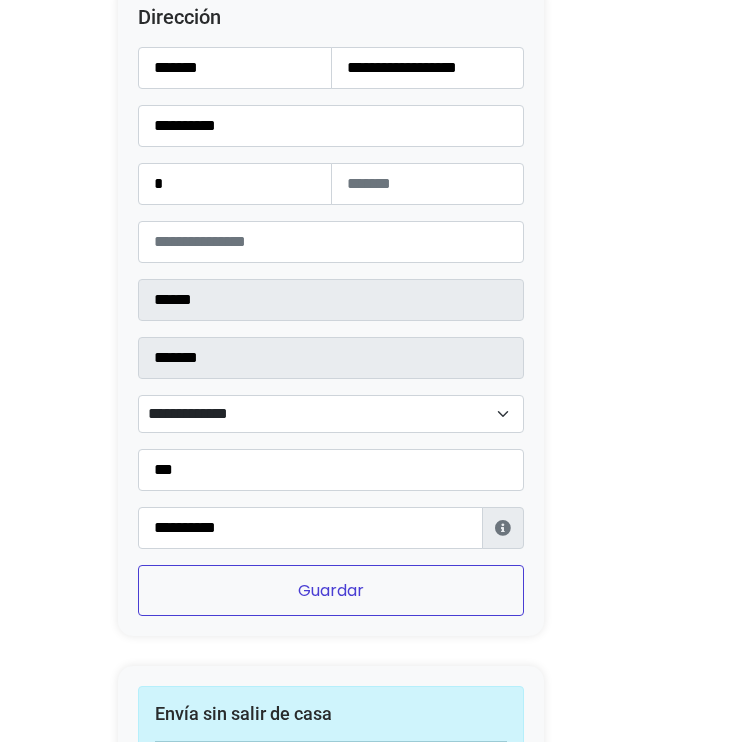 click on "Guardar" at bounding box center (331, 590) 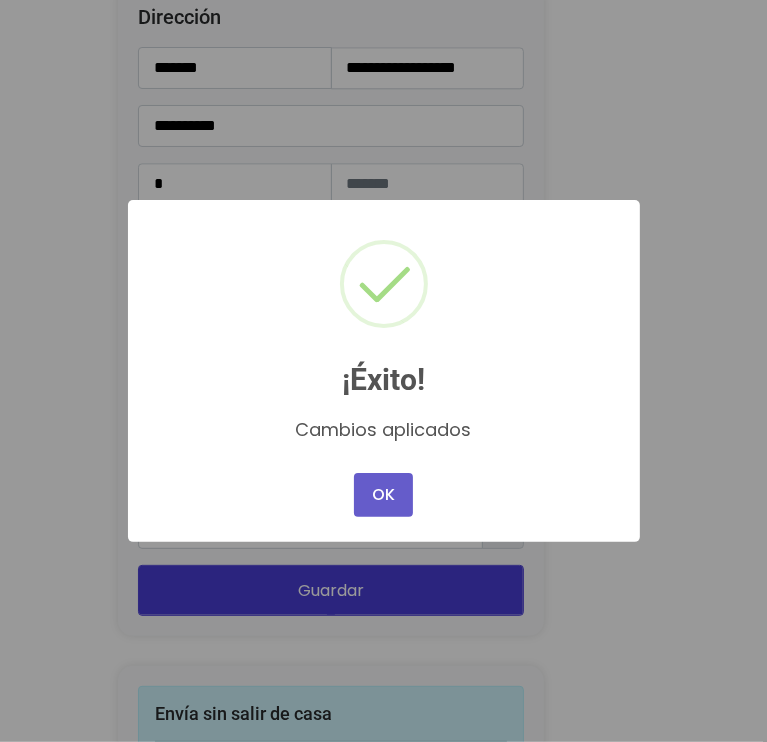 click on "OK" at bounding box center [383, 495] 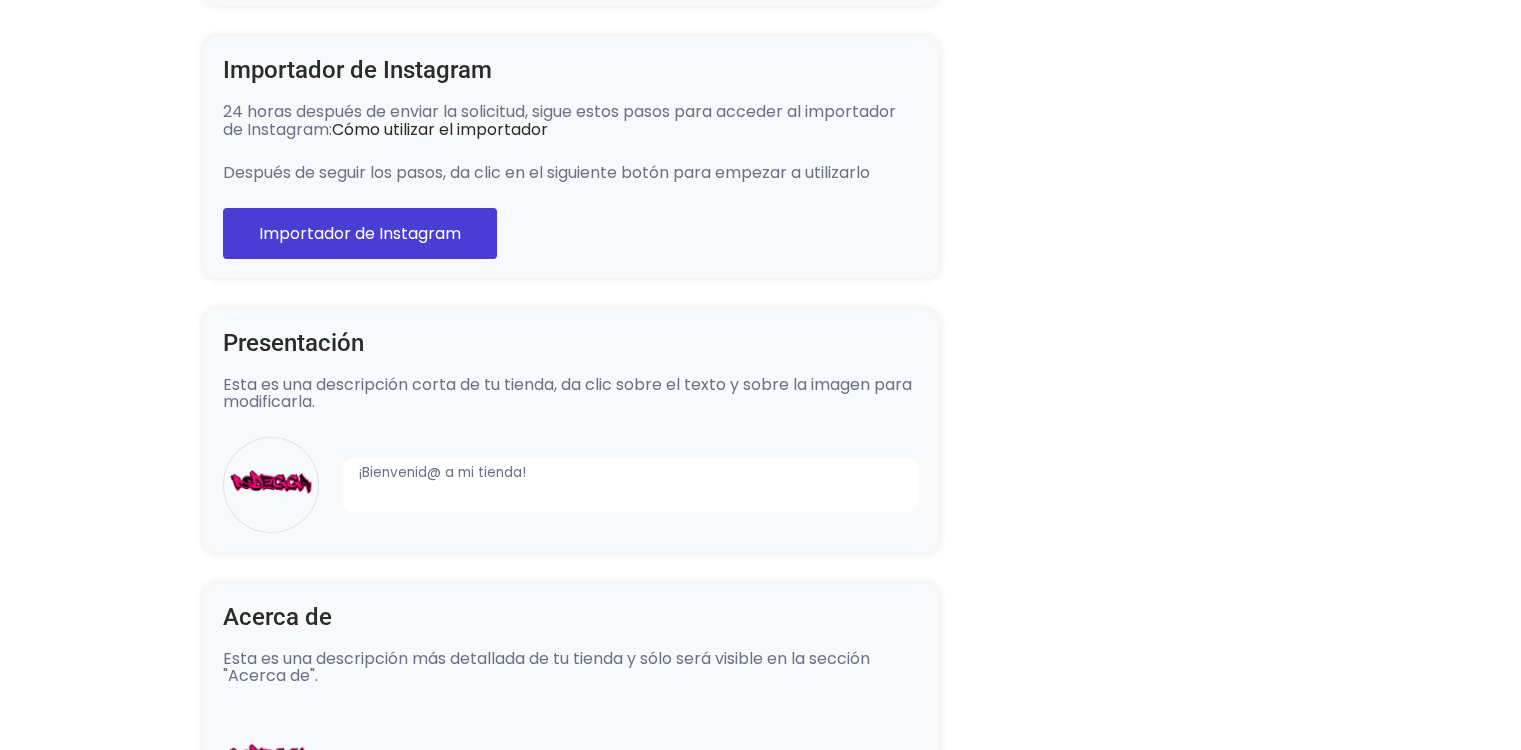 scroll, scrollTop: 0, scrollLeft: 0, axis: both 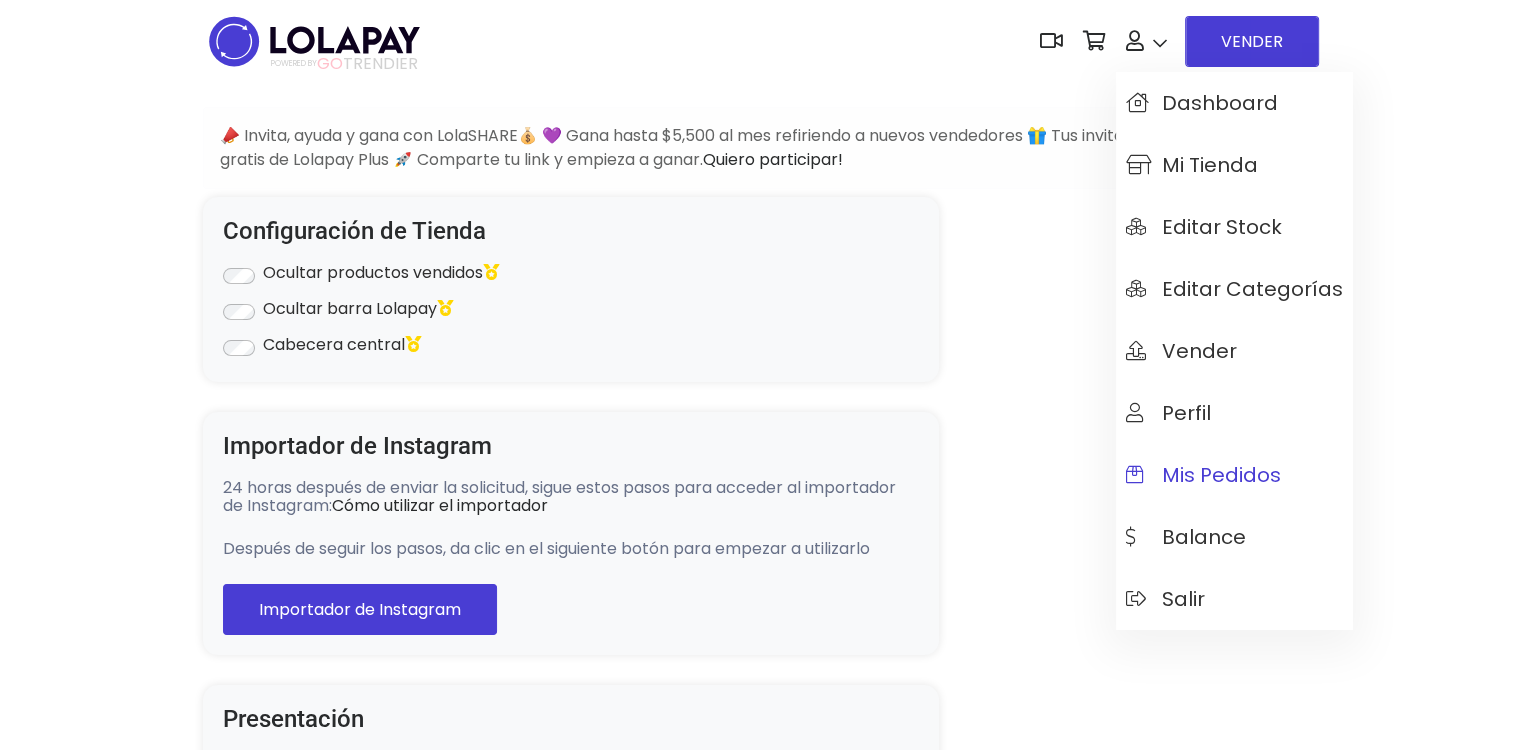 click on "Mis pedidos" at bounding box center (1203, 475) 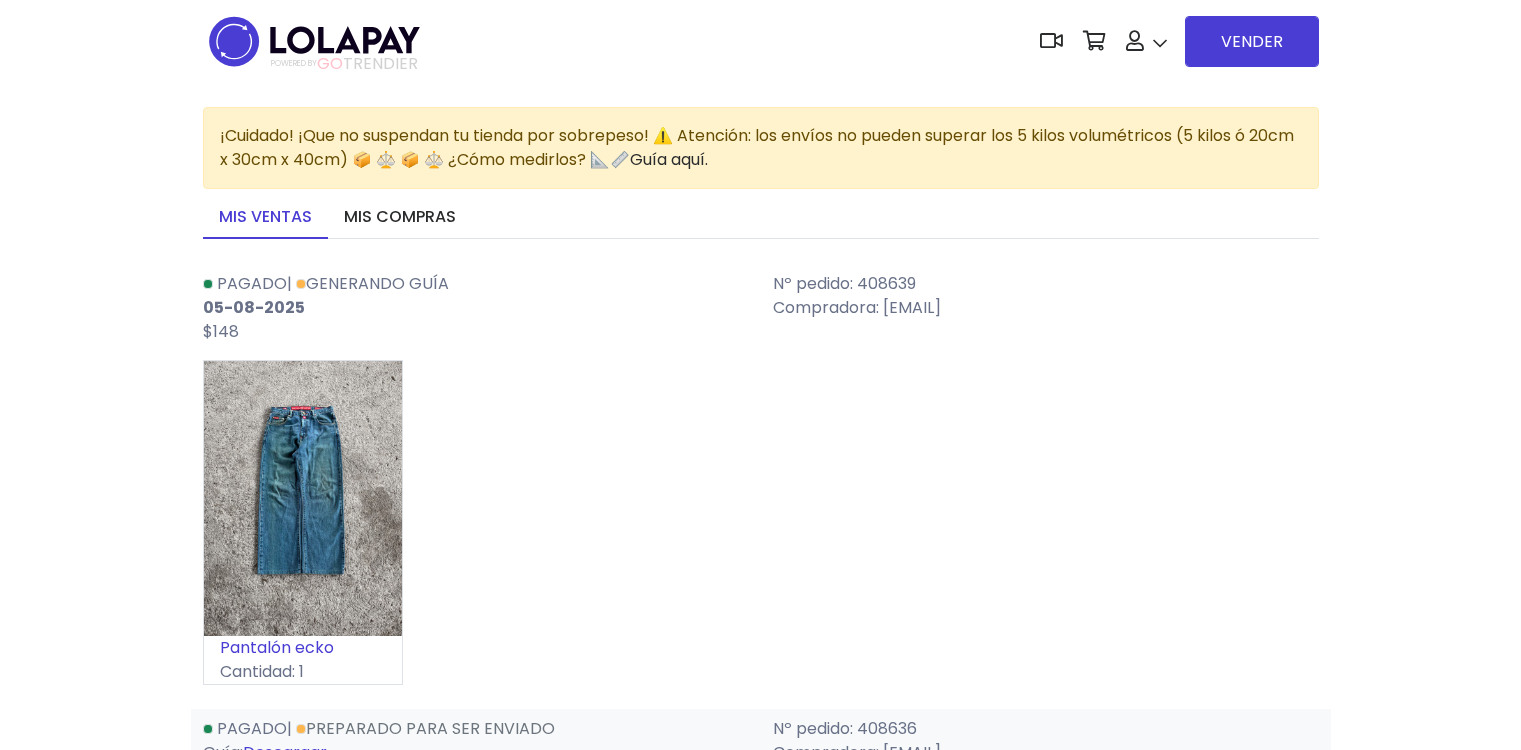 scroll, scrollTop: 0, scrollLeft: 0, axis: both 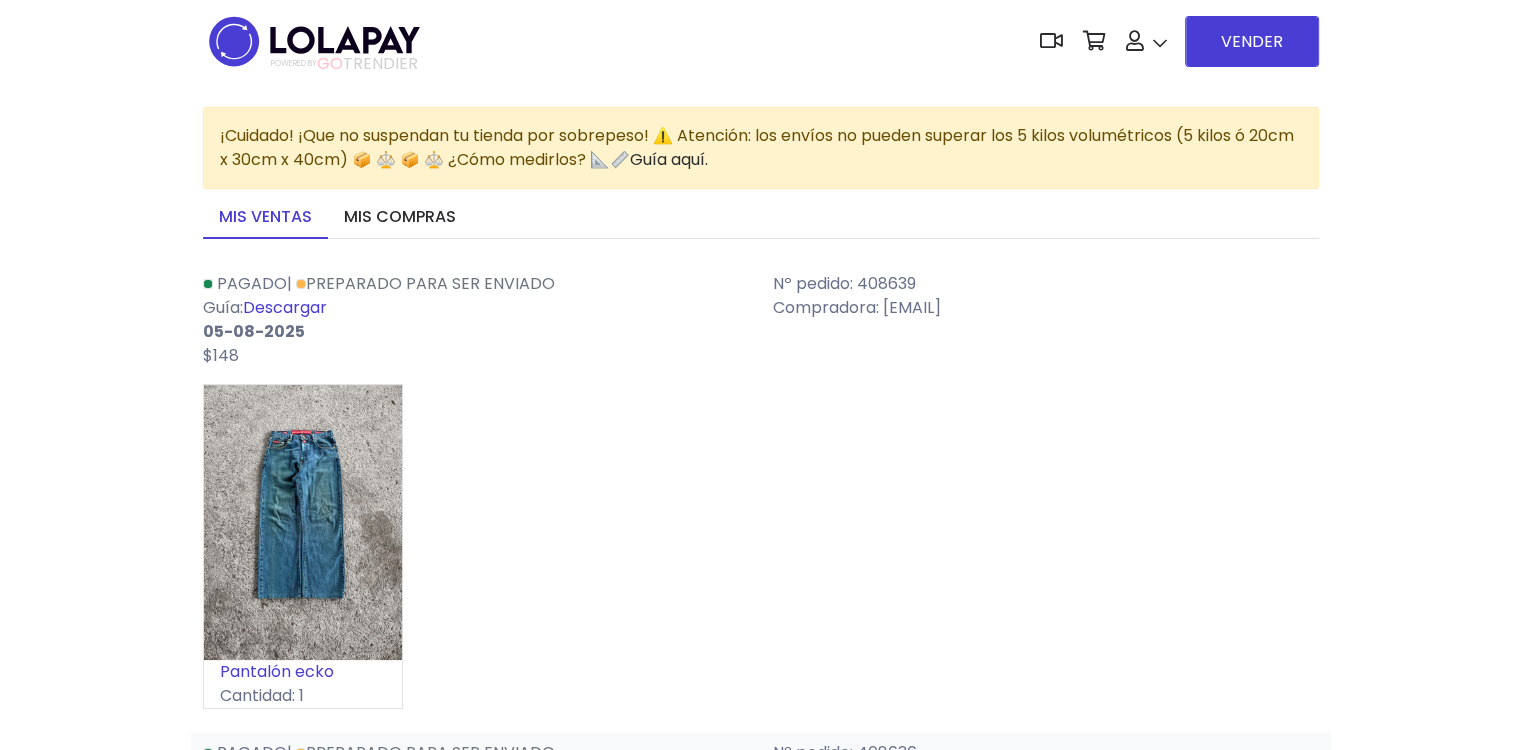 click on "Descargar" at bounding box center [285, 307] 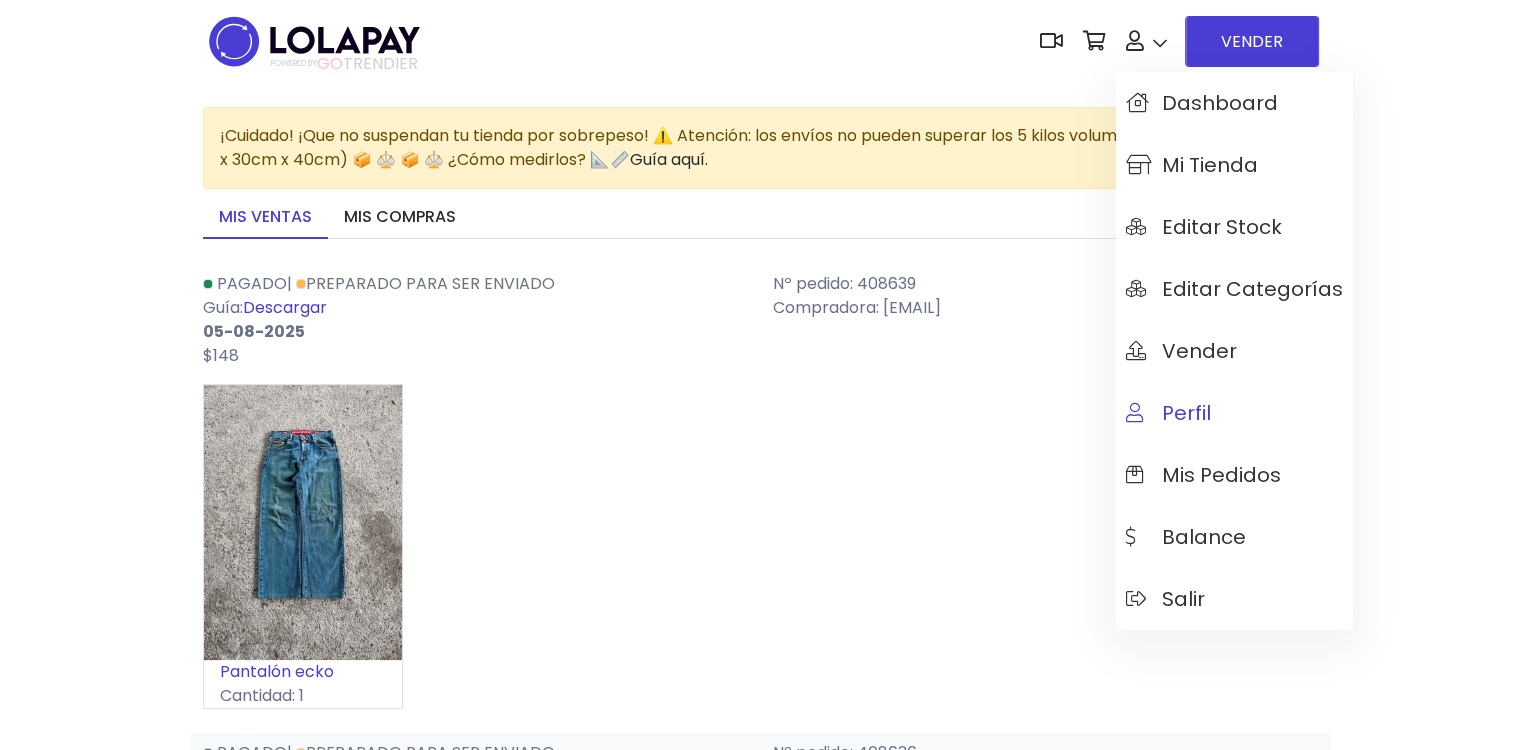 click on "Perfil" at bounding box center (1234, 413) 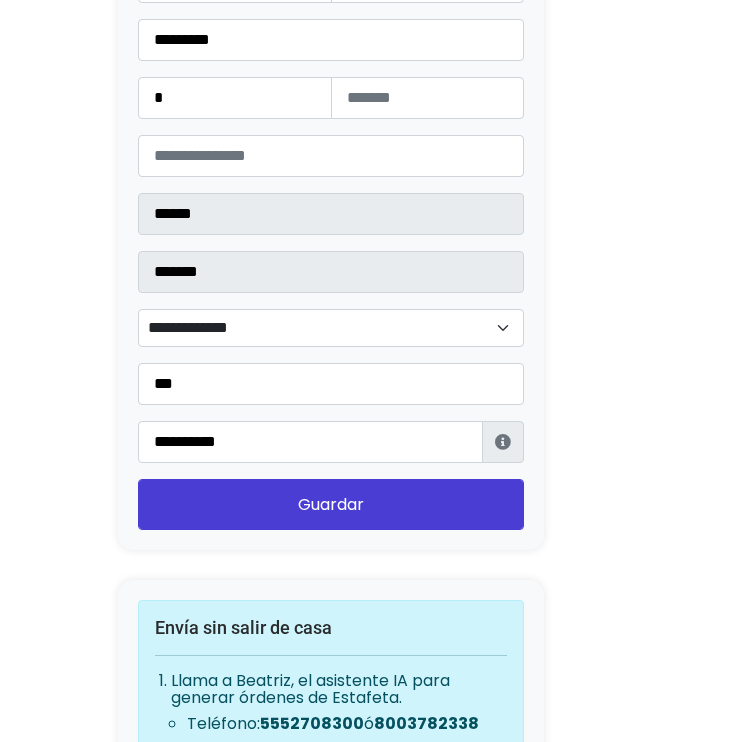 scroll, scrollTop: 2600, scrollLeft: 0, axis: vertical 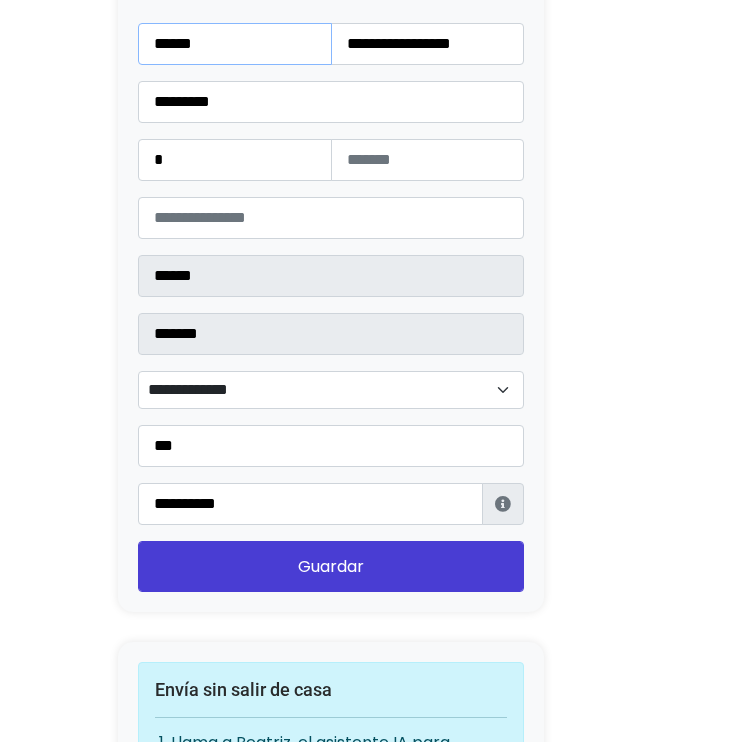 click on "******" at bounding box center (235, 44) 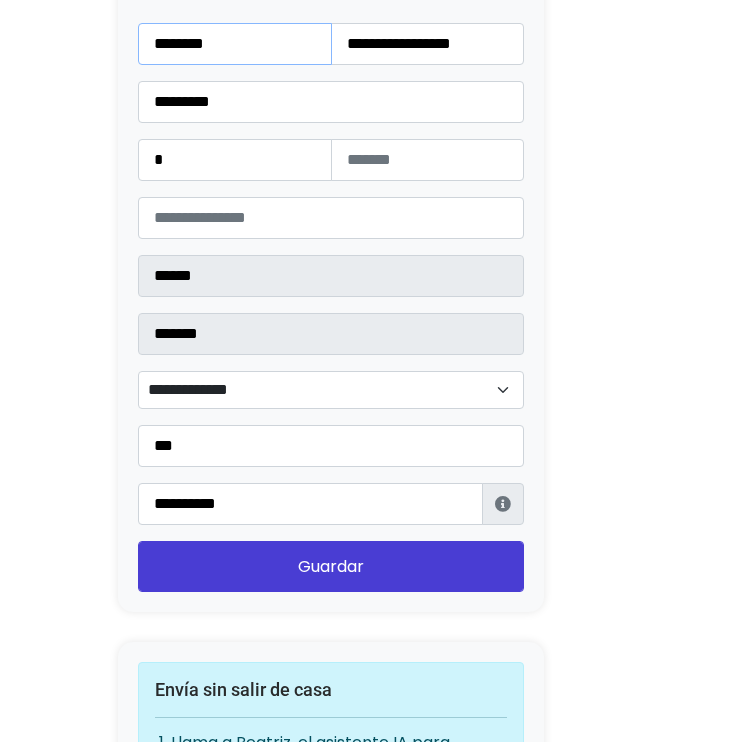 type on "*******" 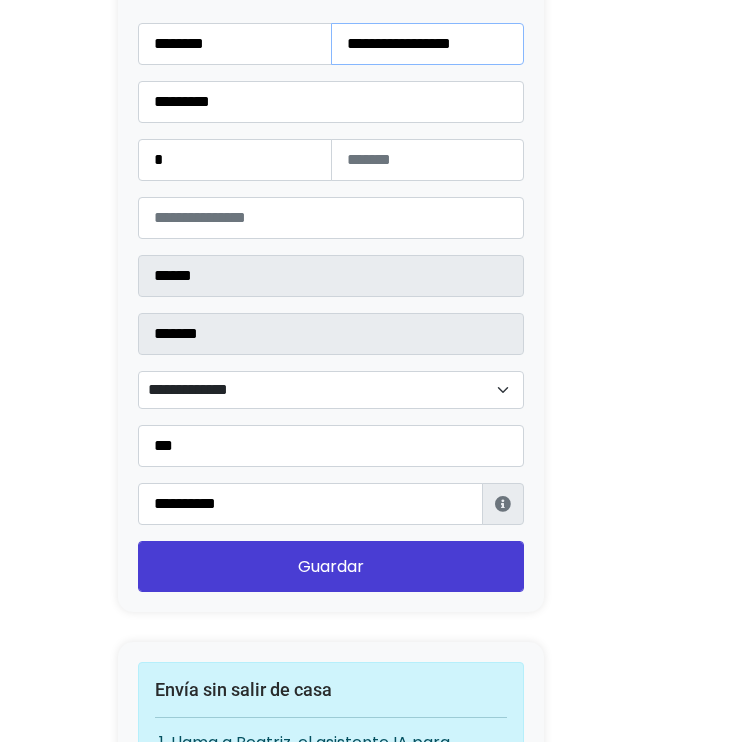 click on "**********" at bounding box center [428, 44] 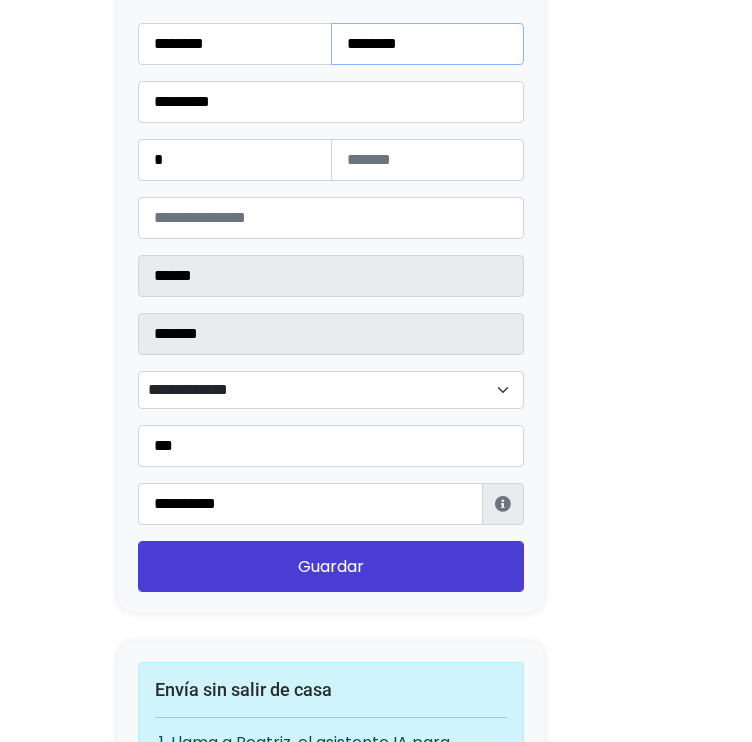 click on "*******" at bounding box center (428, 44) 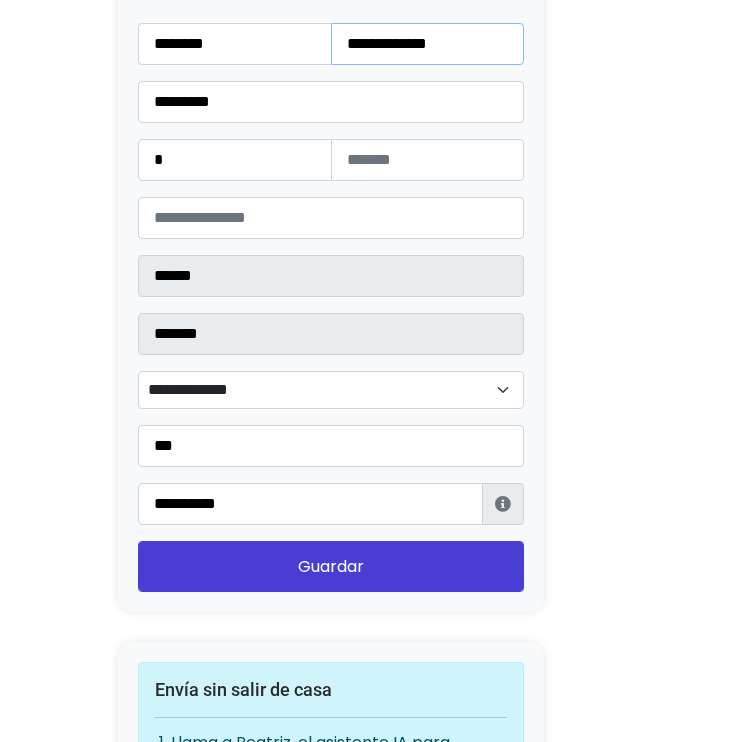 type on "**********" 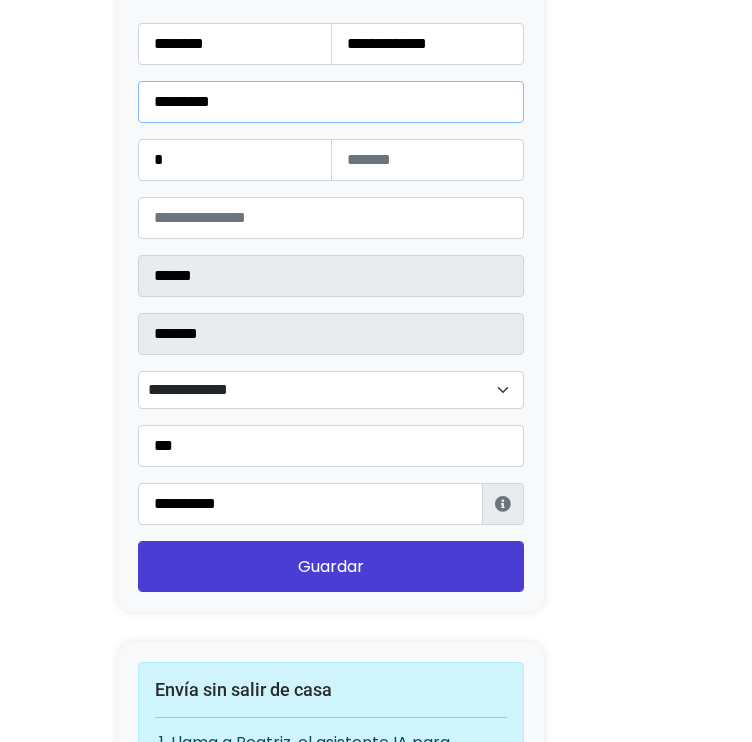 click on "*********" at bounding box center (331, 102) 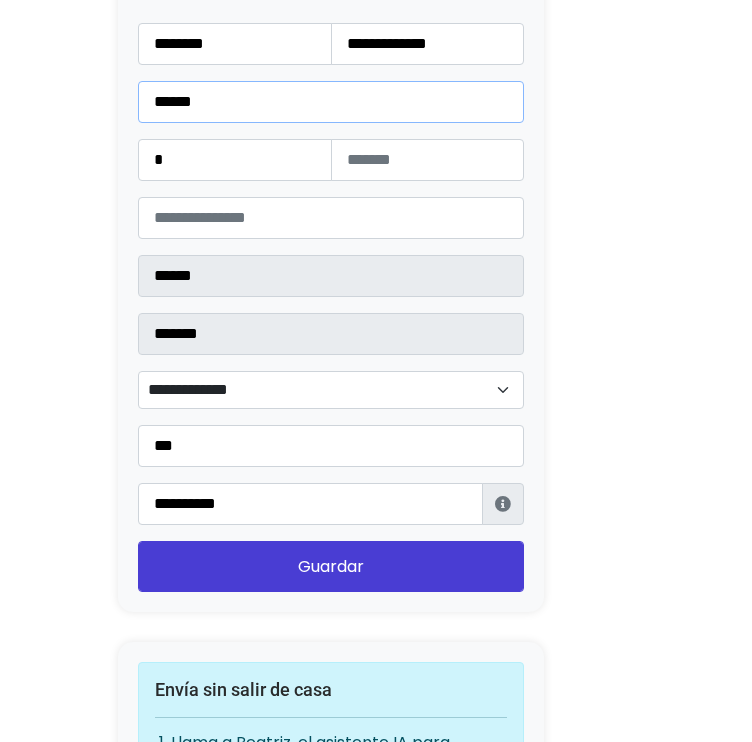 type on "******" 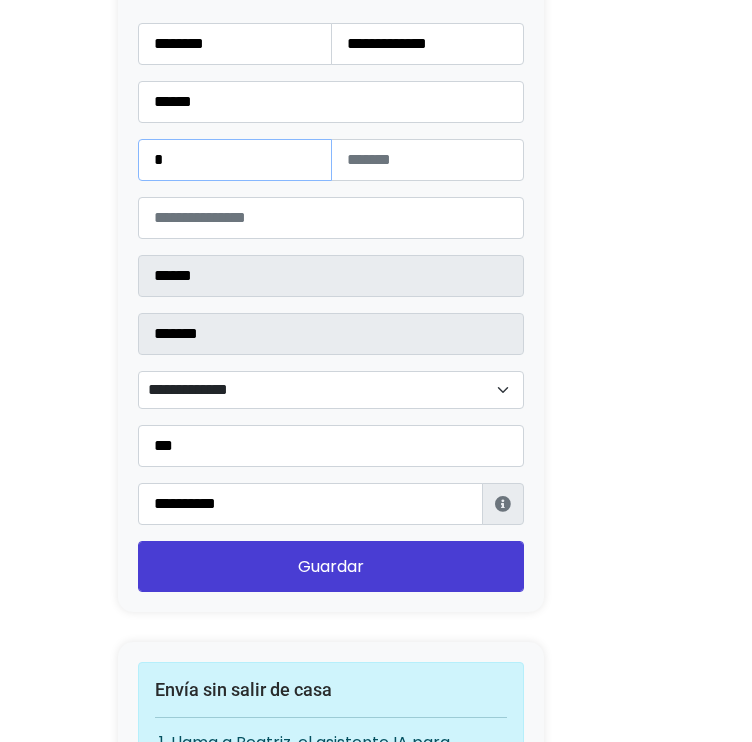 click on "*" at bounding box center [235, 160] 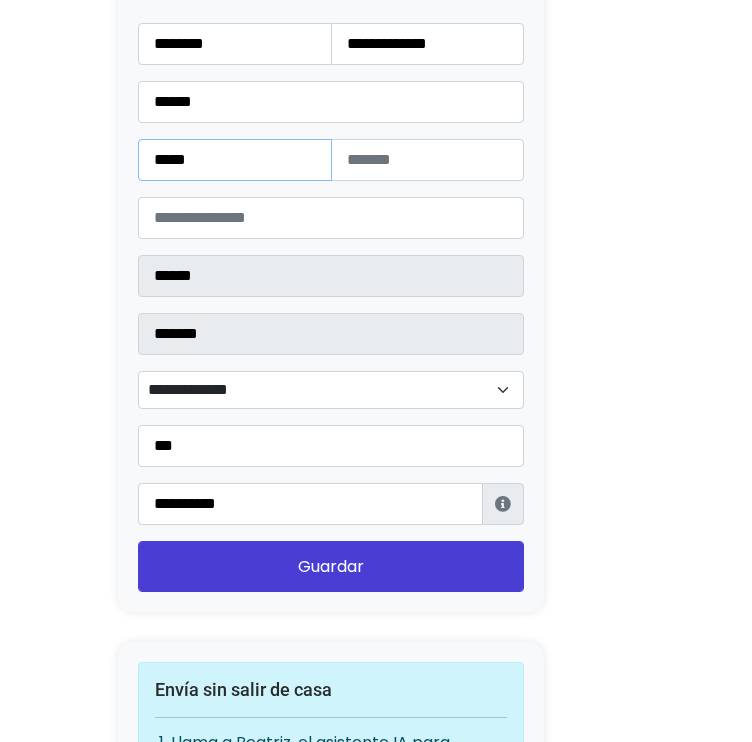 type on "****" 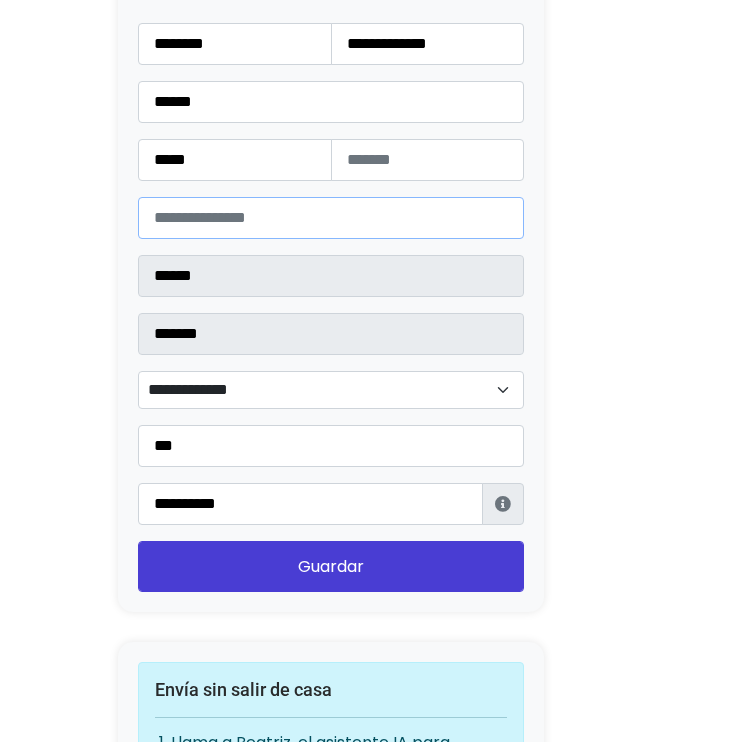 click on "*****" at bounding box center [331, 218] 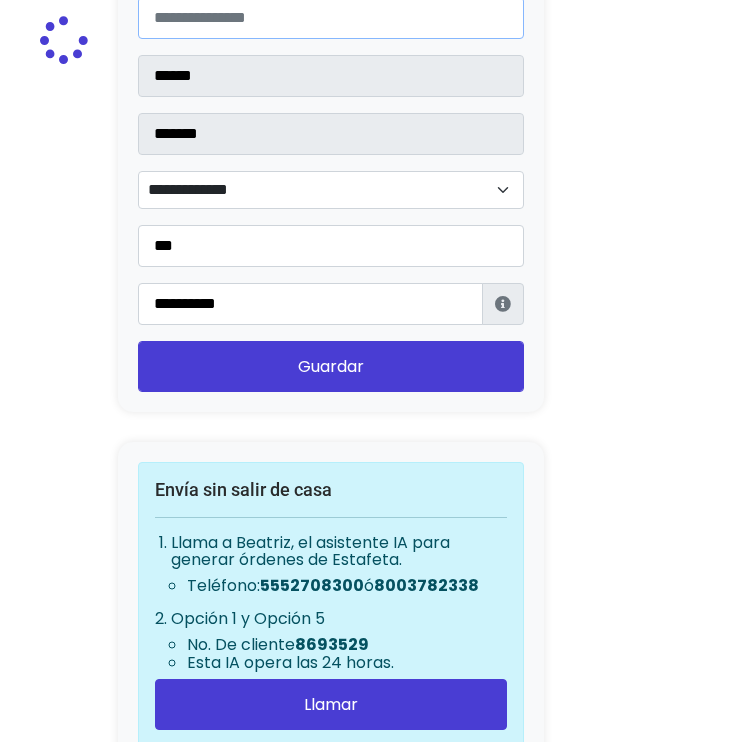 type on "**********" 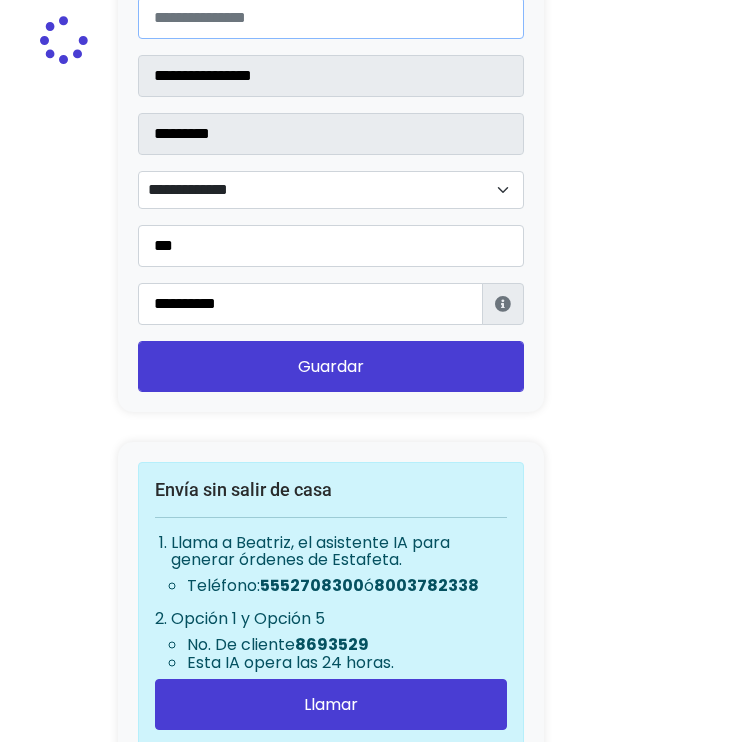 select 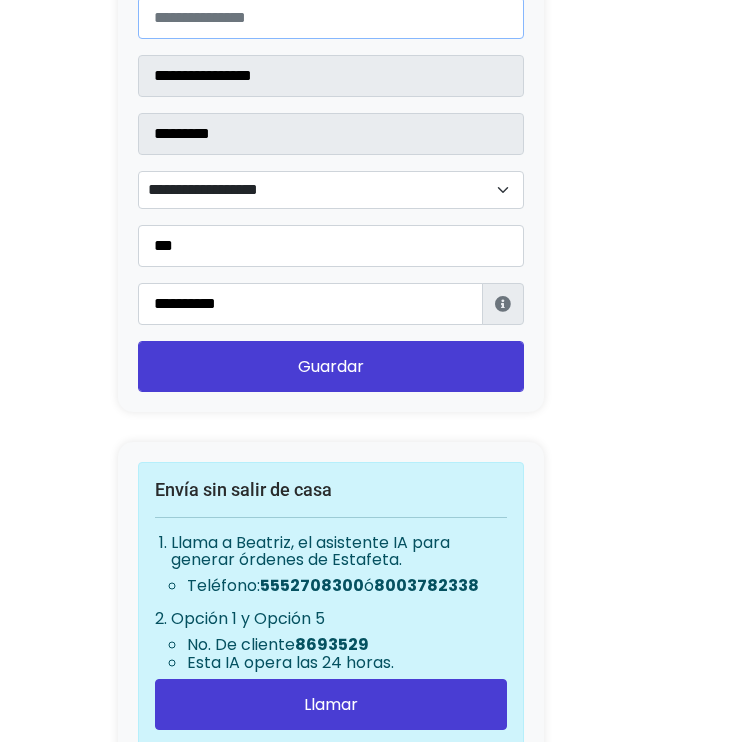 type on "*****" 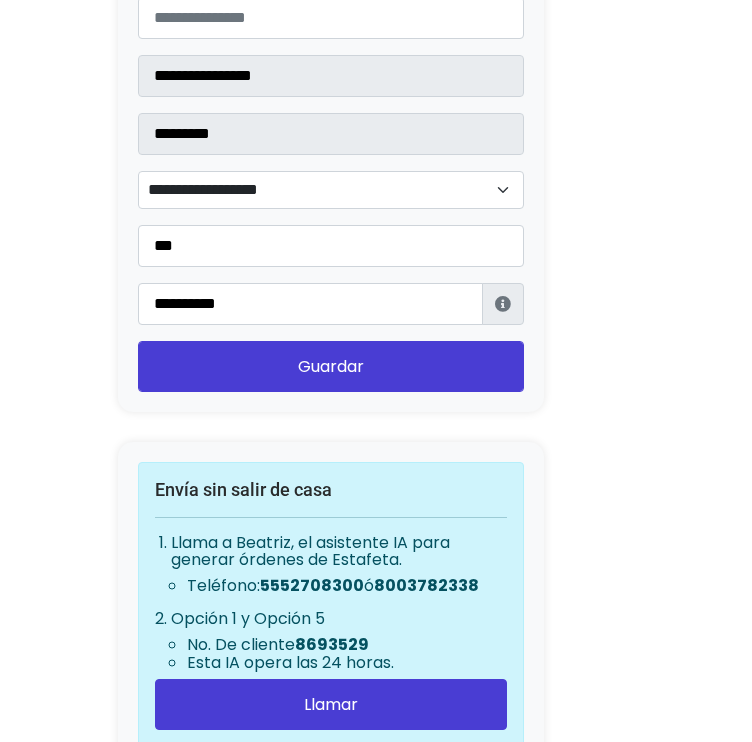 click on "**********" at bounding box center (331, 190) 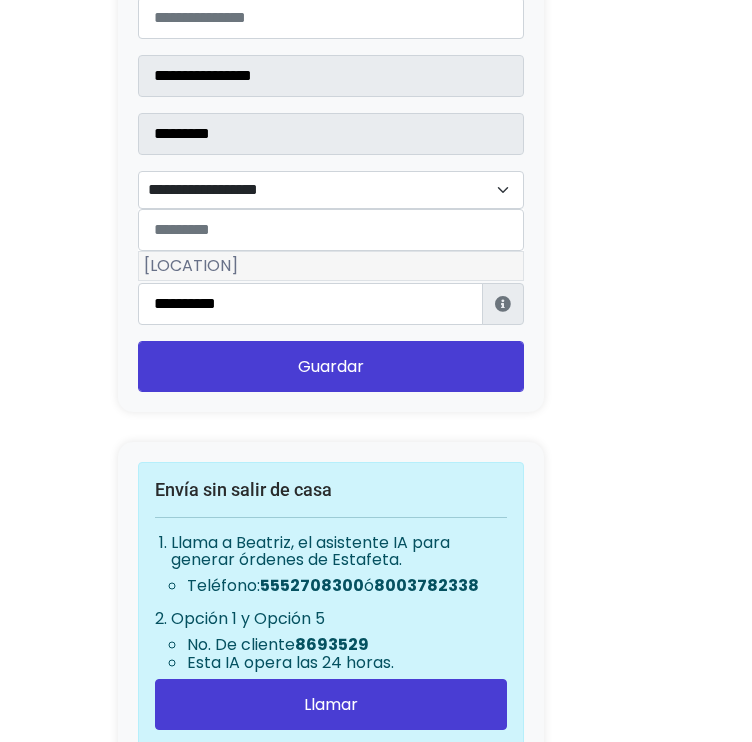 click on "[STREET]" at bounding box center (331, 266) 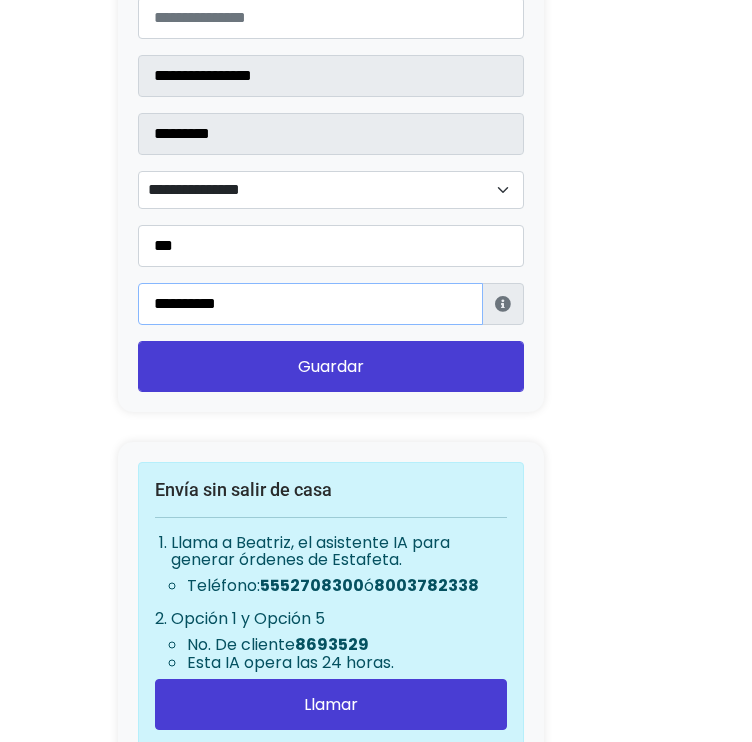 click on "**********" at bounding box center (310, 304) 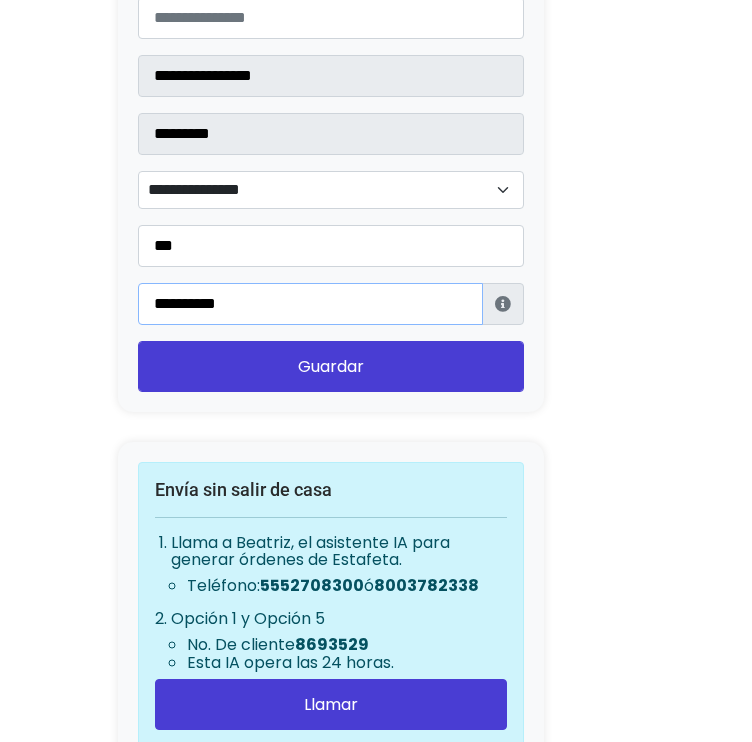 type on "**********" 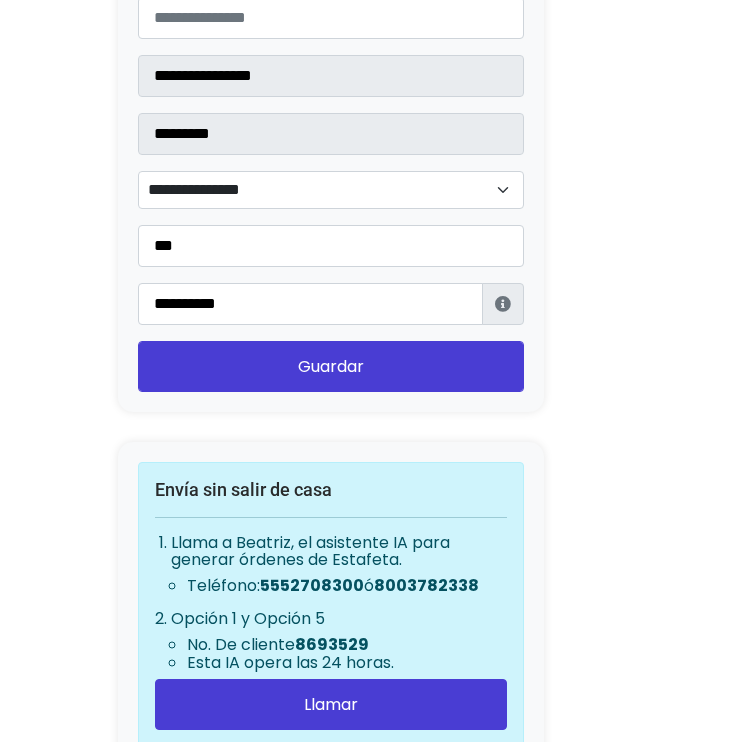 click on "Dirección
Información de Estafeta
Este CP es Ocurre Forzoso para Estafeta , por lo tanto es  responsabilidad del comprador hacer seguimiento del pedido y recogerlo en sucursal . No se hace devolución del costo de envío si el pedido regresa a remitente.
📦 ¿Dónde lo tengo que recoger?
Con tu número de seguimiento podrás ingresar al sitio de Estafeta para rastrearlo, una vez en sucursal se indicará la dirección exacta de recolección. Será una sucursal cercana a tu domicilio.
📦 ¿Cómo obtengo mi número de seguimiento?
Después de tu compra te llegará un correo con el número de seguimiento y link Estafeta.
📦 ¿Cómo sé cuándo llegará?
📦 ¿Cuánto tiempo tengo para recogerlo y qué necesito?
Cerrar" at bounding box center [331, 86] 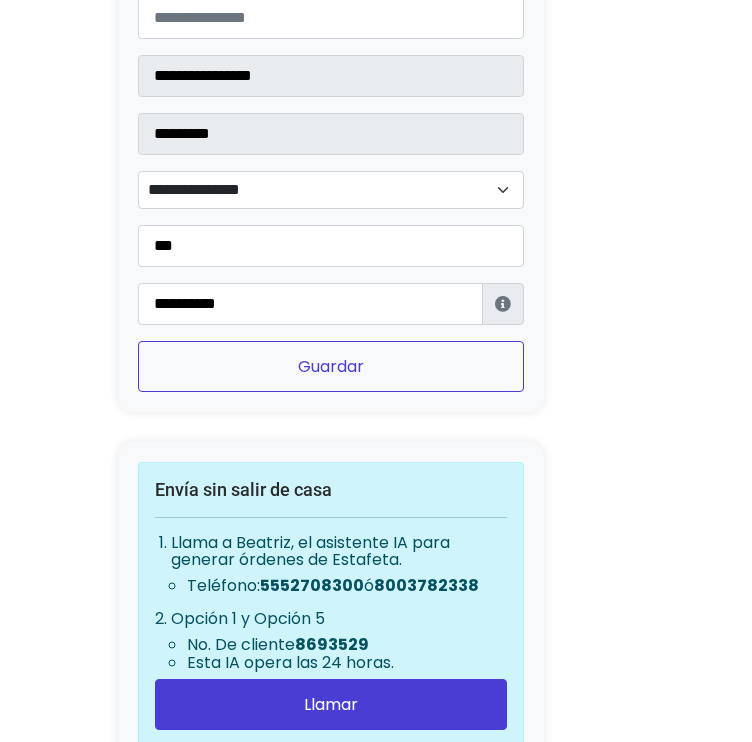 click on "Guardar" at bounding box center (331, 366) 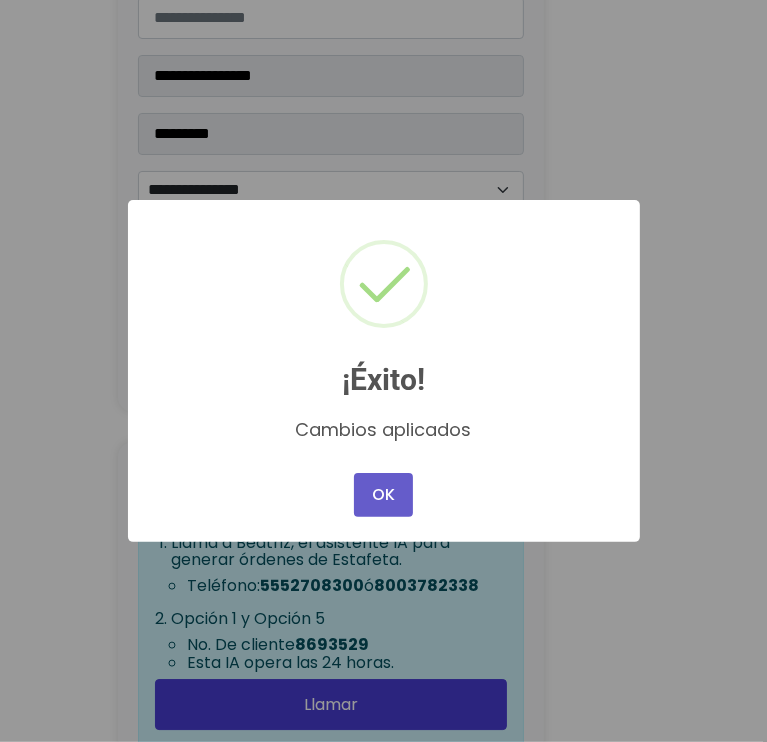 click on "OK" at bounding box center (383, 495) 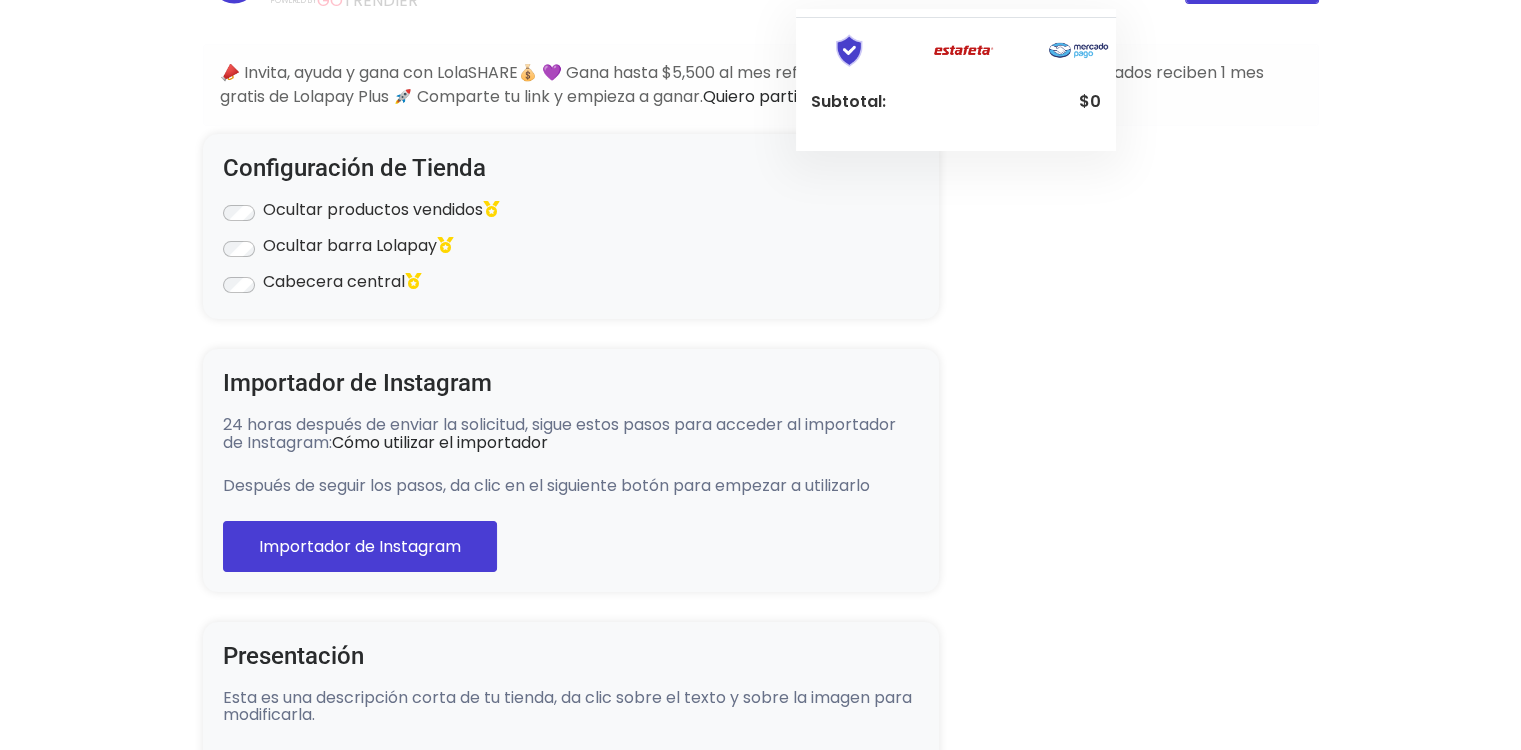 scroll, scrollTop: 0, scrollLeft: 0, axis: both 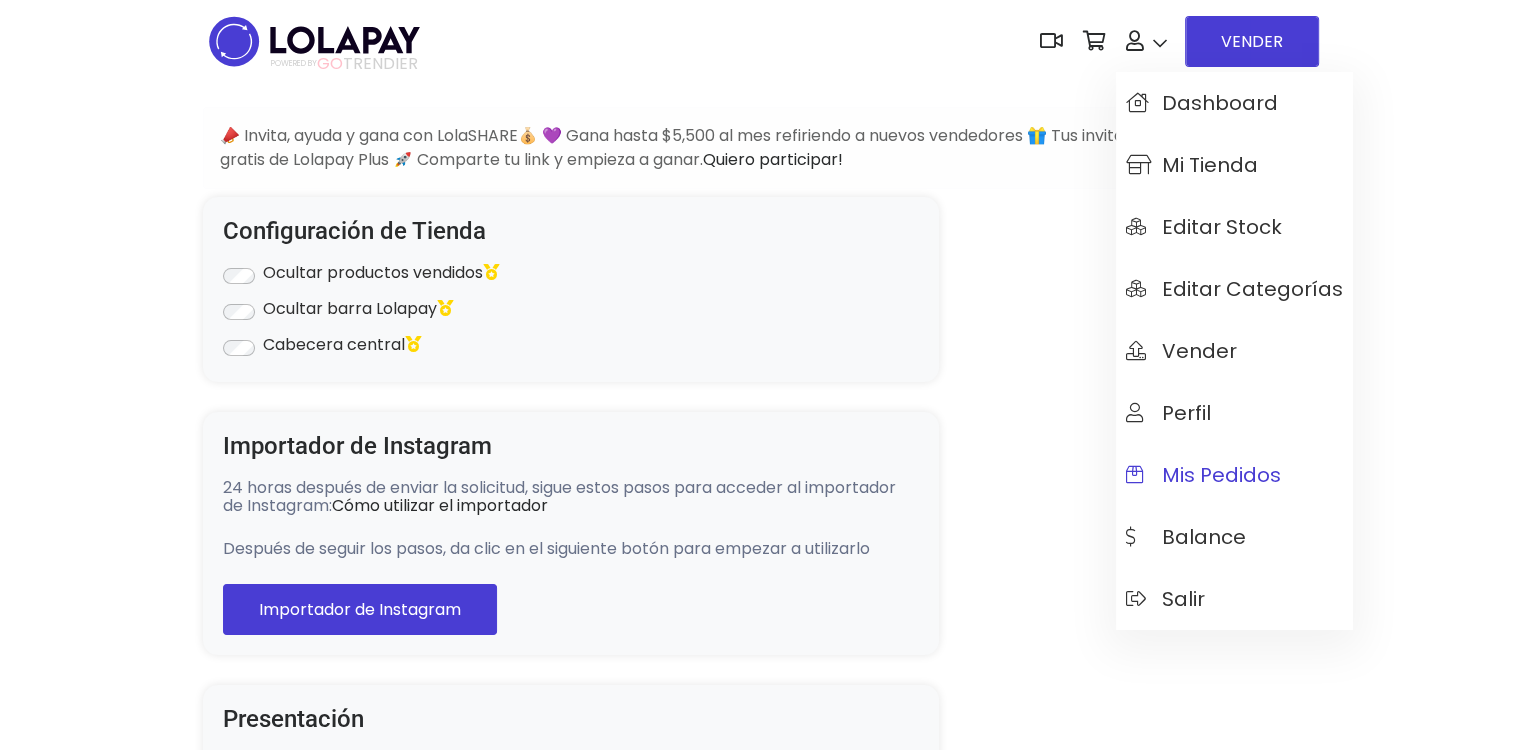 click on "Mis pedidos" at bounding box center (1203, 475) 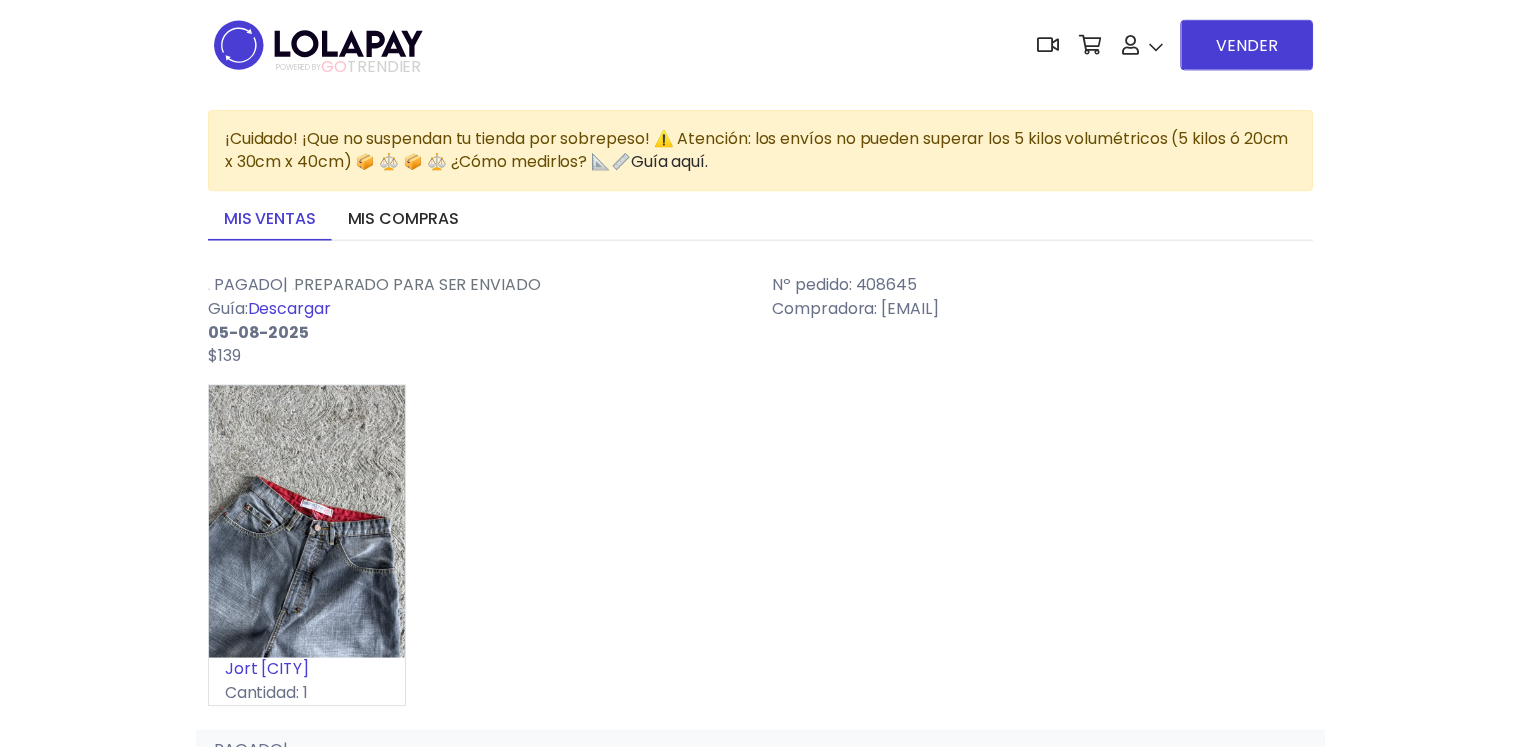 scroll, scrollTop: 0, scrollLeft: 0, axis: both 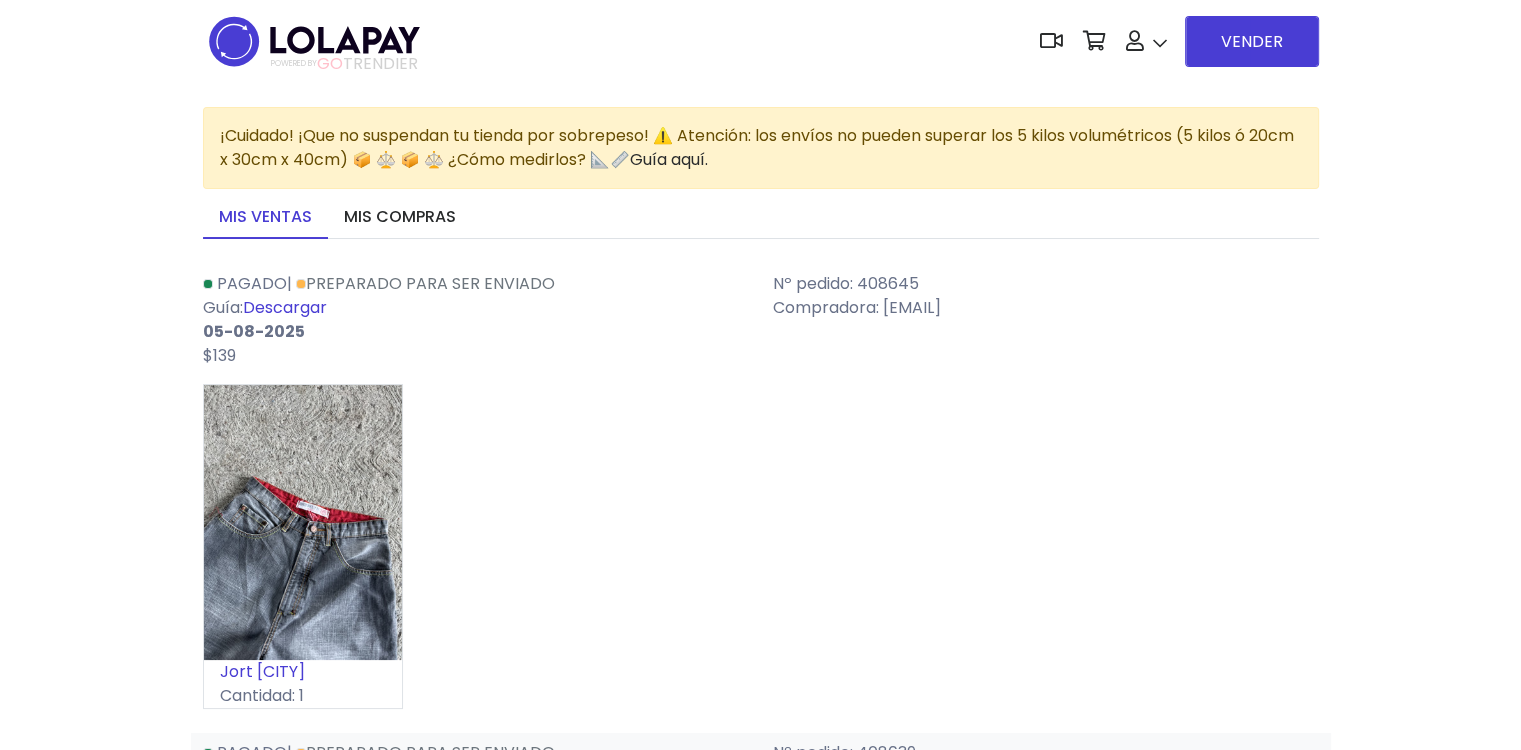 click on "Descargar" at bounding box center [285, 307] 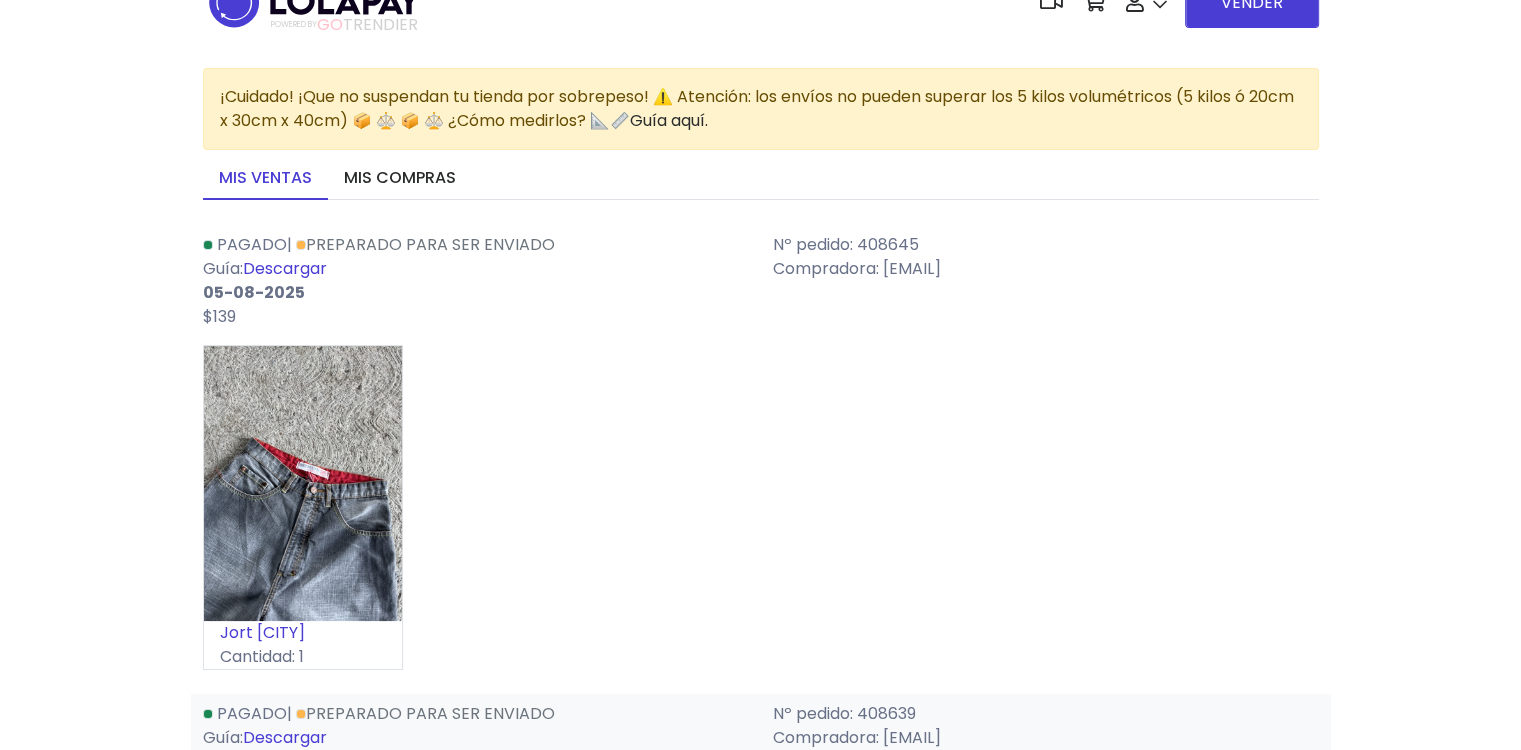 scroll, scrollTop: 100, scrollLeft: 0, axis: vertical 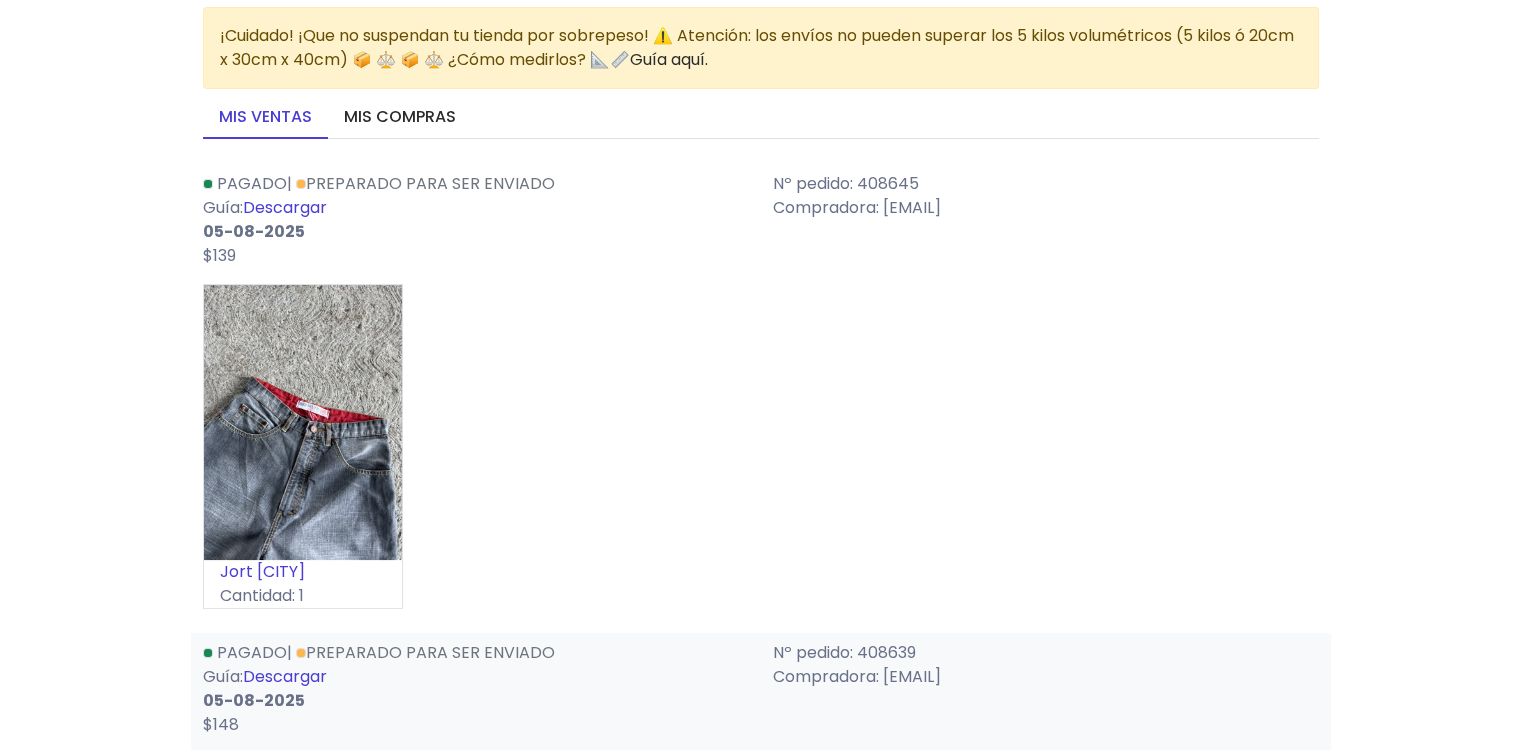 click on "Jort [CITY]
Cantidad: 1" at bounding box center (761, 454) 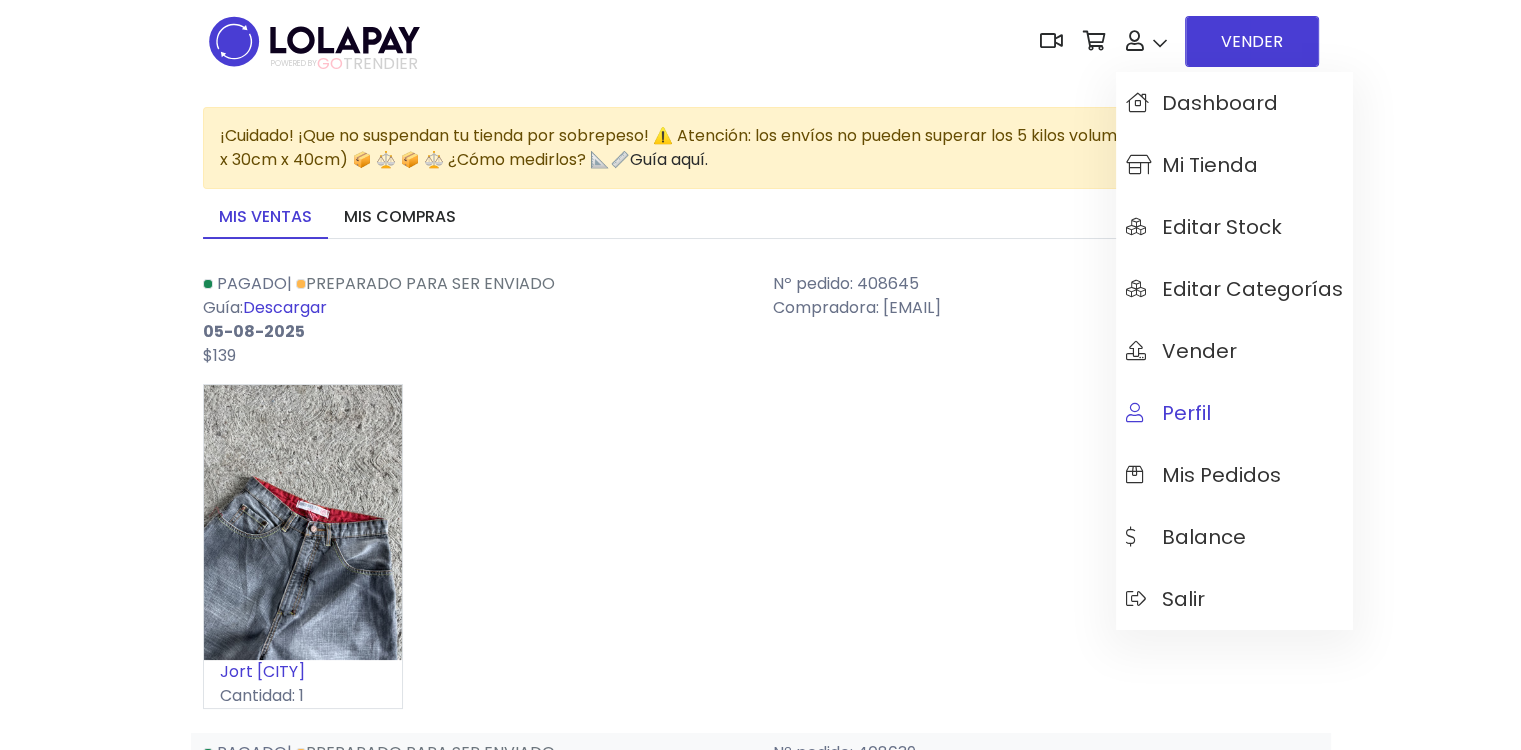 click on "Perfil" at bounding box center (1168, 413) 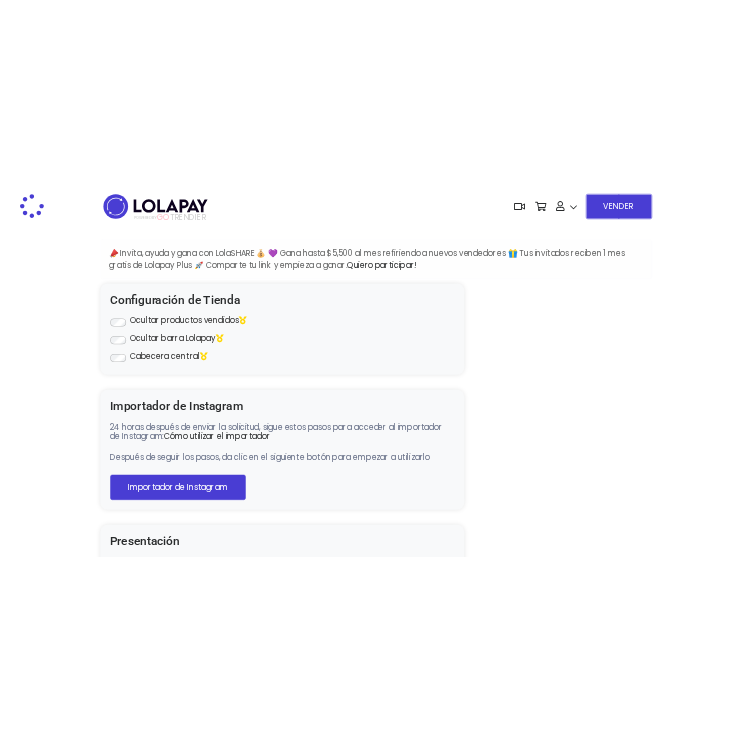 scroll, scrollTop: 0, scrollLeft: 0, axis: both 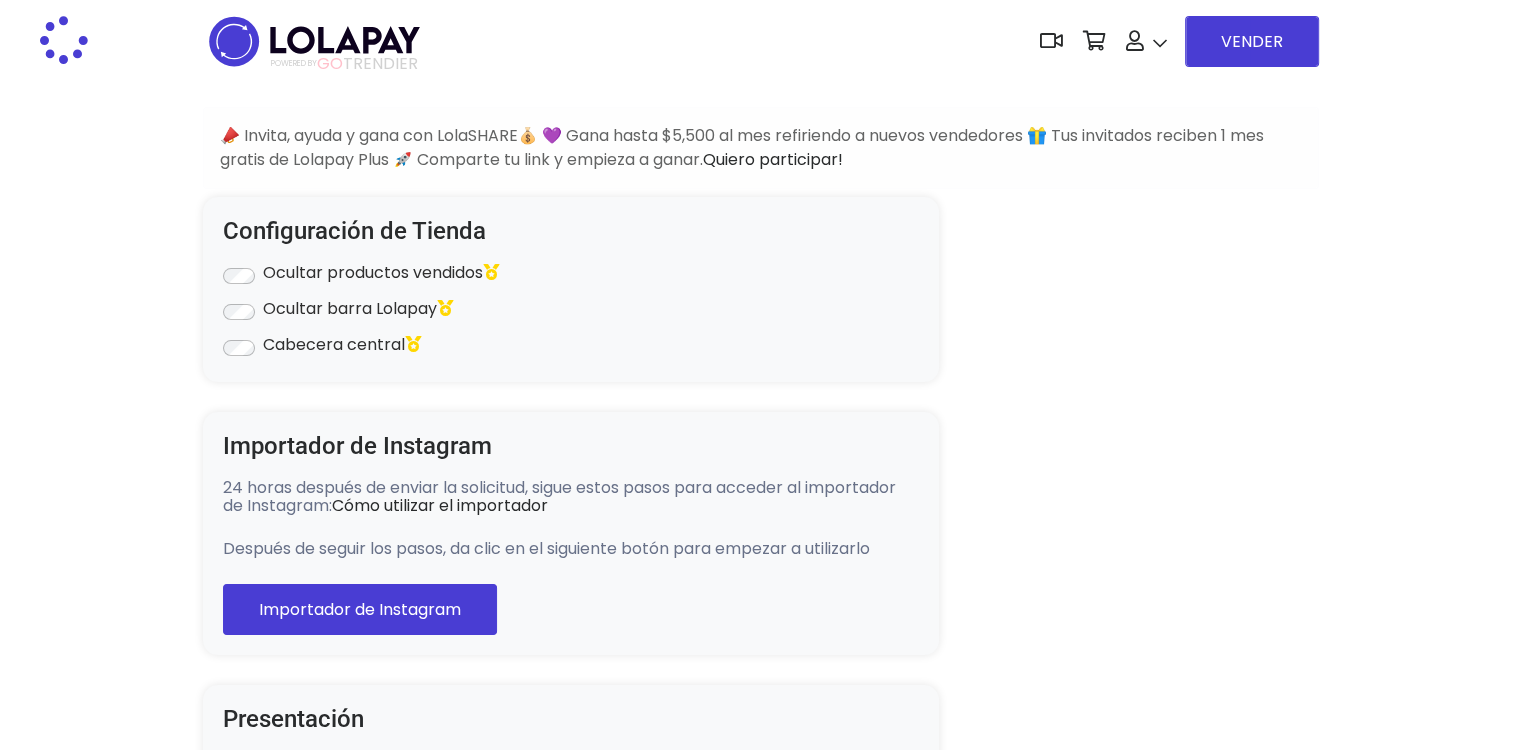 type on "**********" 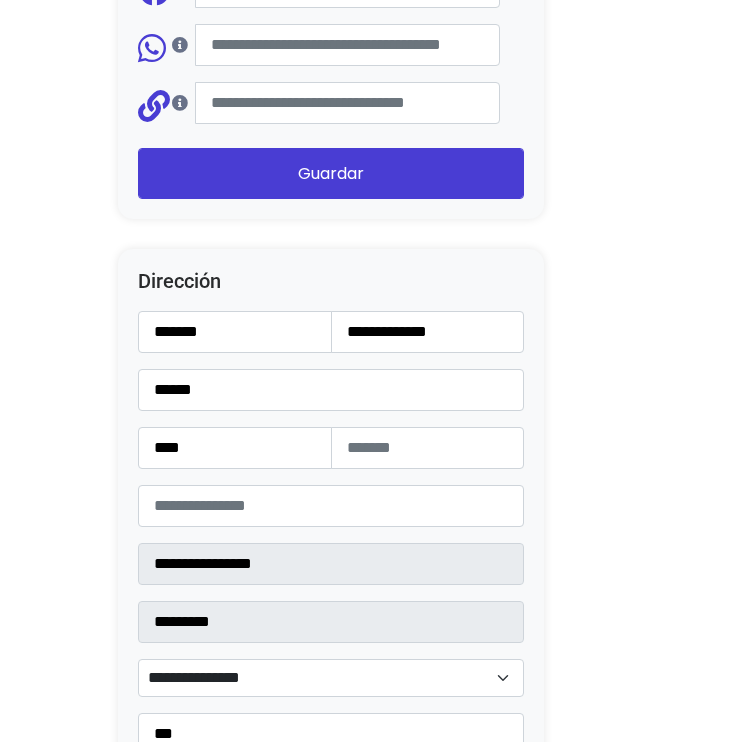 scroll, scrollTop: 2300, scrollLeft: 0, axis: vertical 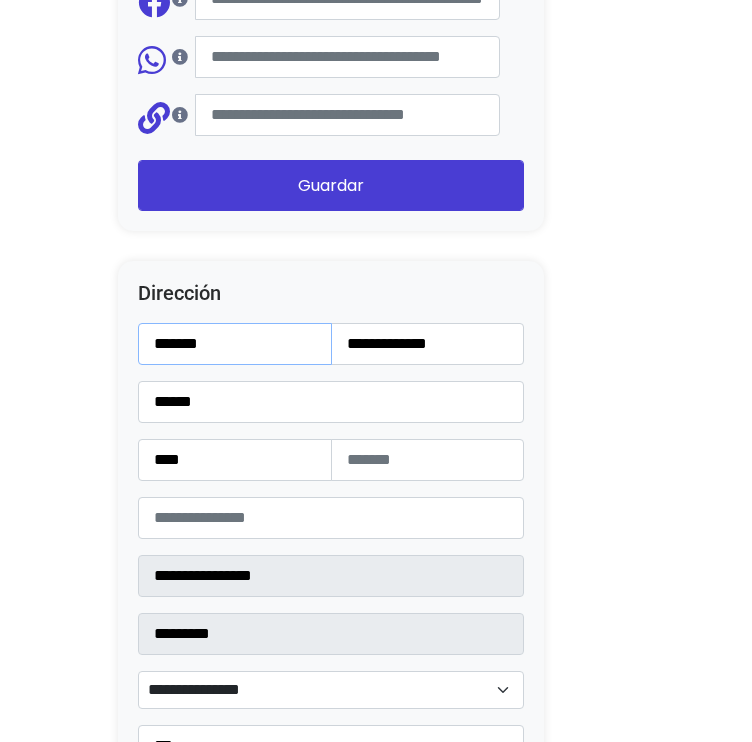 click on "*******" at bounding box center (235, 344) 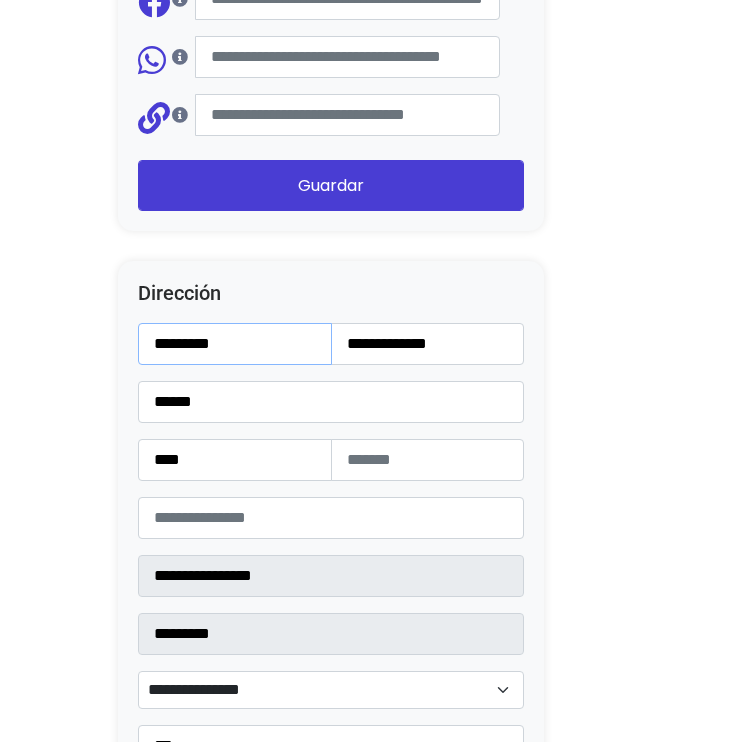 type on "*********" 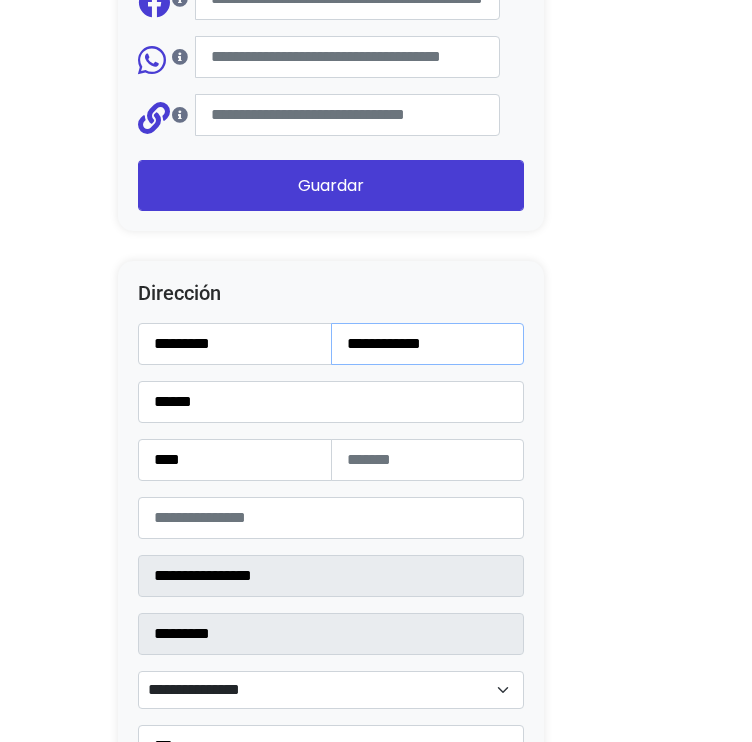 type on "**********" 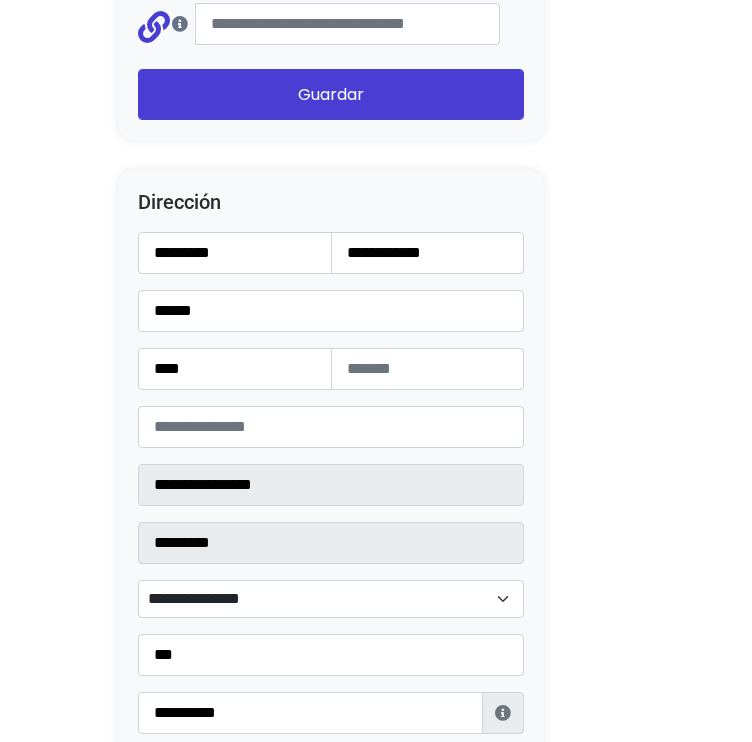 scroll, scrollTop: 2500, scrollLeft: 0, axis: vertical 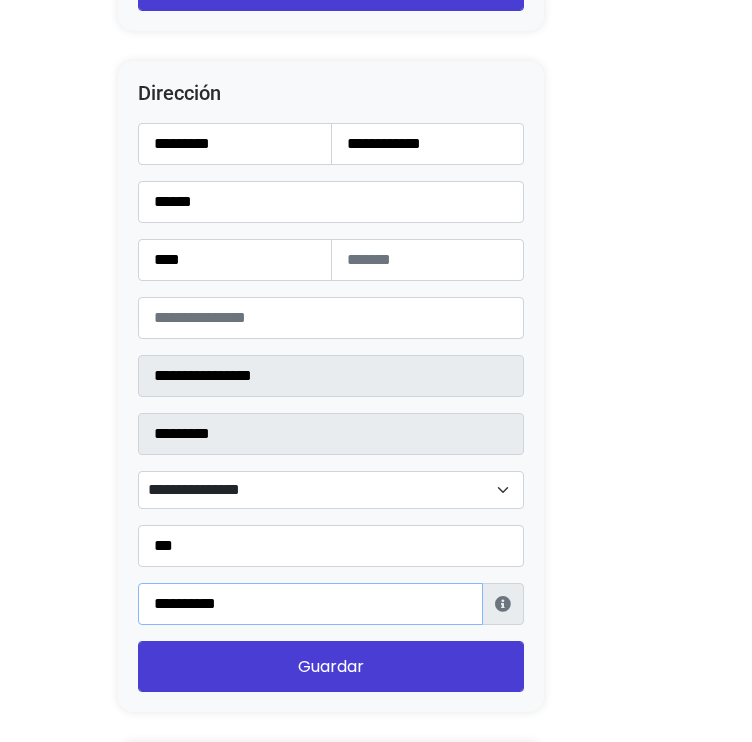 click on "**********" at bounding box center (310, 604) 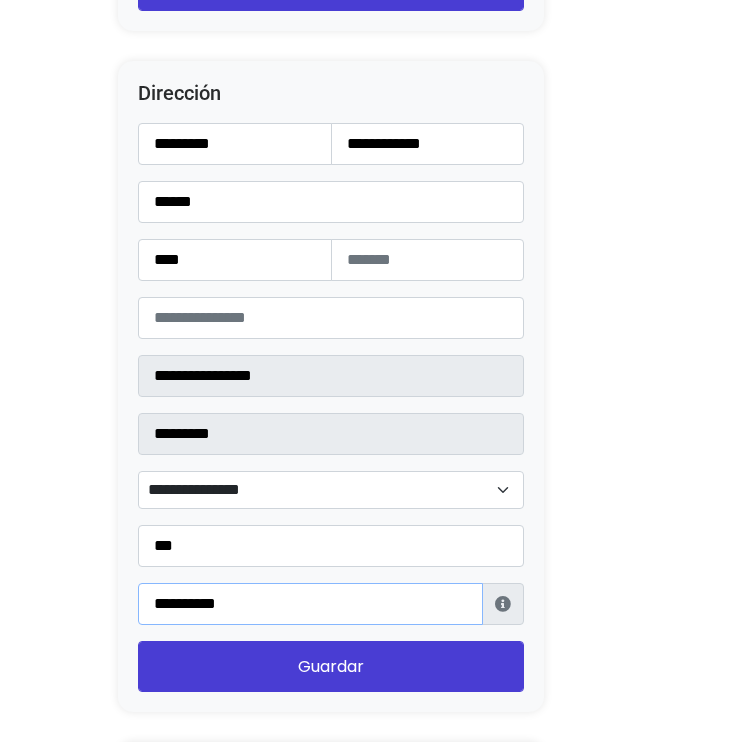 type on "**********" 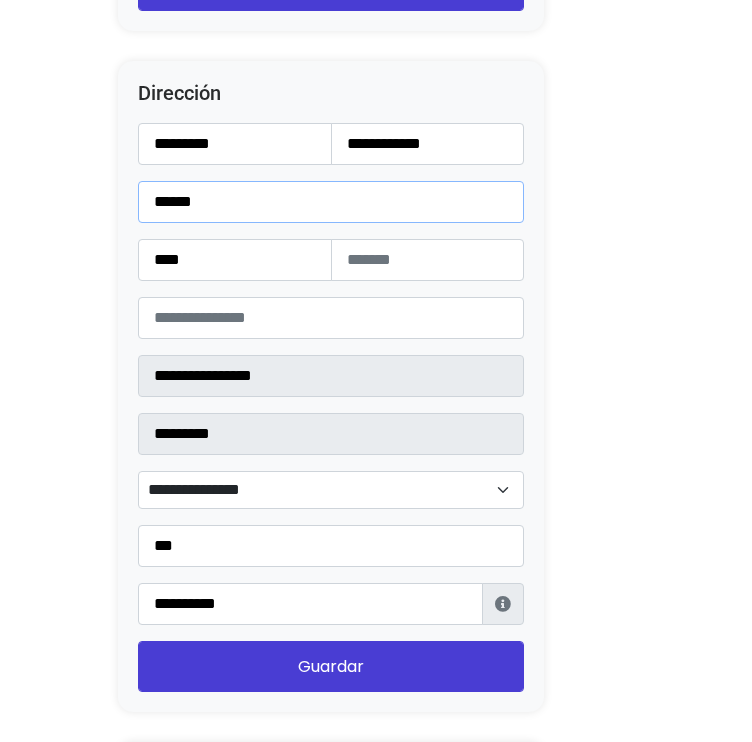 click on "******" at bounding box center (331, 202) 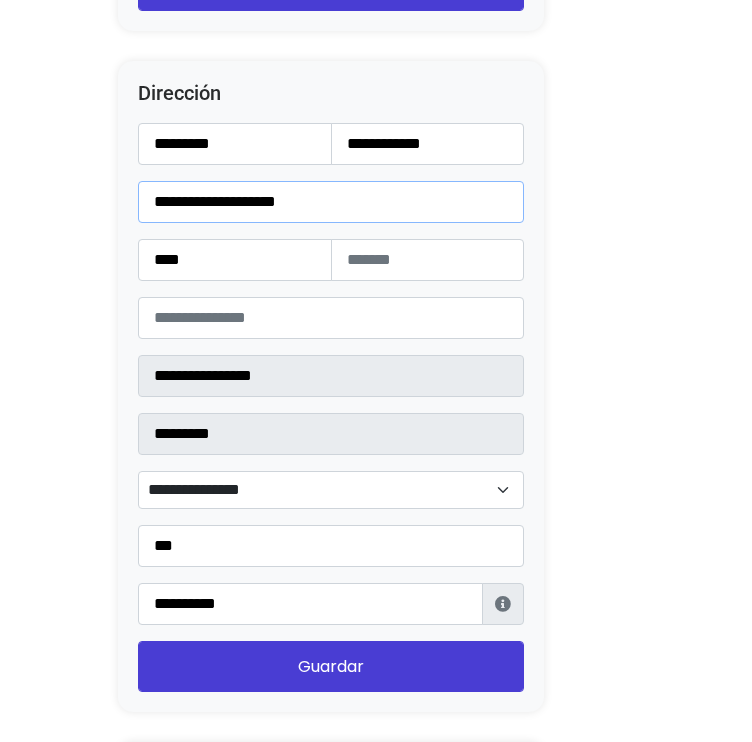 type on "**********" 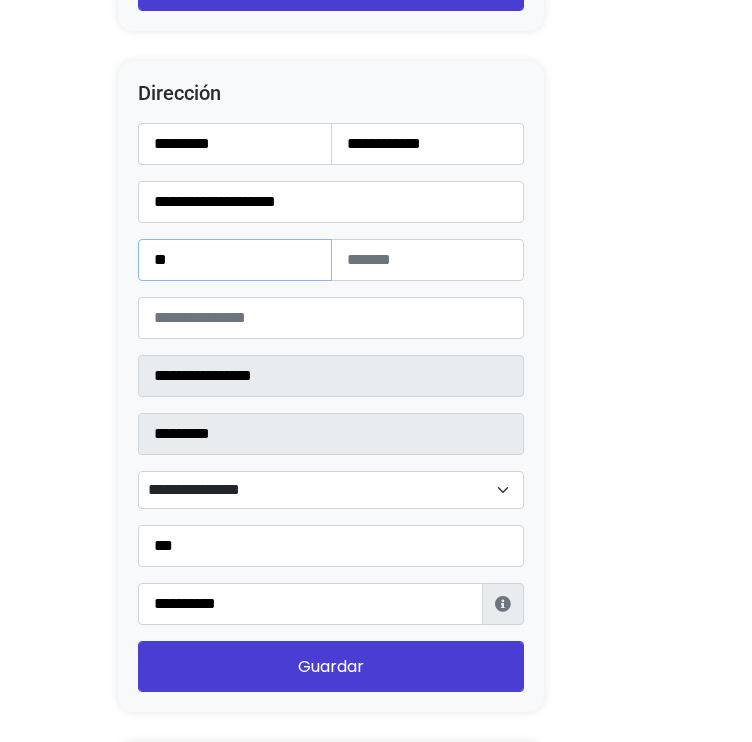 type on "**" 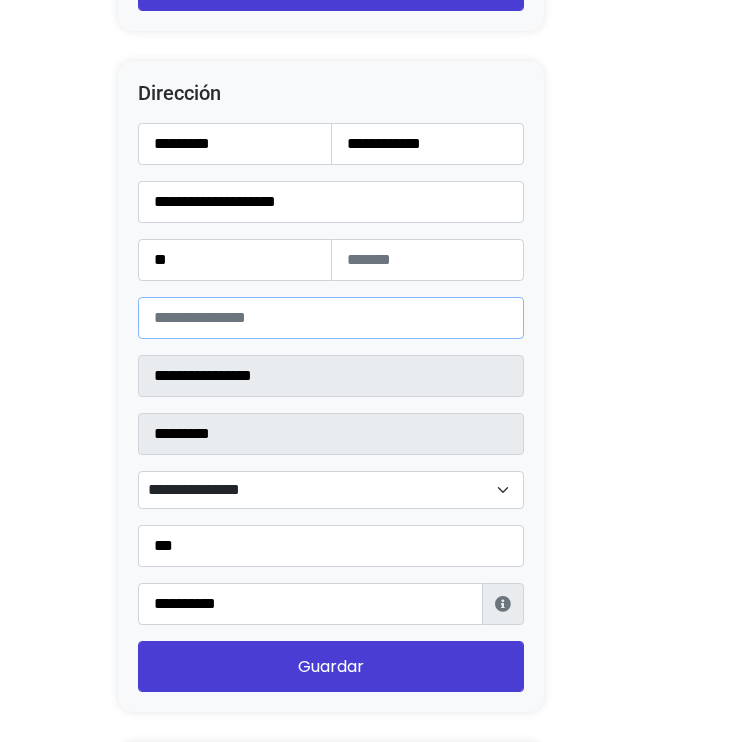 type on "*****" 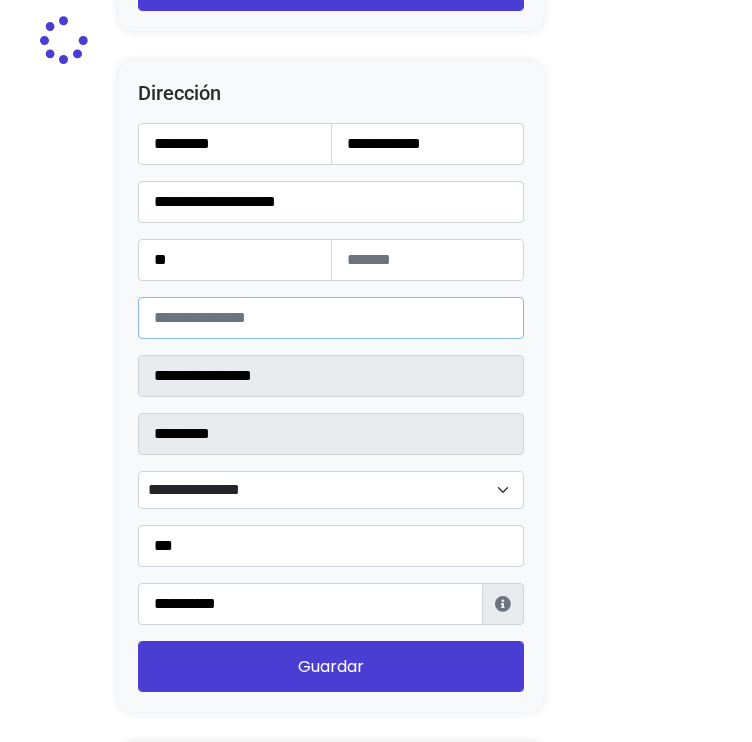 type on "******" 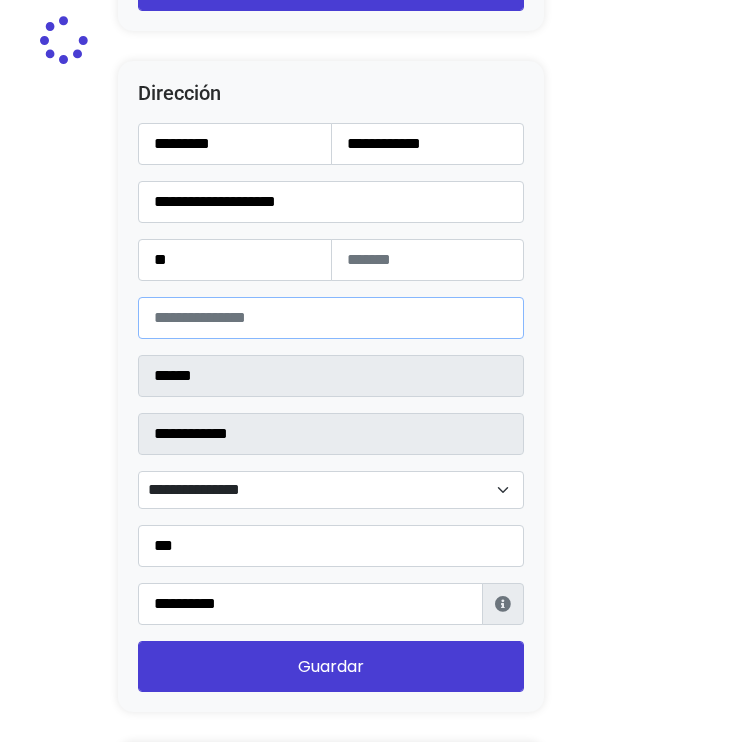 select 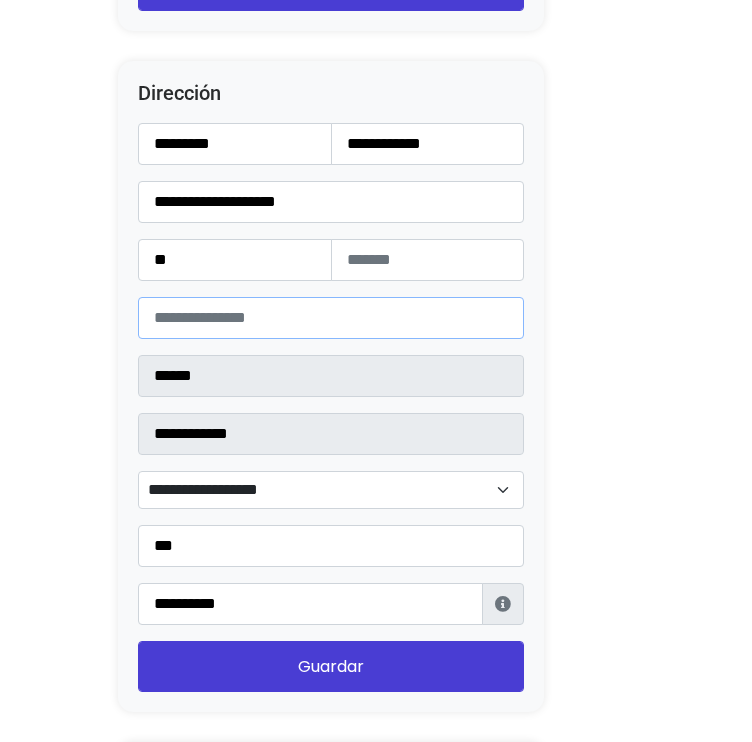 type on "*****" 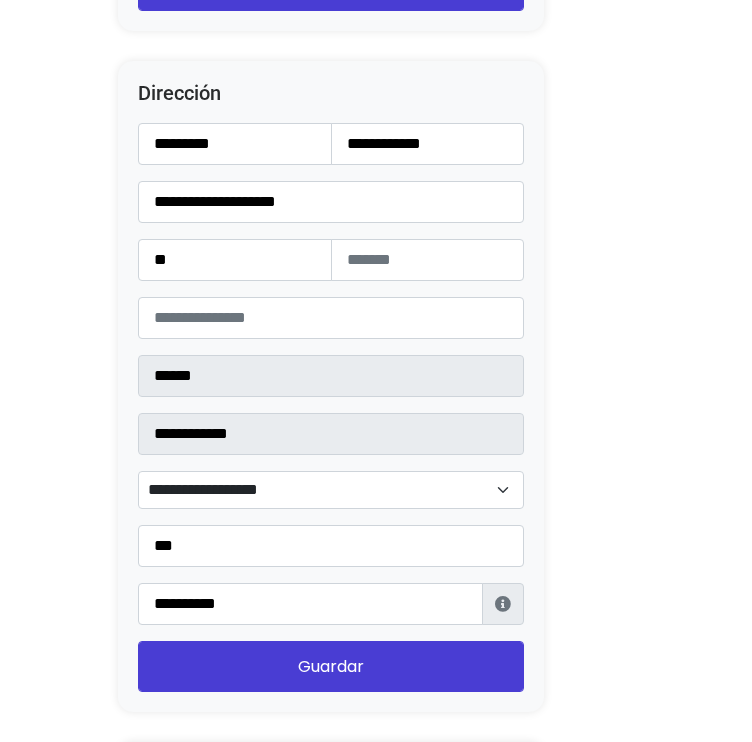 click on "[CREDITCARD]" at bounding box center (331, 490) 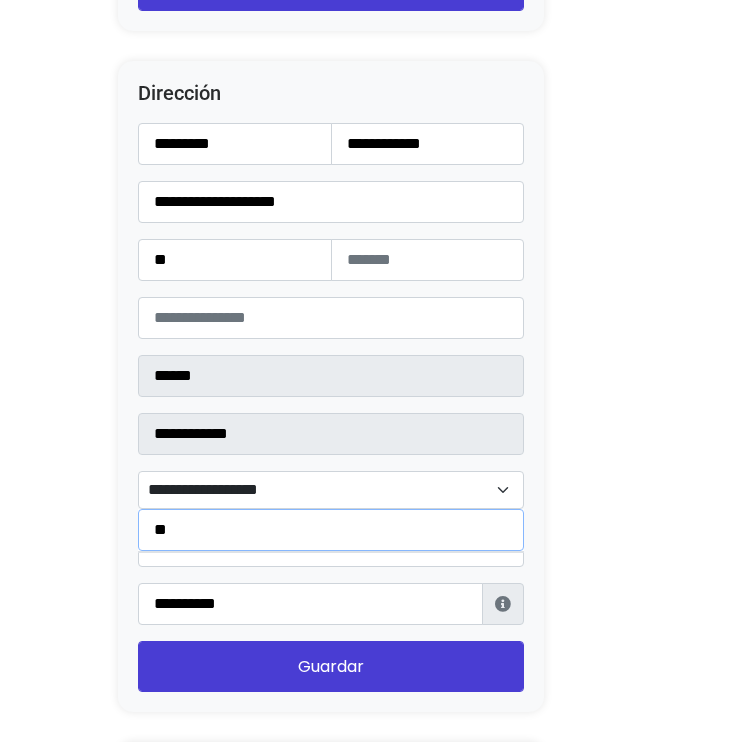 type on "*" 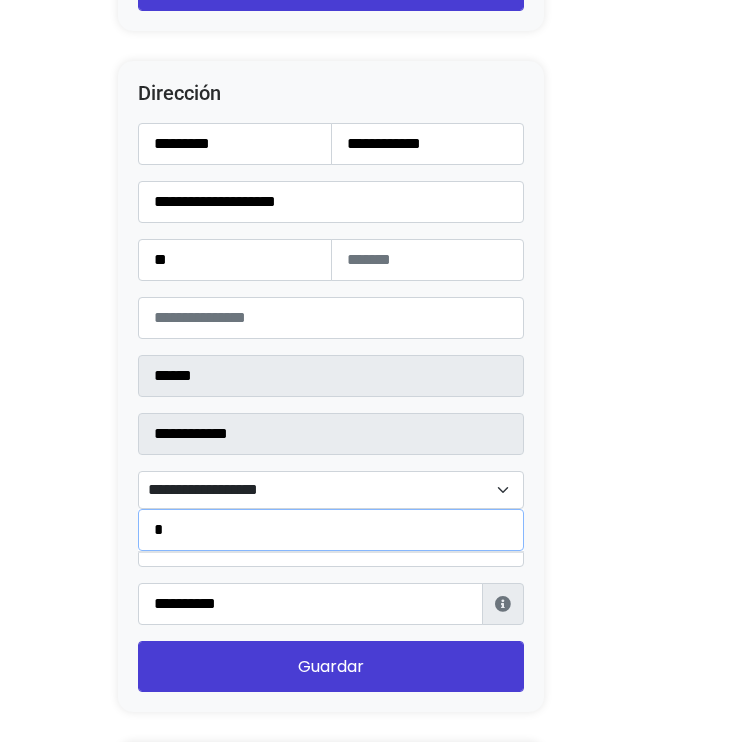 type 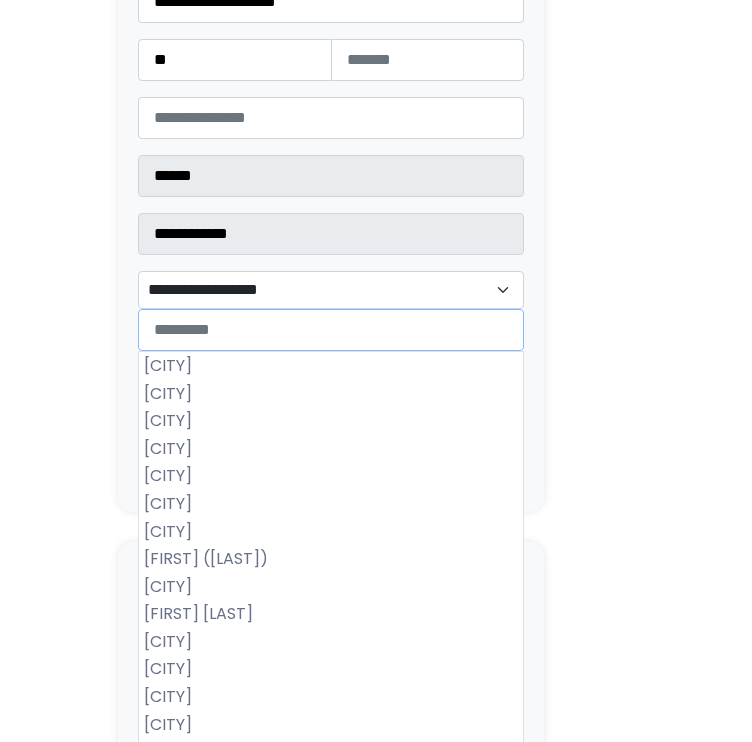 scroll, scrollTop: 2800, scrollLeft: 0, axis: vertical 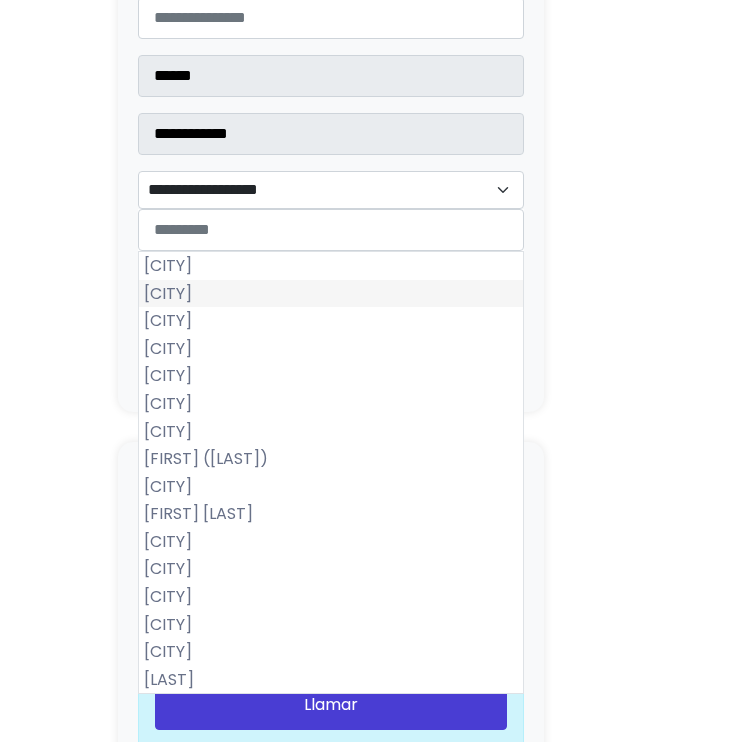 click on "[CITY]" at bounding box center (331, 294) 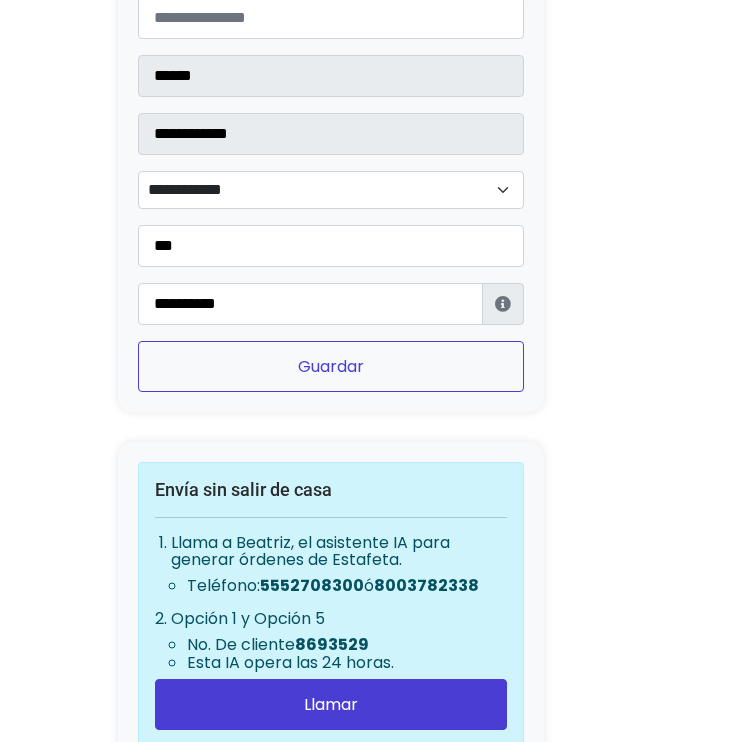 click on "Guardar" at bounding box center [331, 366] 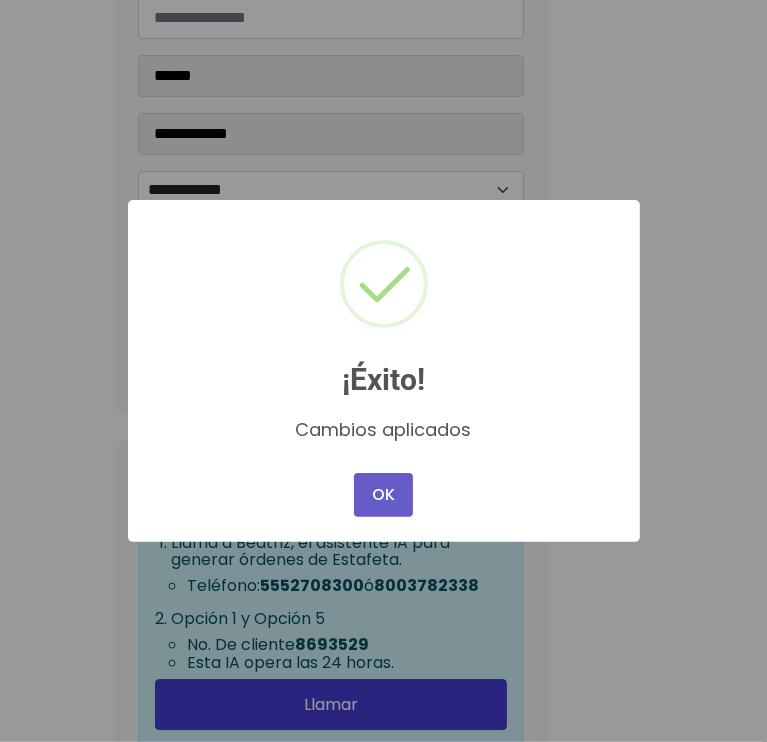click on "OK" at bounding box center (383, 495) 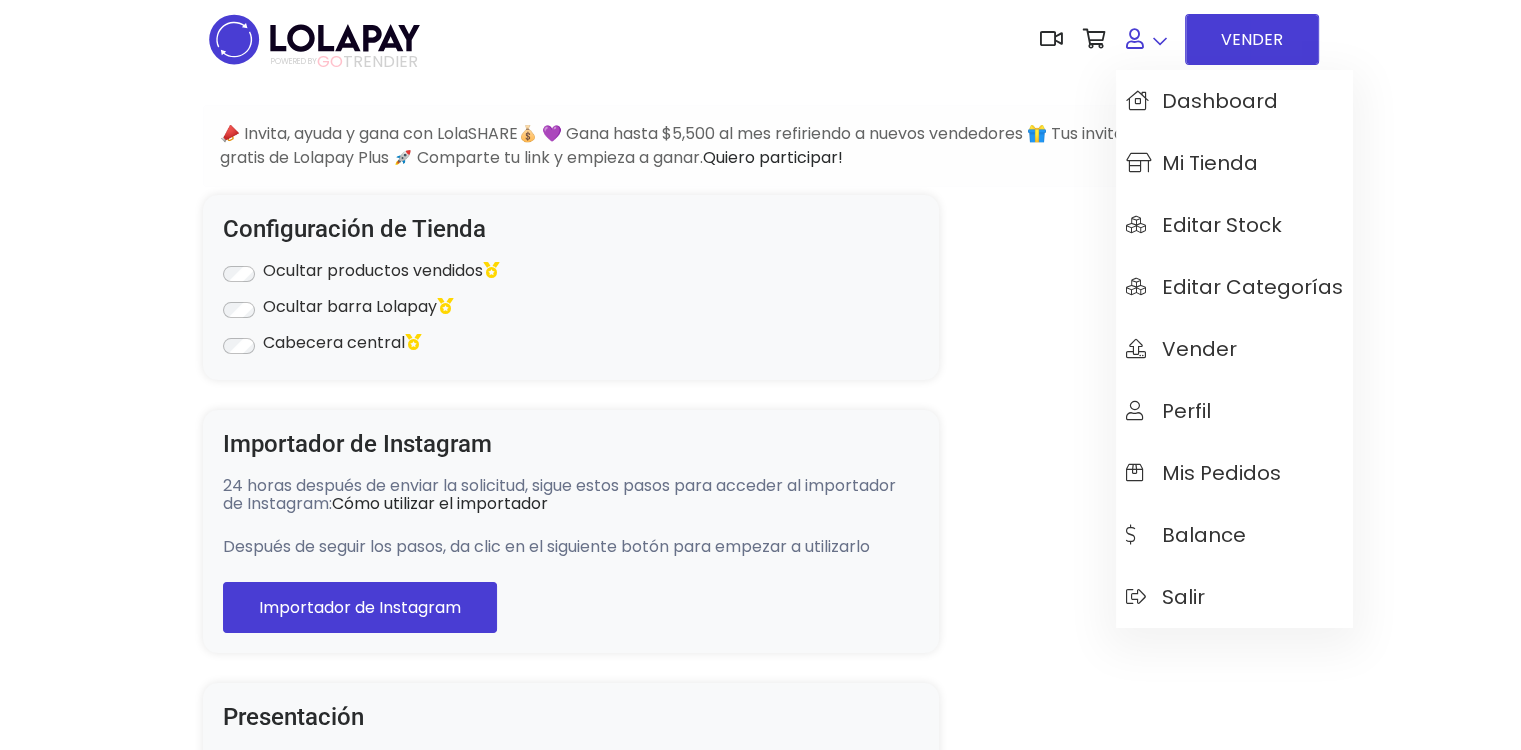 scroll, scrollTop: 0, scrollLeft: 0, axis: both 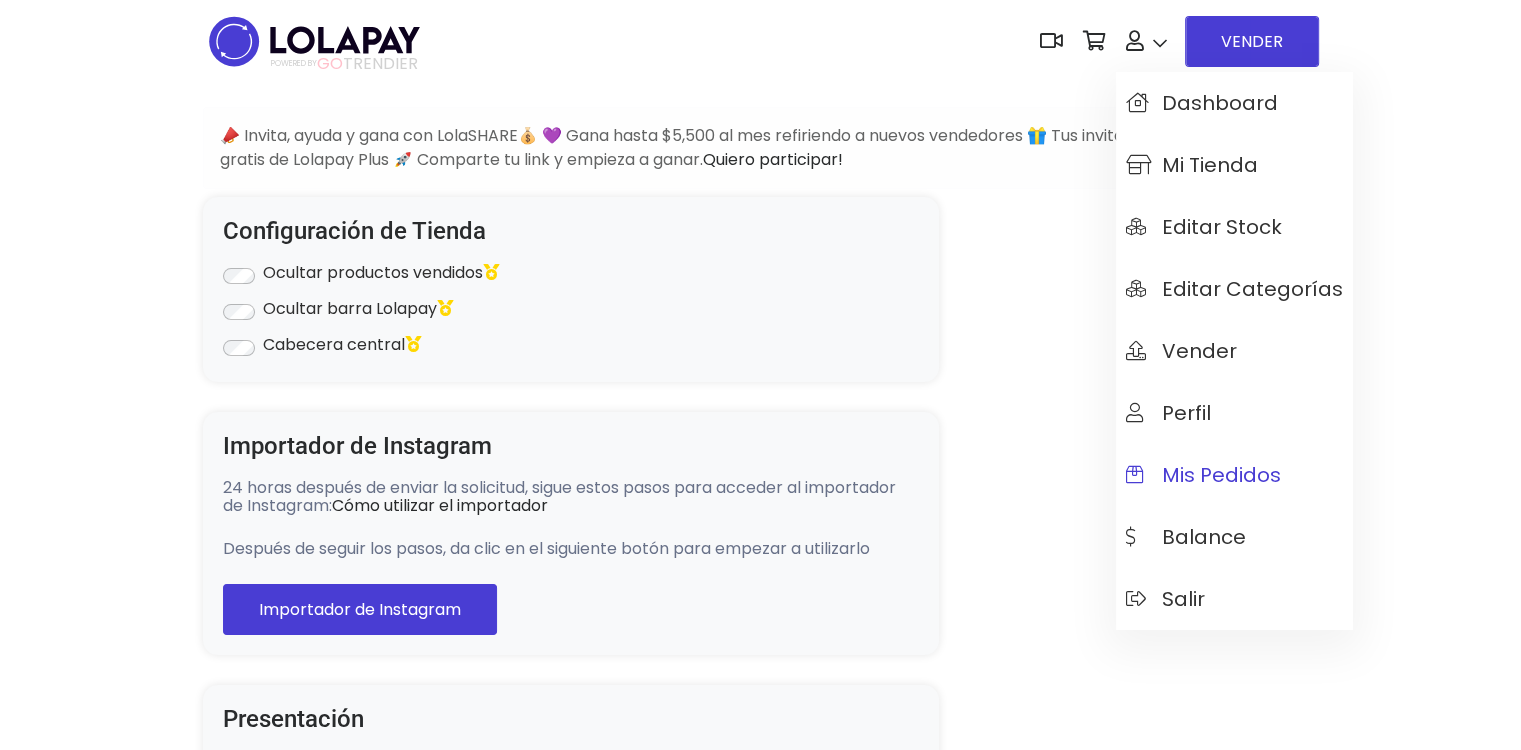 click on "Mis pedidos" at bounding box center [1203, 475] 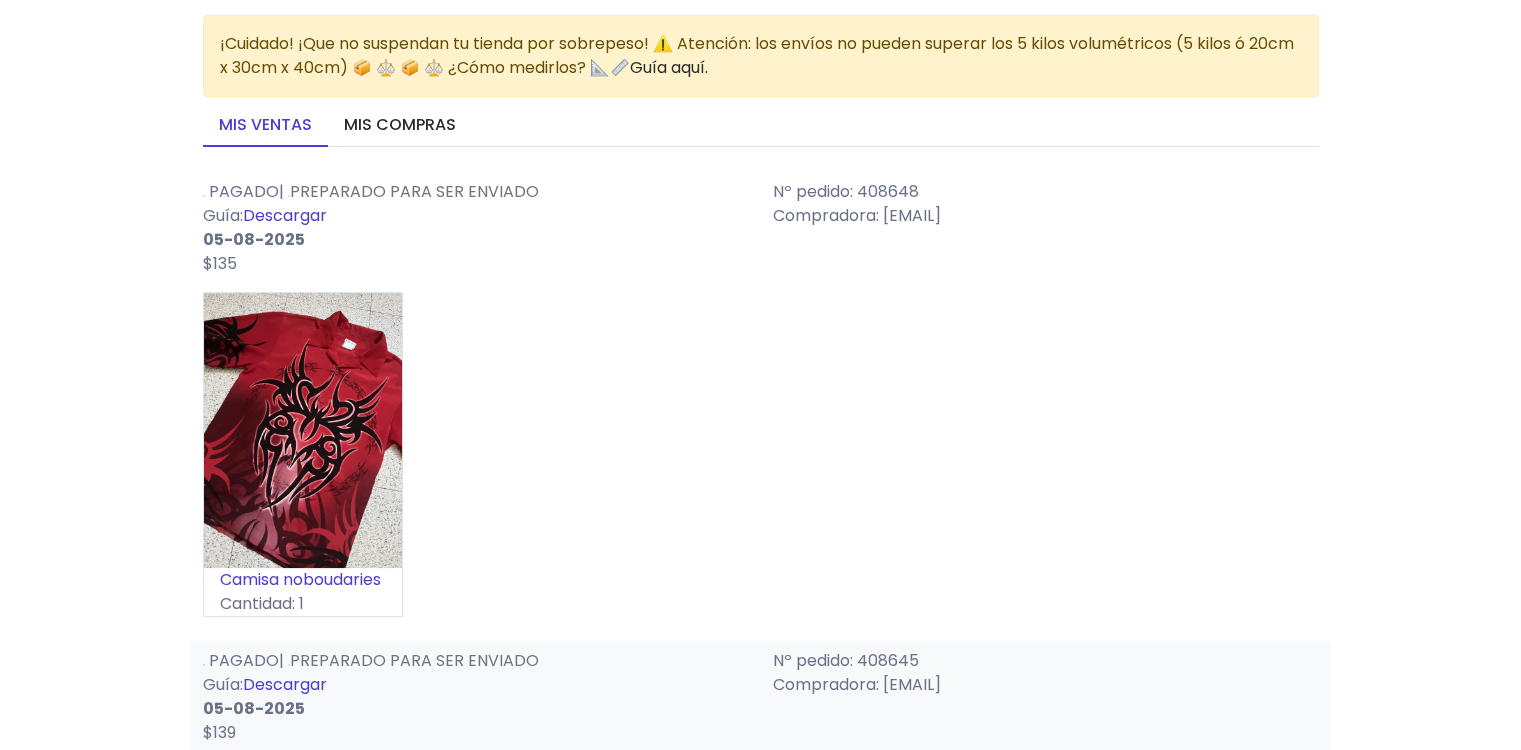 scroll, scrollTop: 170, scrollLeft: 0, axis: vertical 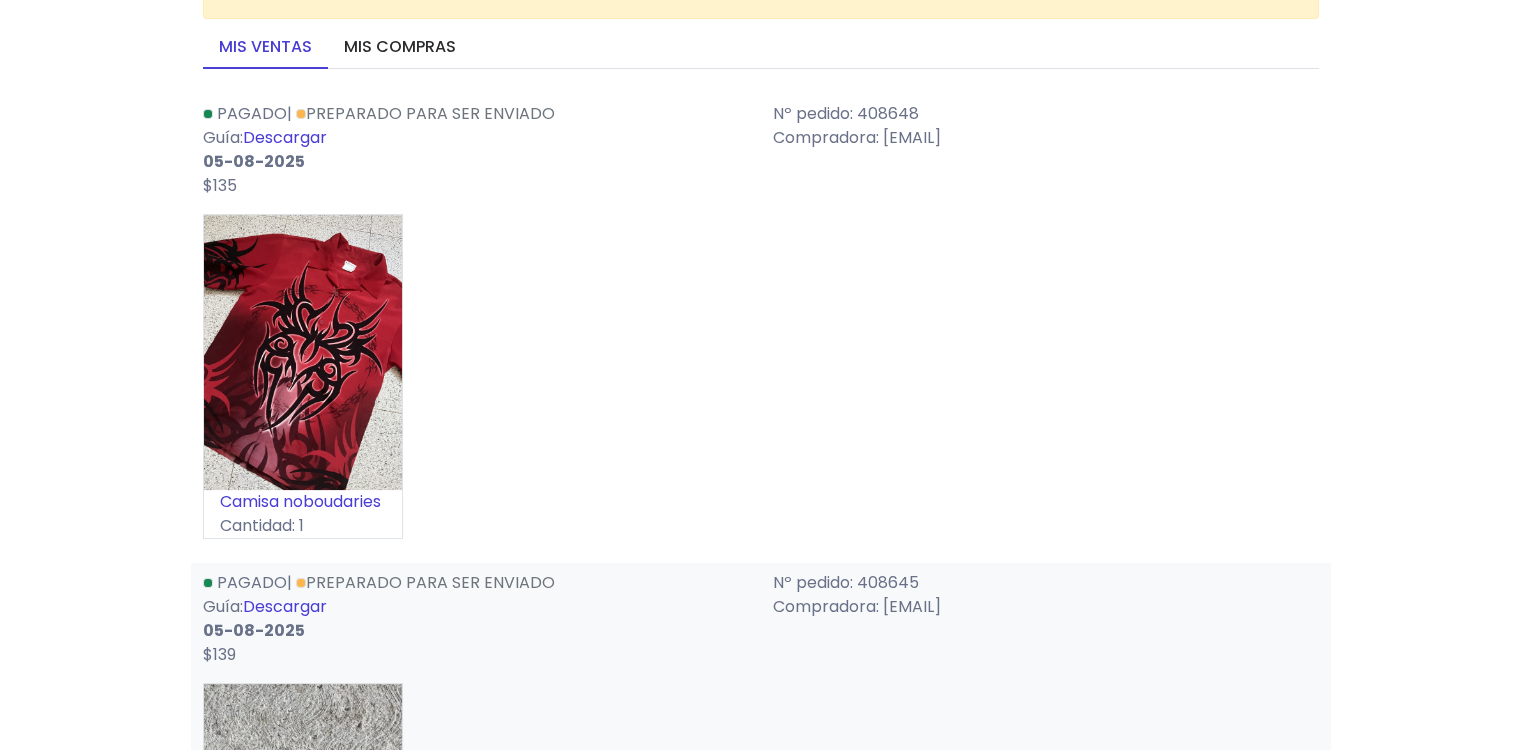 click on "Descargar" at bounding box center [285, 137] 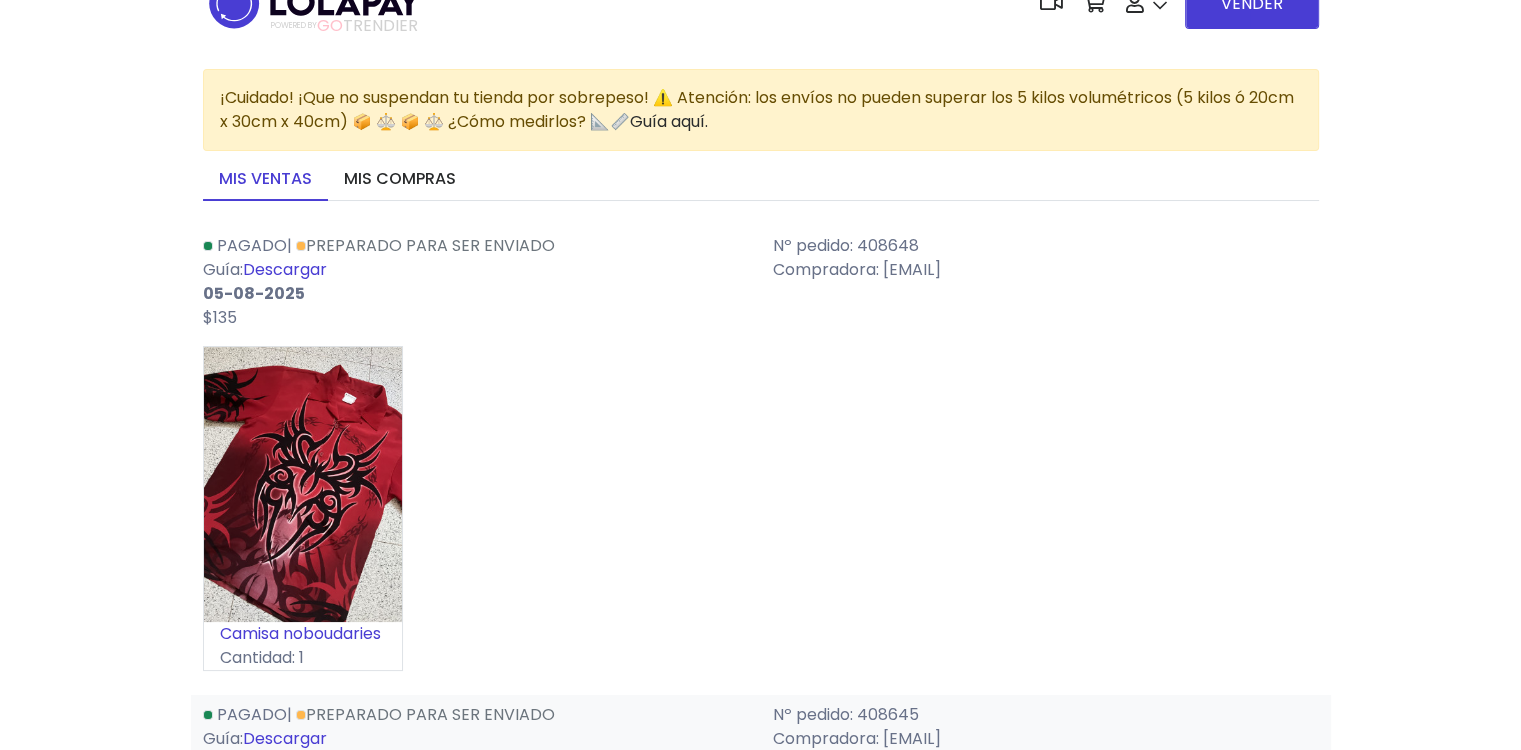 scroll, scrollTop: 0, scrollLeft: 0, axis: both 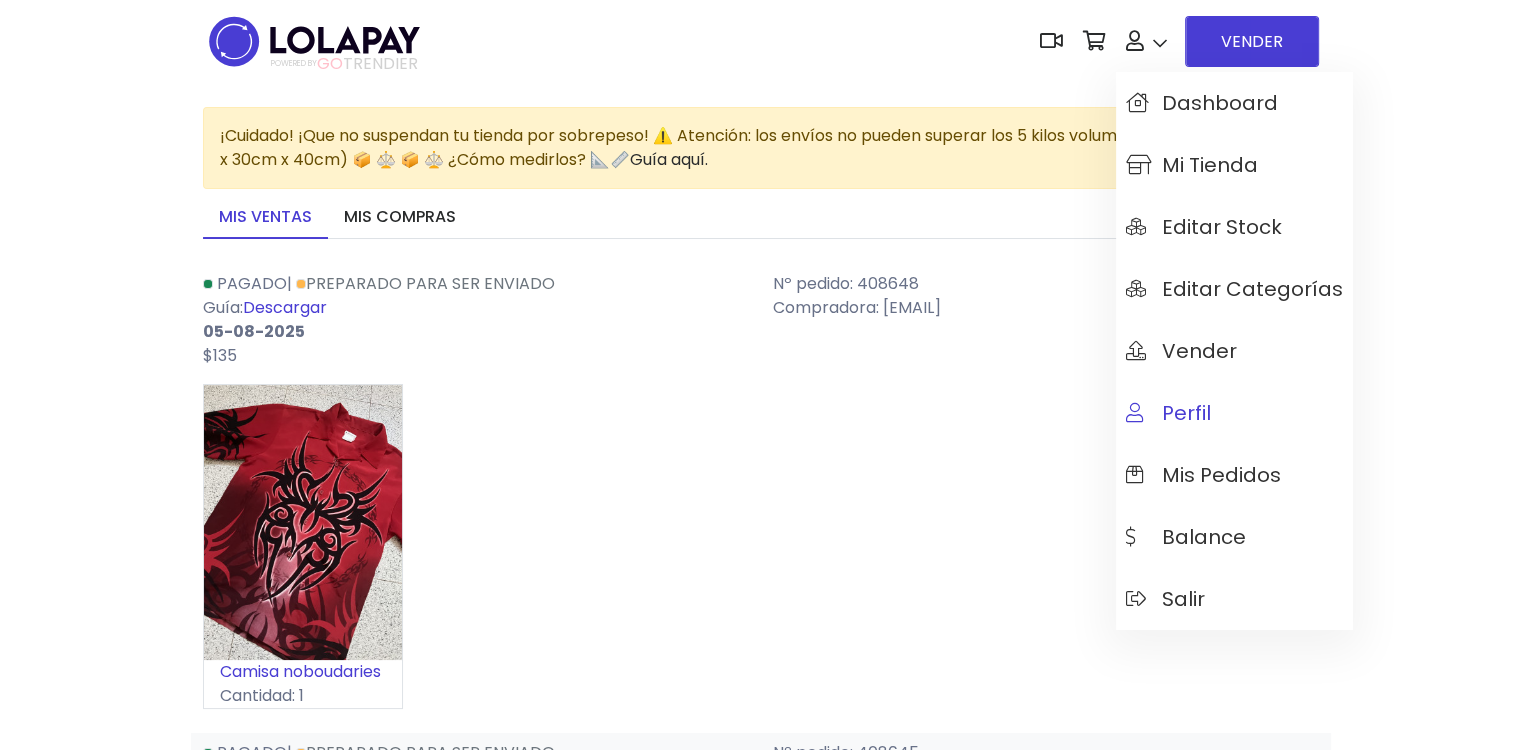 click on "Perfil" at bounding box center [1168, 413] 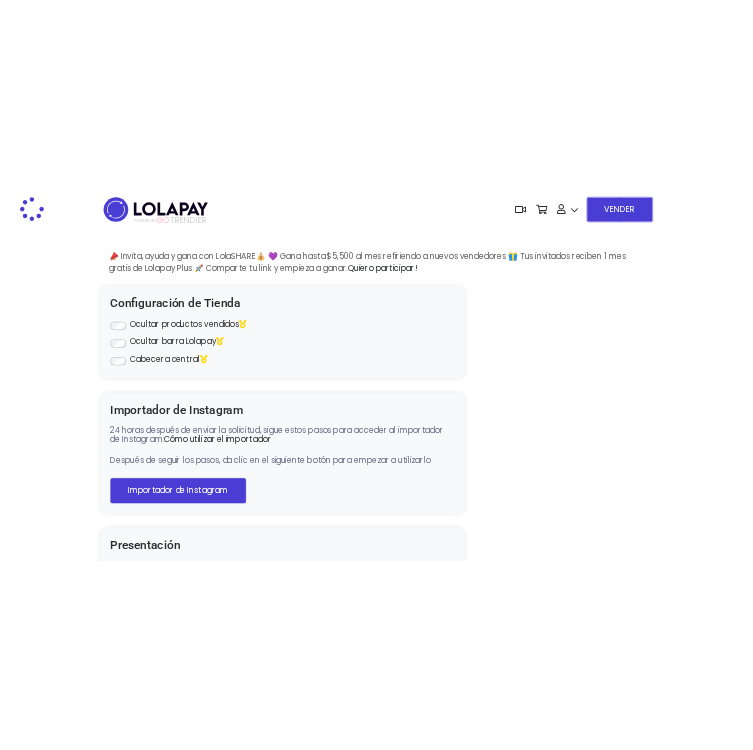 scroll, scrollTop: 0, scrollLeft: 0, axis: both 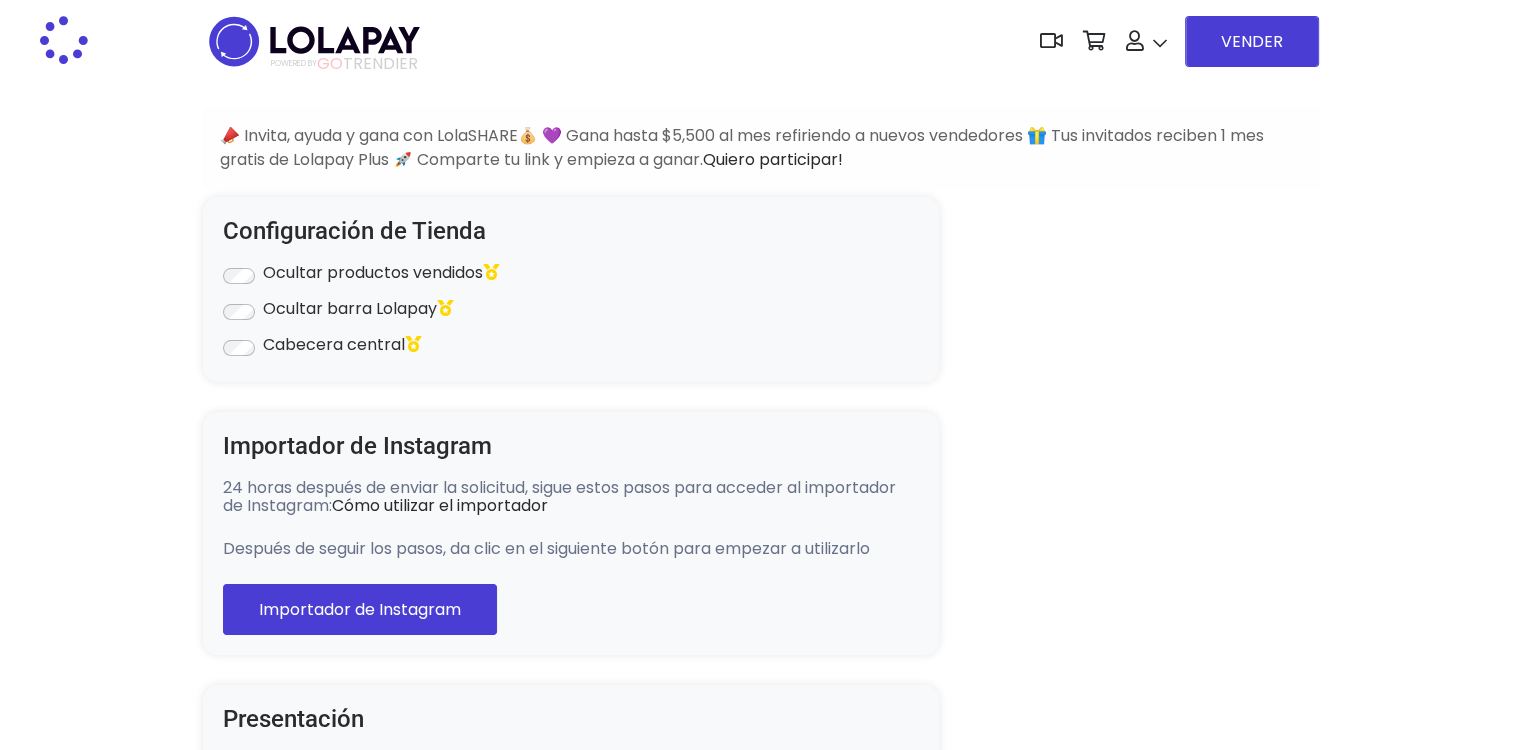 type on "******" 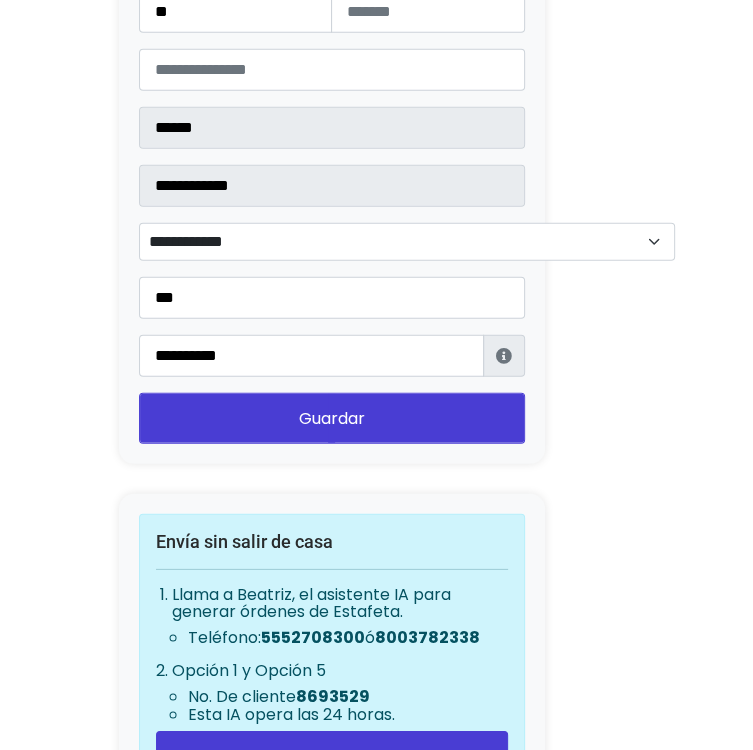 scroll, scrollTop: 2291, scrollLeft: 0, axis: vertical 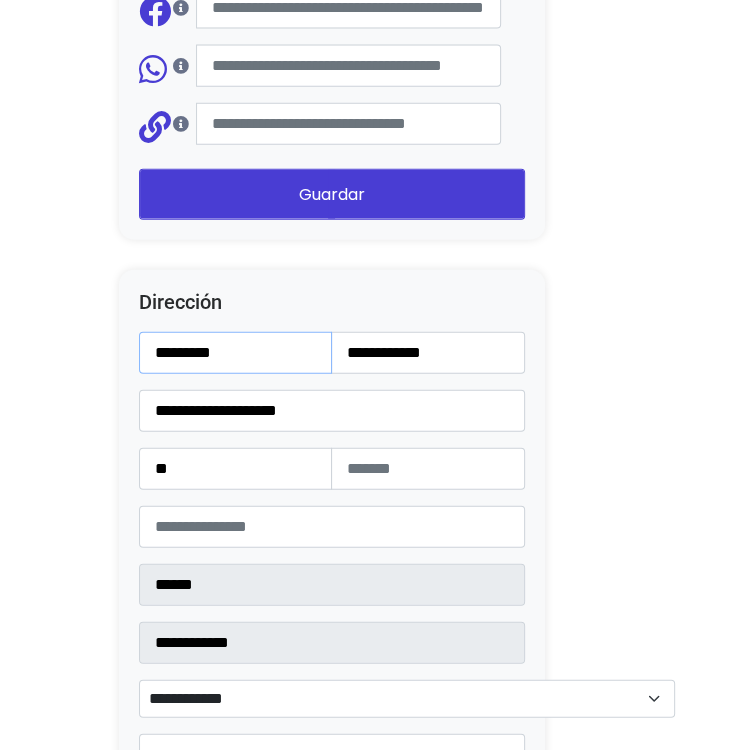 click on "*********" at bounding box center (236, 353) 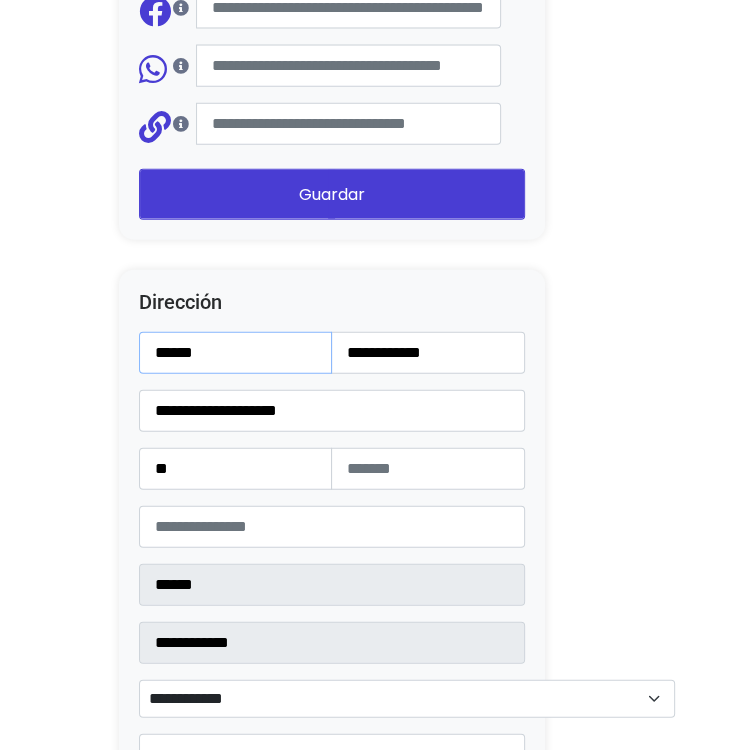 type on "*****" 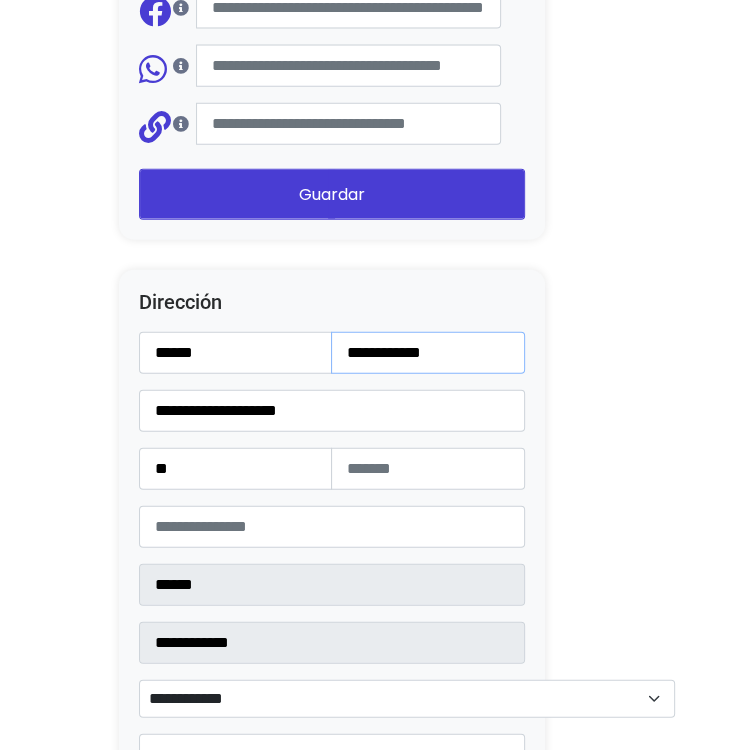 click on "**********" at bounding box center (428, 353) 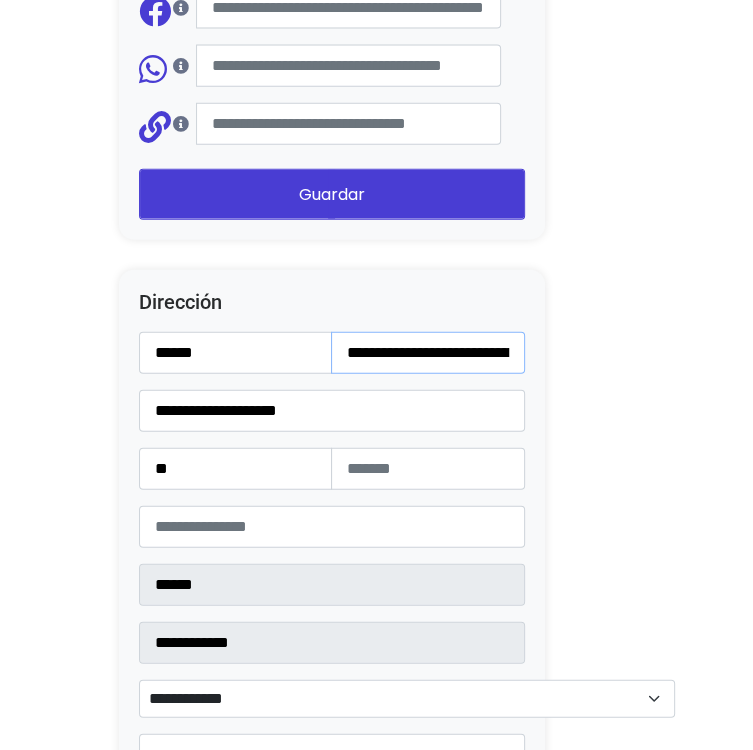 scroll, scrollTop: 0, scrollLeft: 31, axis: horizontal 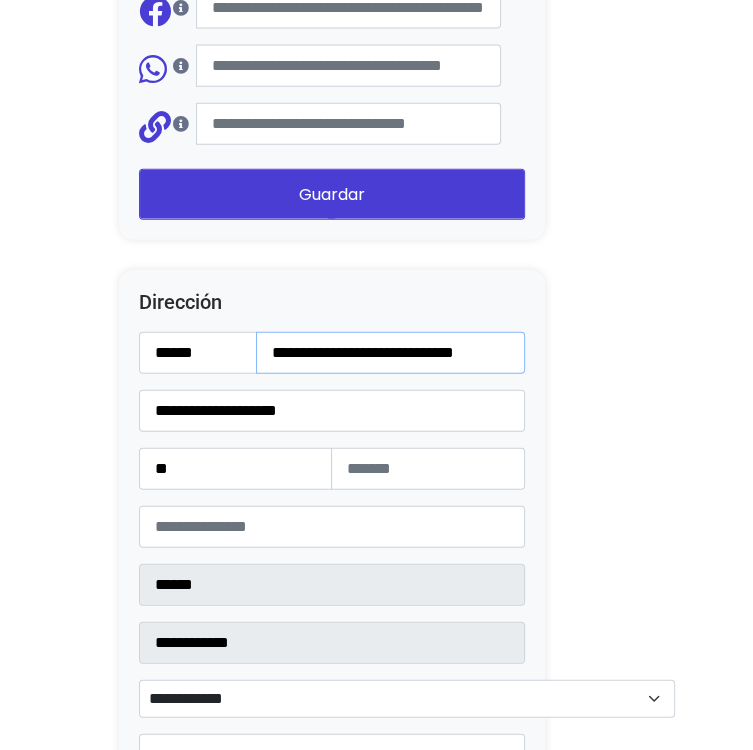 click on "**********" at bounding box center [390, 353] 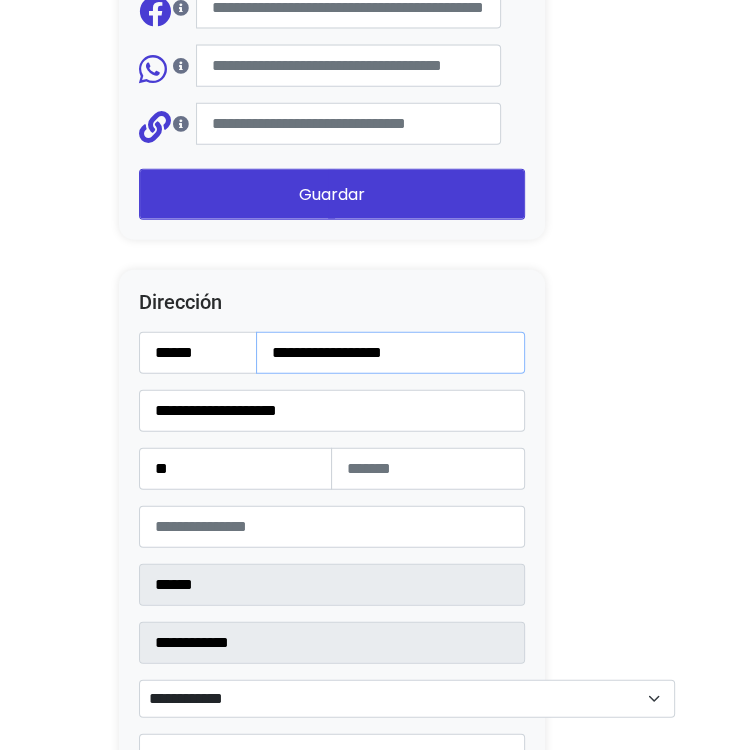 scroll, scrollTop: 0, scrollLeft: 0, axis: both 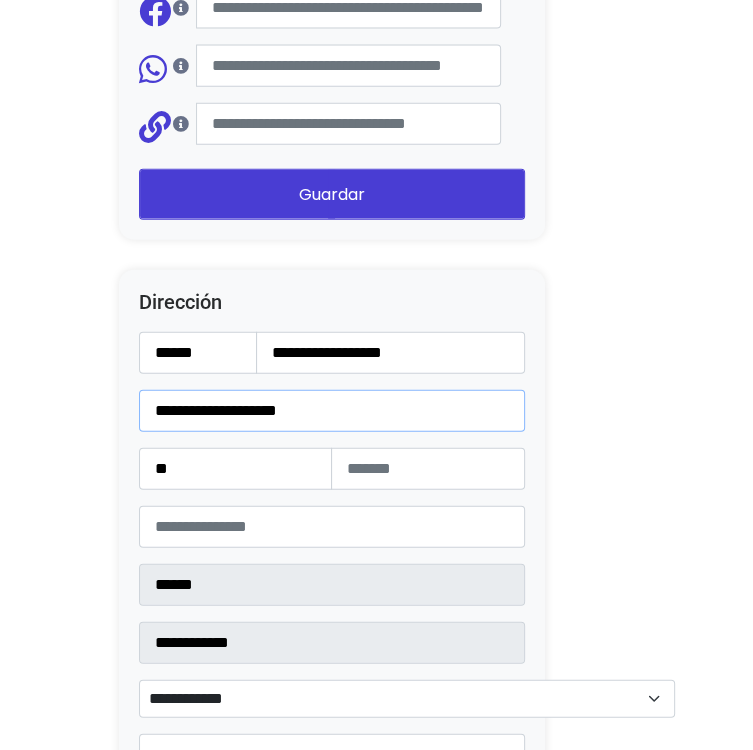 click on "**********" at bounding box center (332, 411) 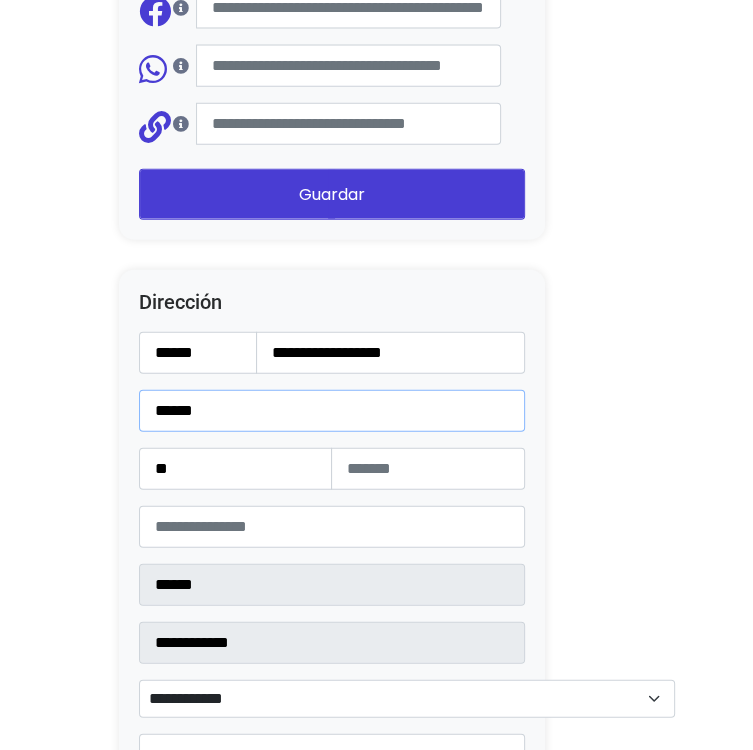 type on "******" 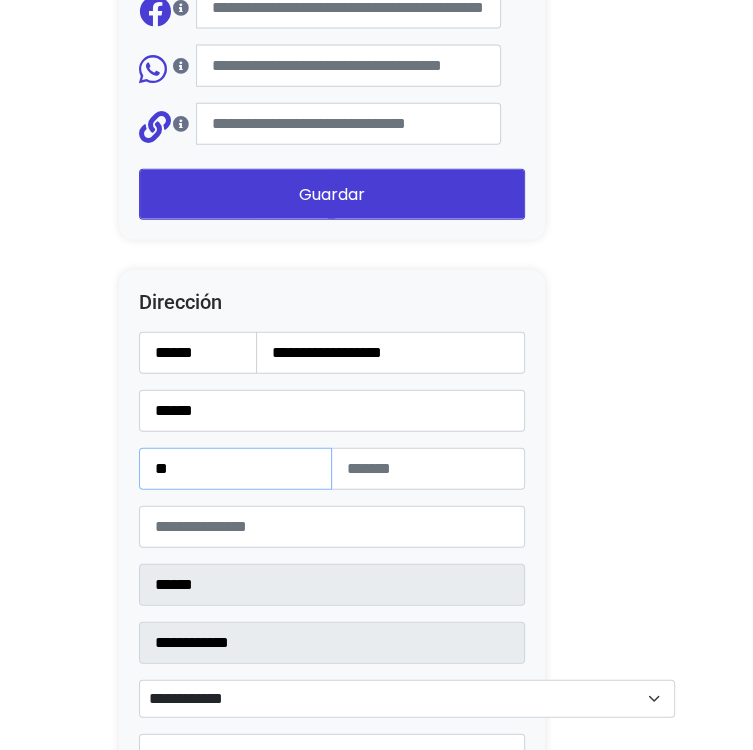 click on "**" at bounding box center (236, 469) 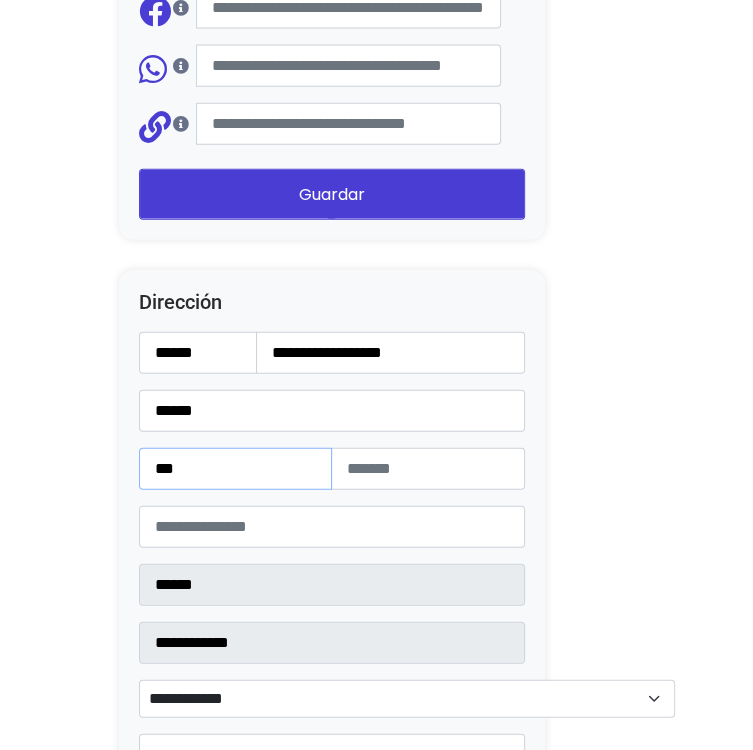 type on "***" 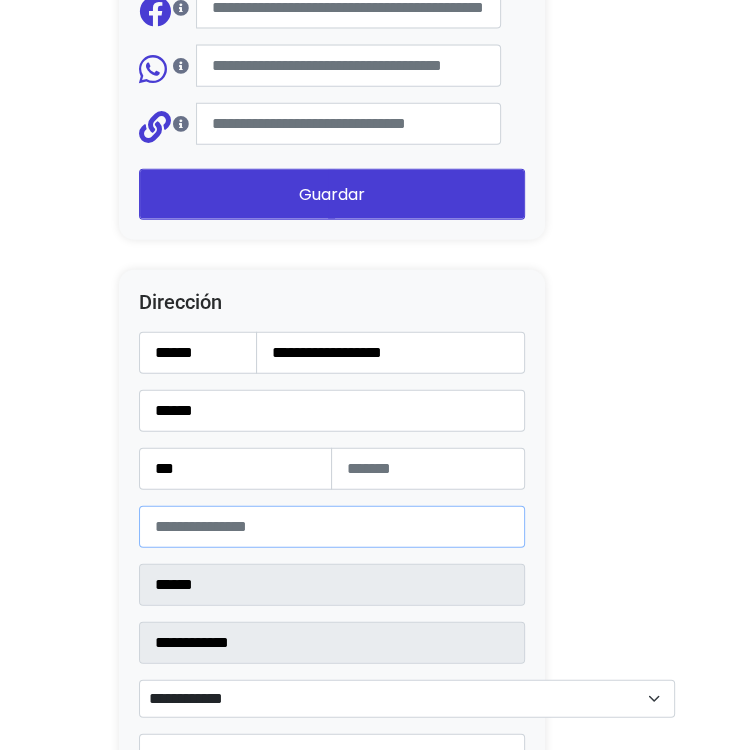 click on "*****" at bounding box center (332, 527) 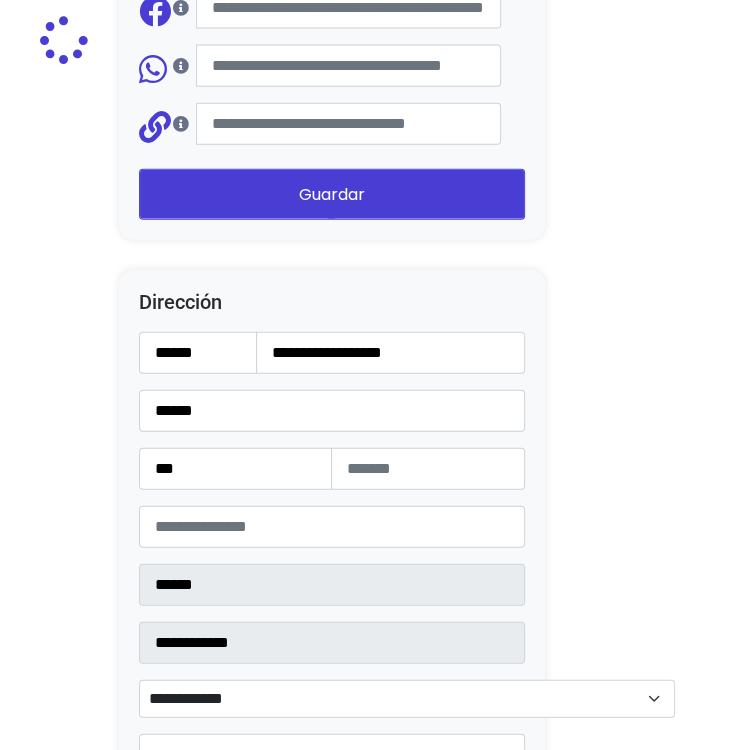 click on "Configuración de Tienda
Ocultar productos vendidos
Ocultar barra Lolapay
Cabecera central
Importador de Instagram
24 horas después de enviar la solicitud, sigue estos pasos para acceder al importador de Instagram:  Cómo utilizar el importador
Después de seguir los pasos, da clic en el siguiente botón para empezar a utilizarlo
Importador de Instagram
Presentación
Esta es una descripción corta de tu tienda, da clic sobre el texto y sobre la imagen para modificarla." at bounding box center (377, -362) 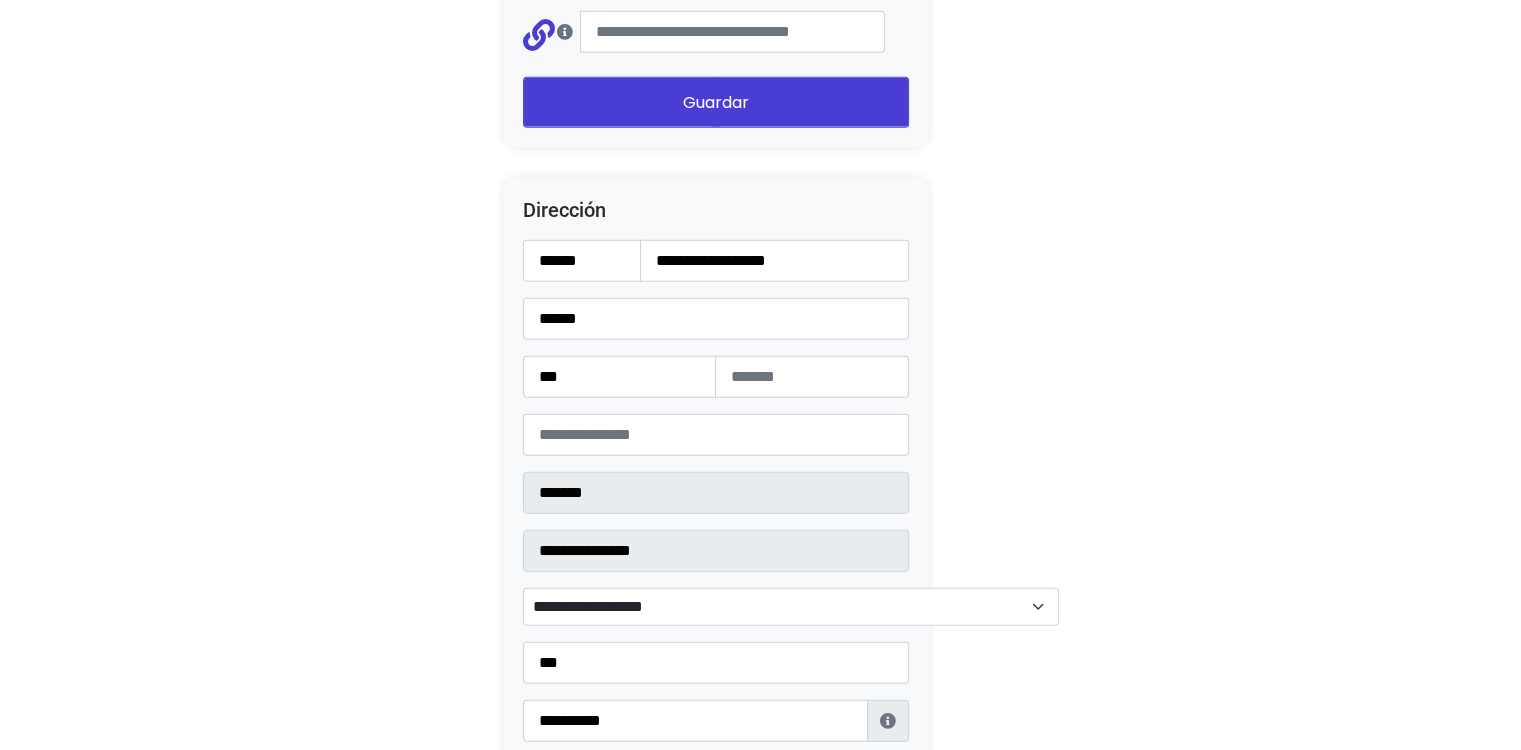 scroll, scrollTop: 2491, scrollLeft: 0, axis: vertical 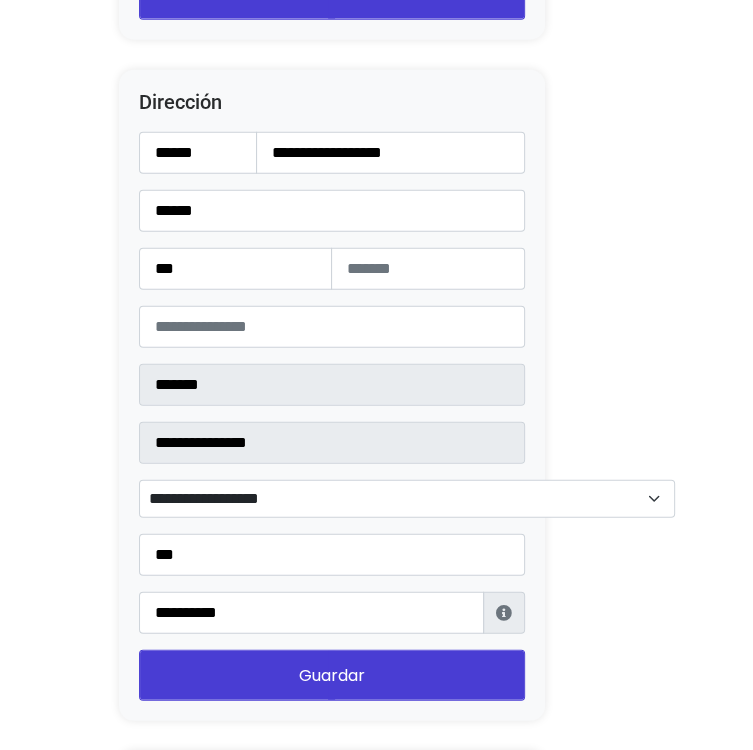 click on "**********" at bounding box center [407, 499] 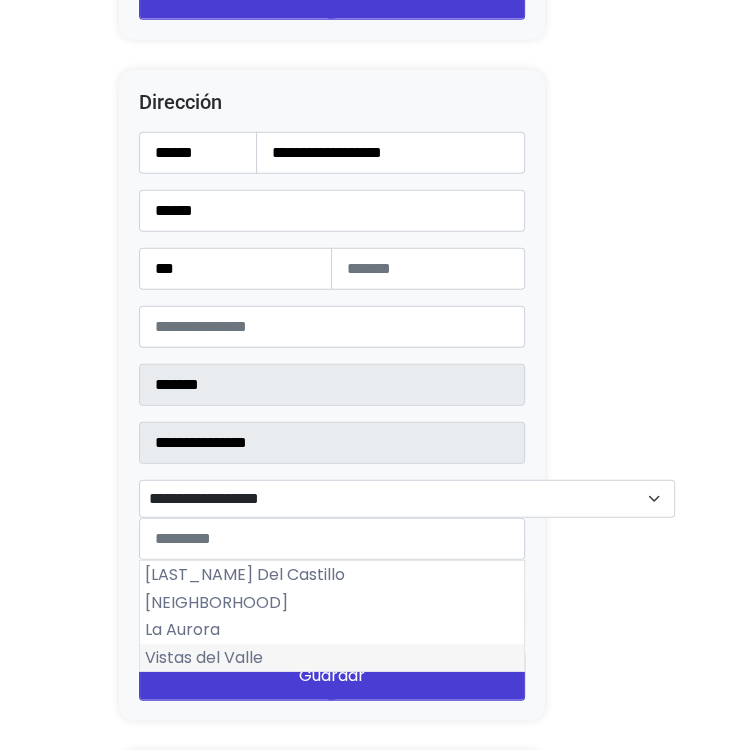 click on "Vistas del Valle" at bounding box center (332, 658) 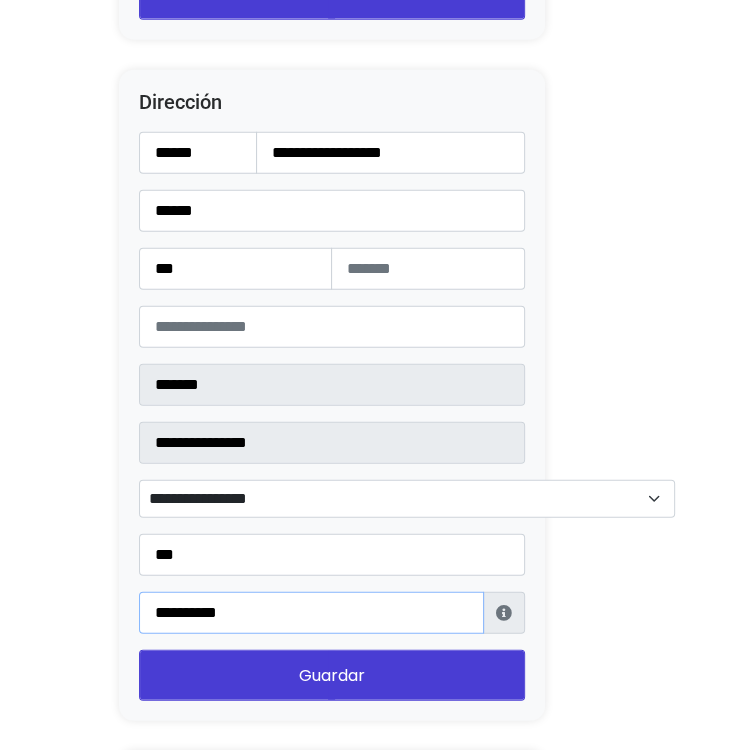 click on "**********" at bounding box center (311, 613) 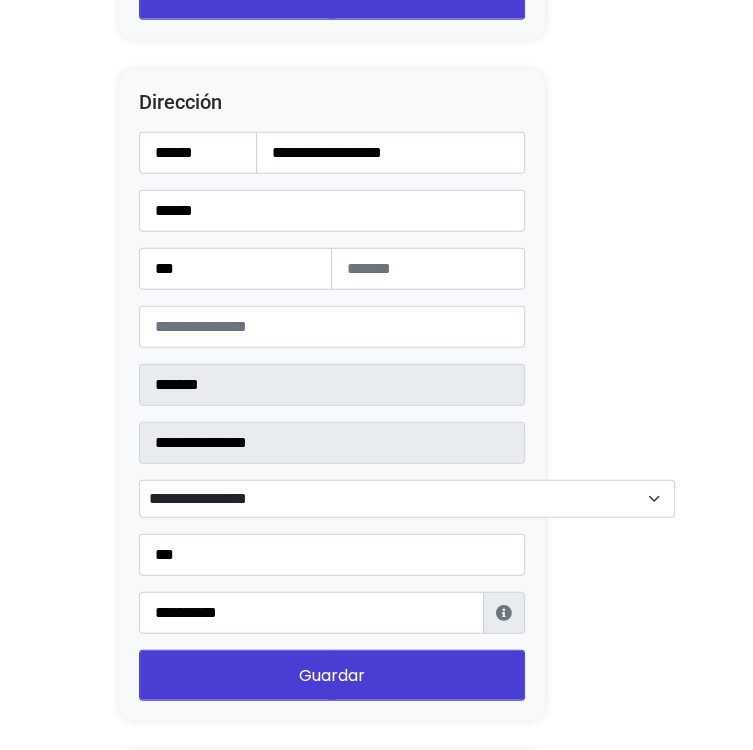 click on "**********" at bounding box center [332, 416] 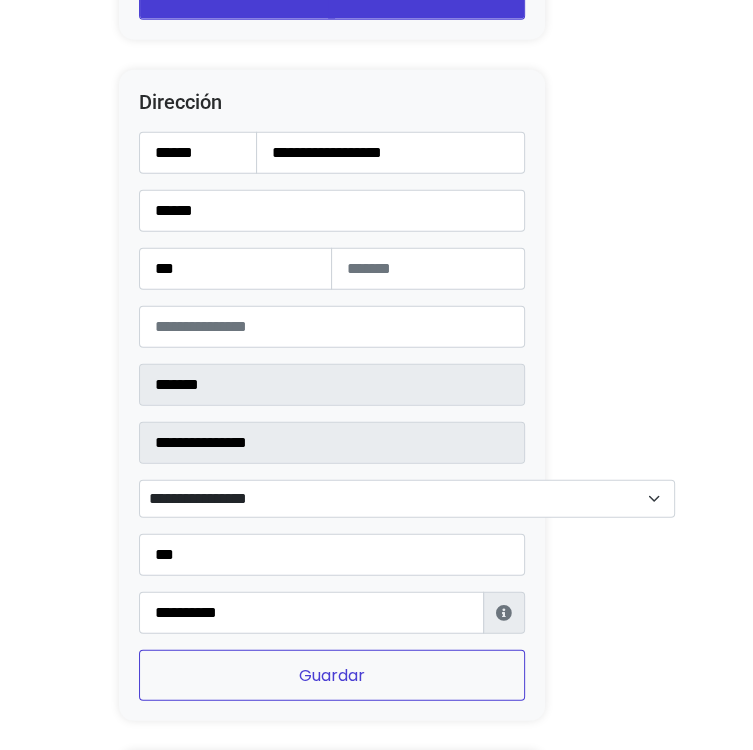 click on "Guardar" at bounding box center (332, 675) 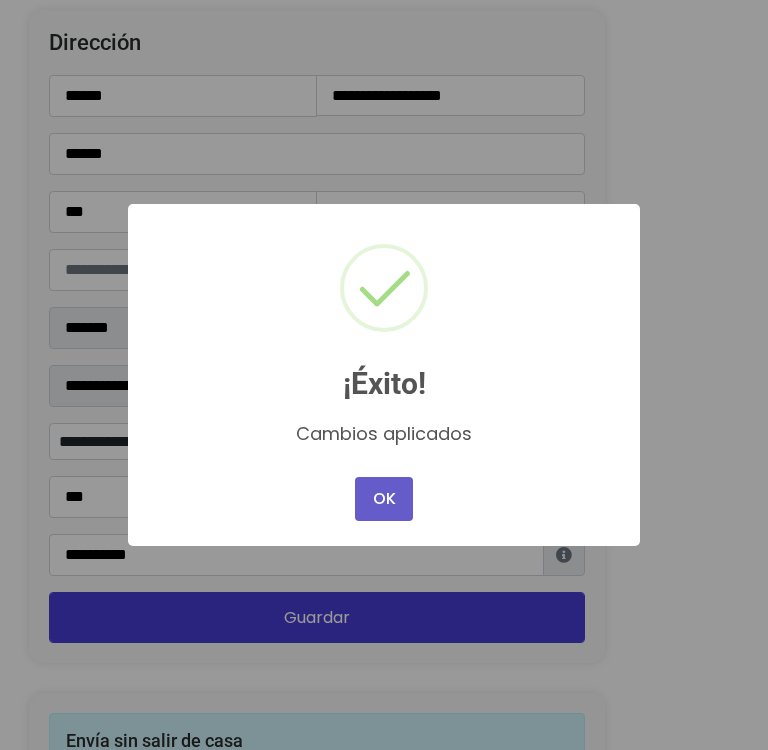 click on "OK" at bounding box center (384, 499) 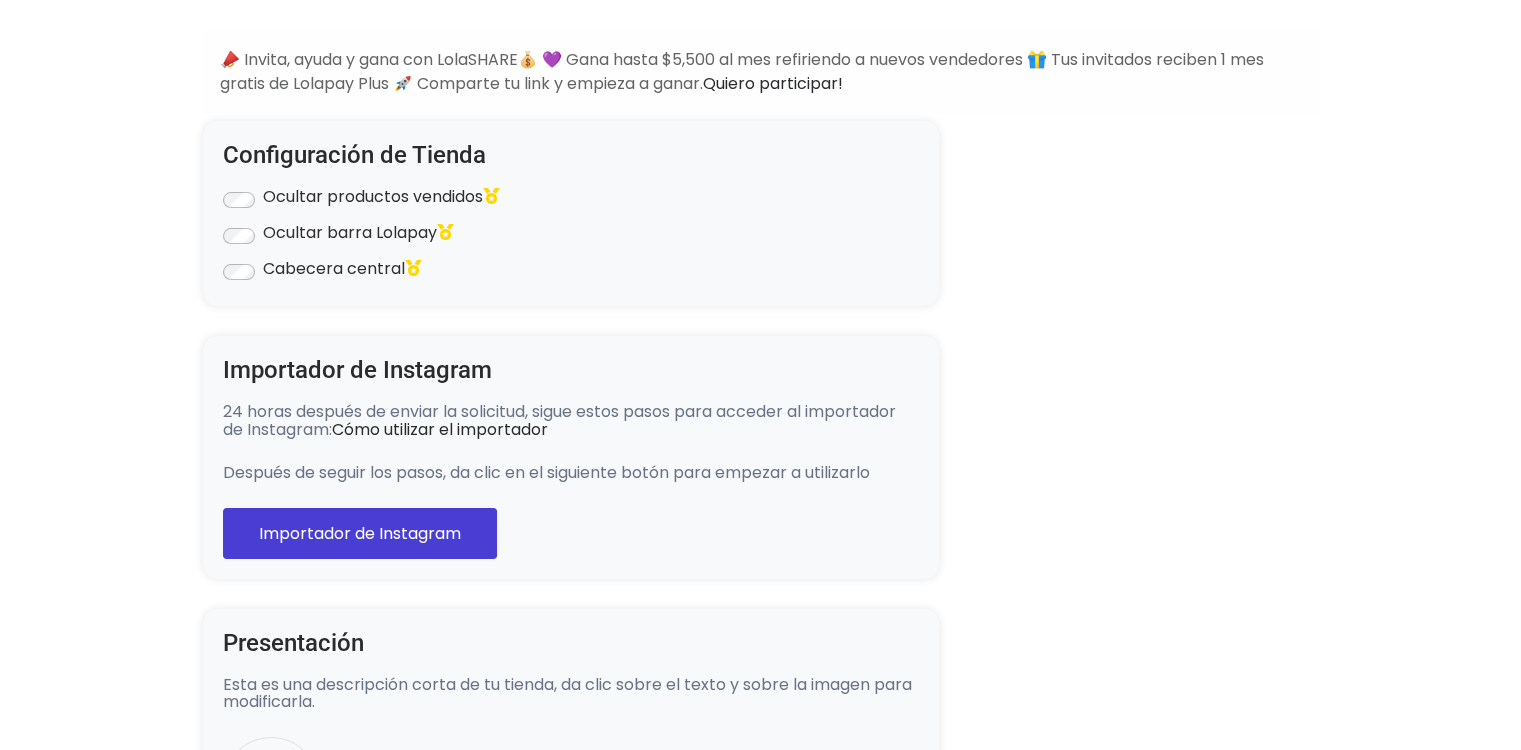 scroll, scrollTop: 0, scrollLeft: 0, axis: both 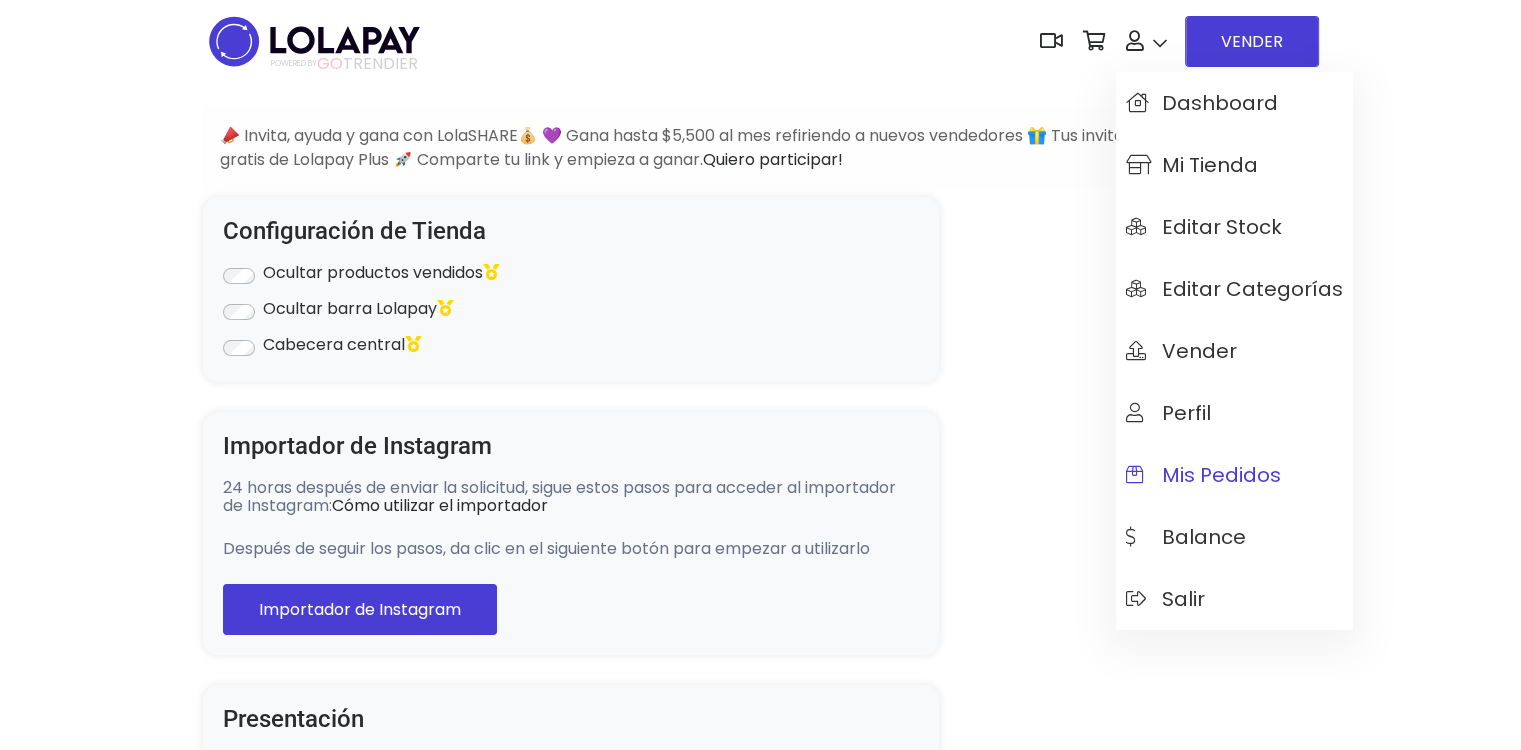 click on "Mis pedidos" at bounding box center (1234, 475) 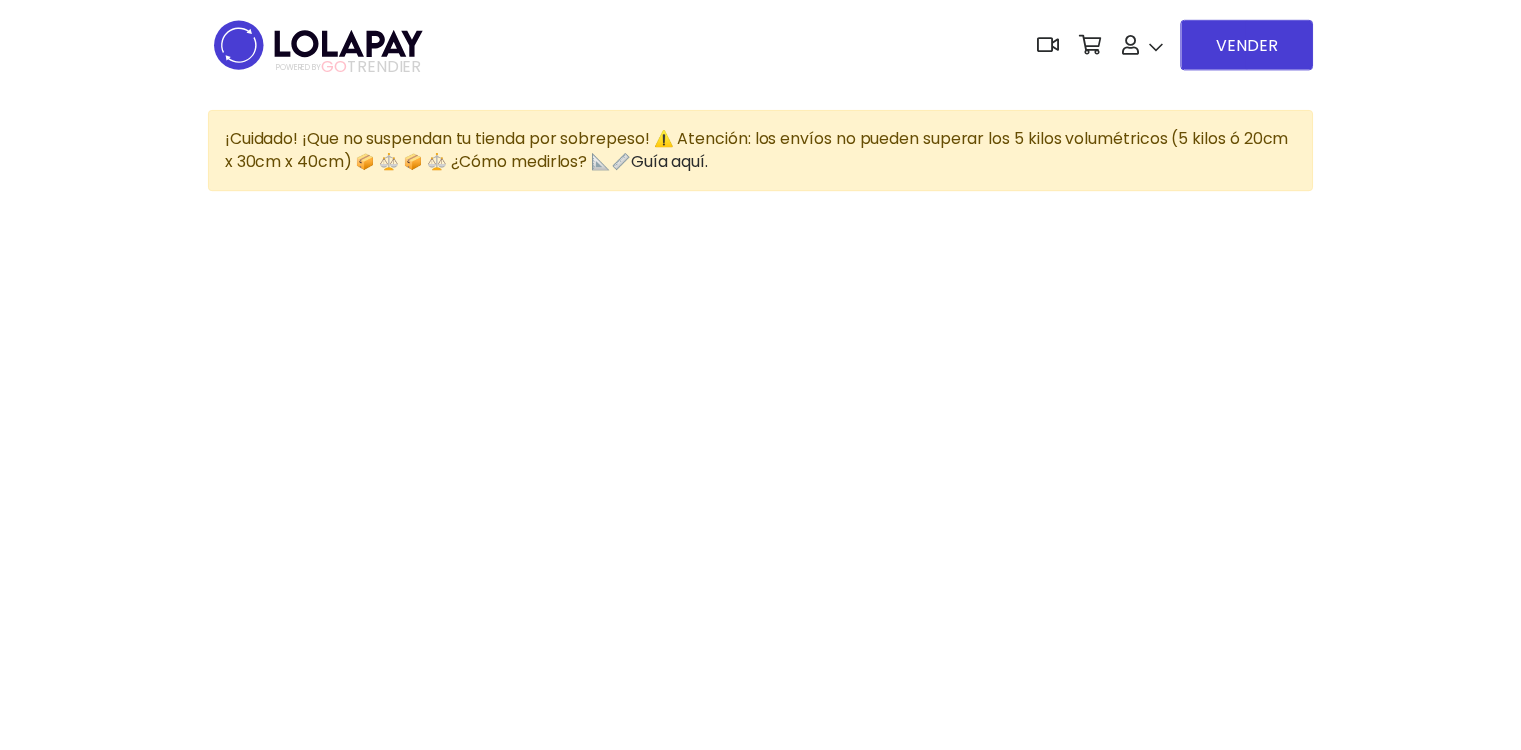 scroll, scrollTop: 0, scrollLeft: 0, axis: both 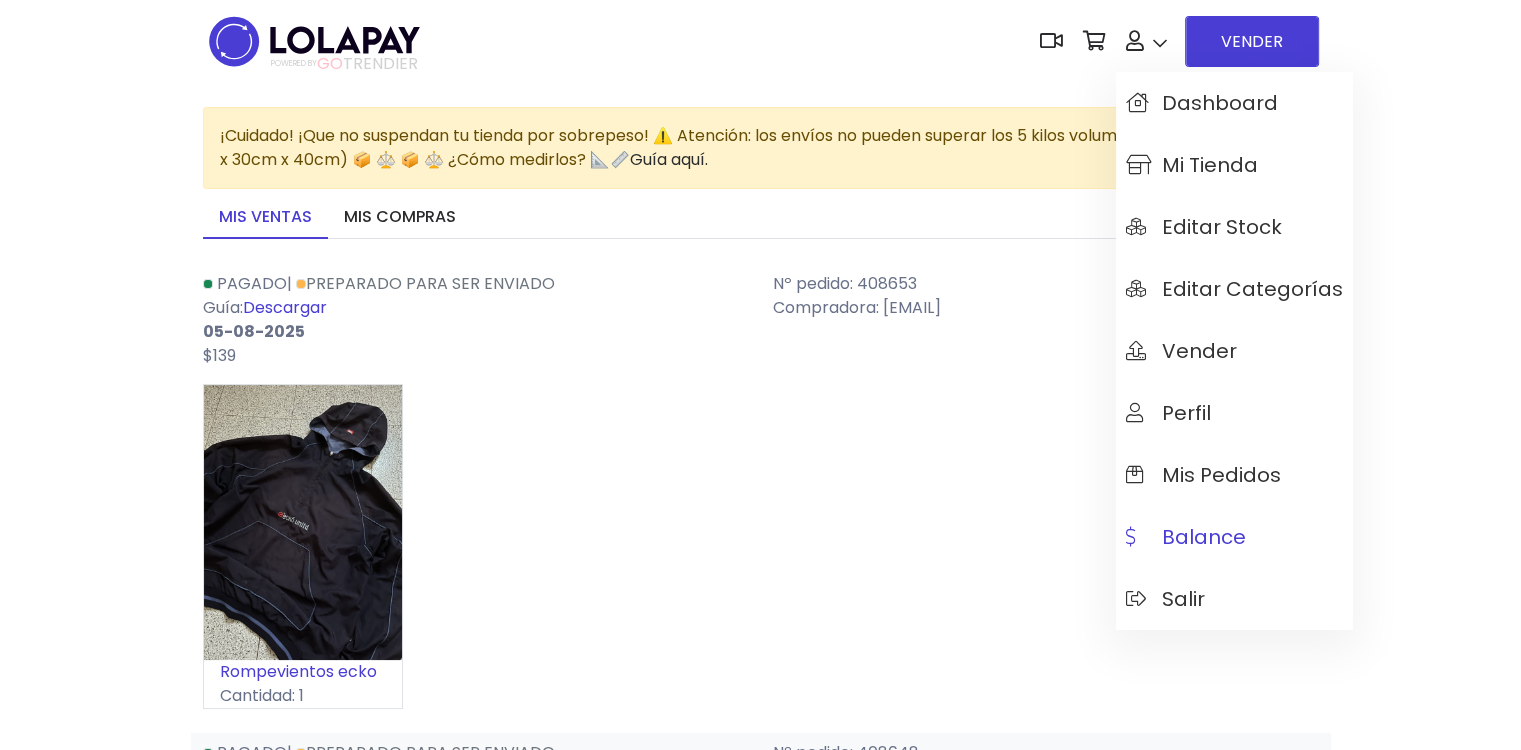 click on "Balance" at bounding box center [1186, 537] 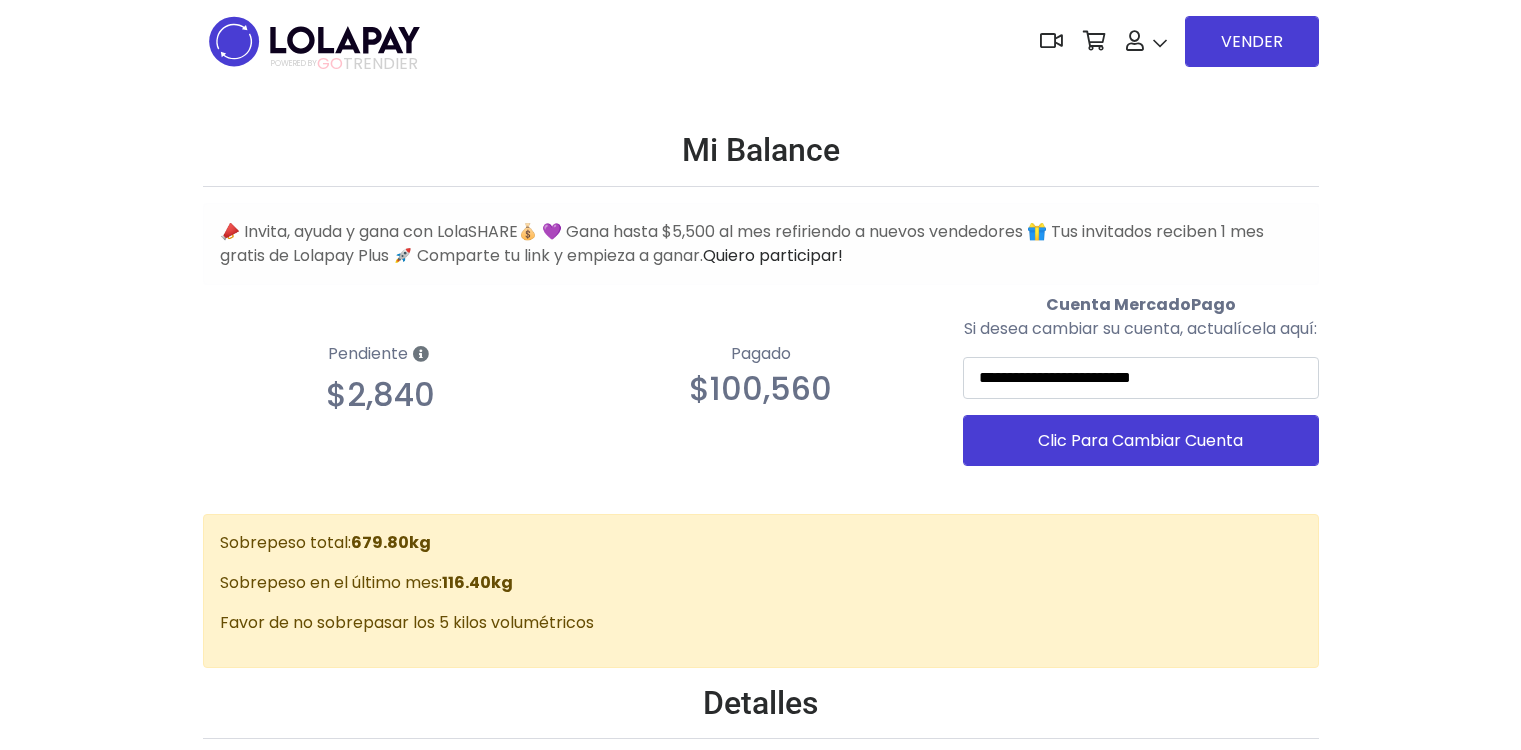 scroll, scrollTop: 0, scrollLeft: 0, axis: both 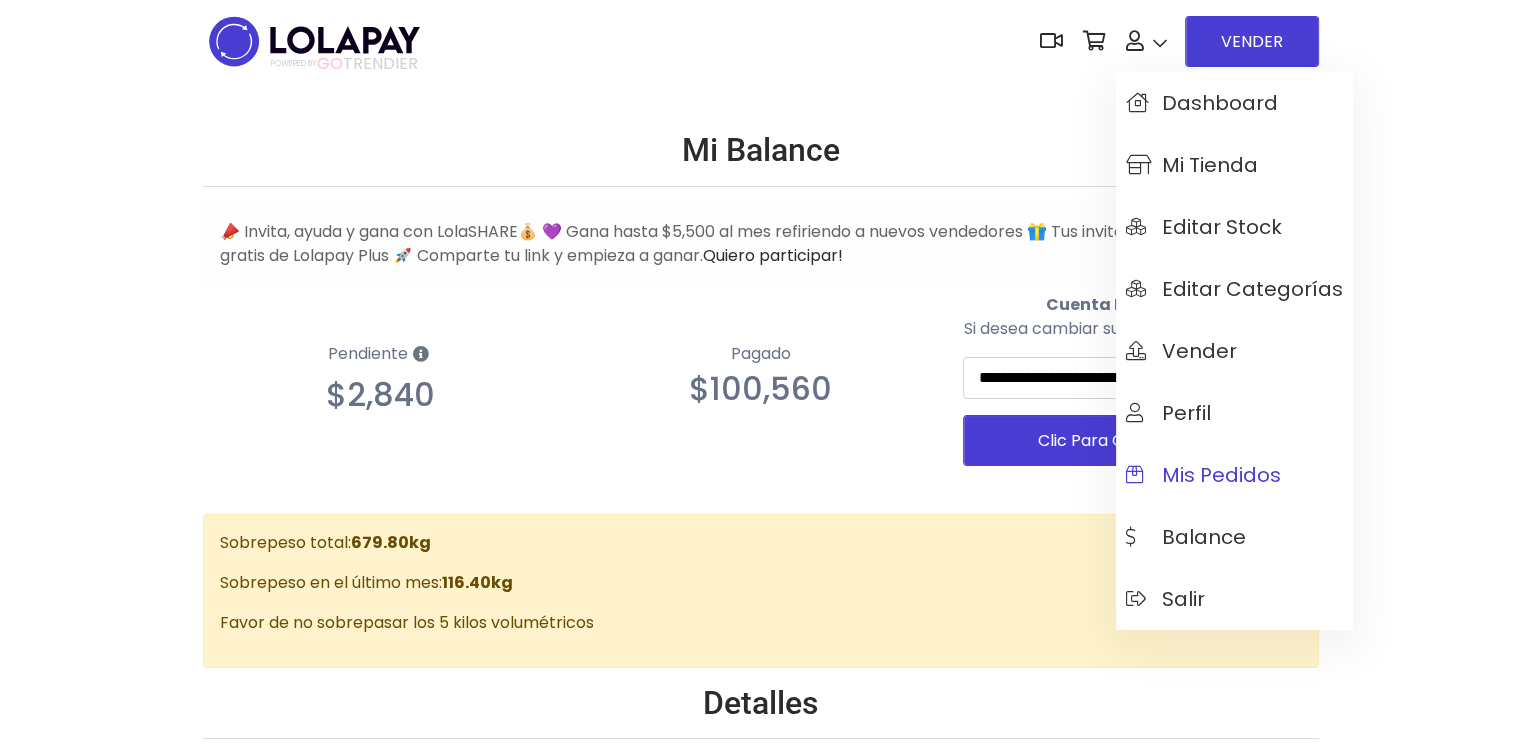 click on "Mis pedidos" at bounding box center (1203, 475) 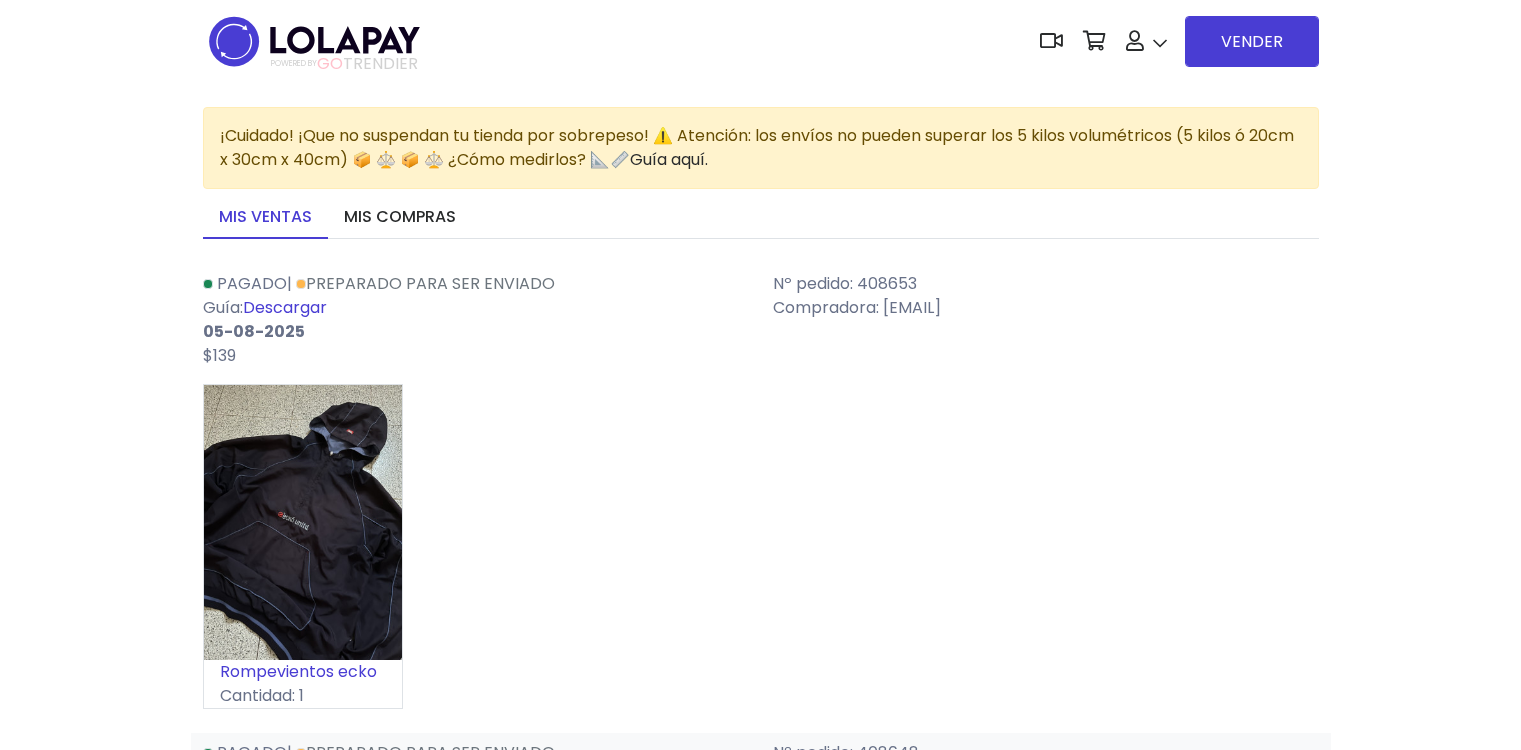 scroll, scrollTop: 0, scrollLeft: 0, axis: both 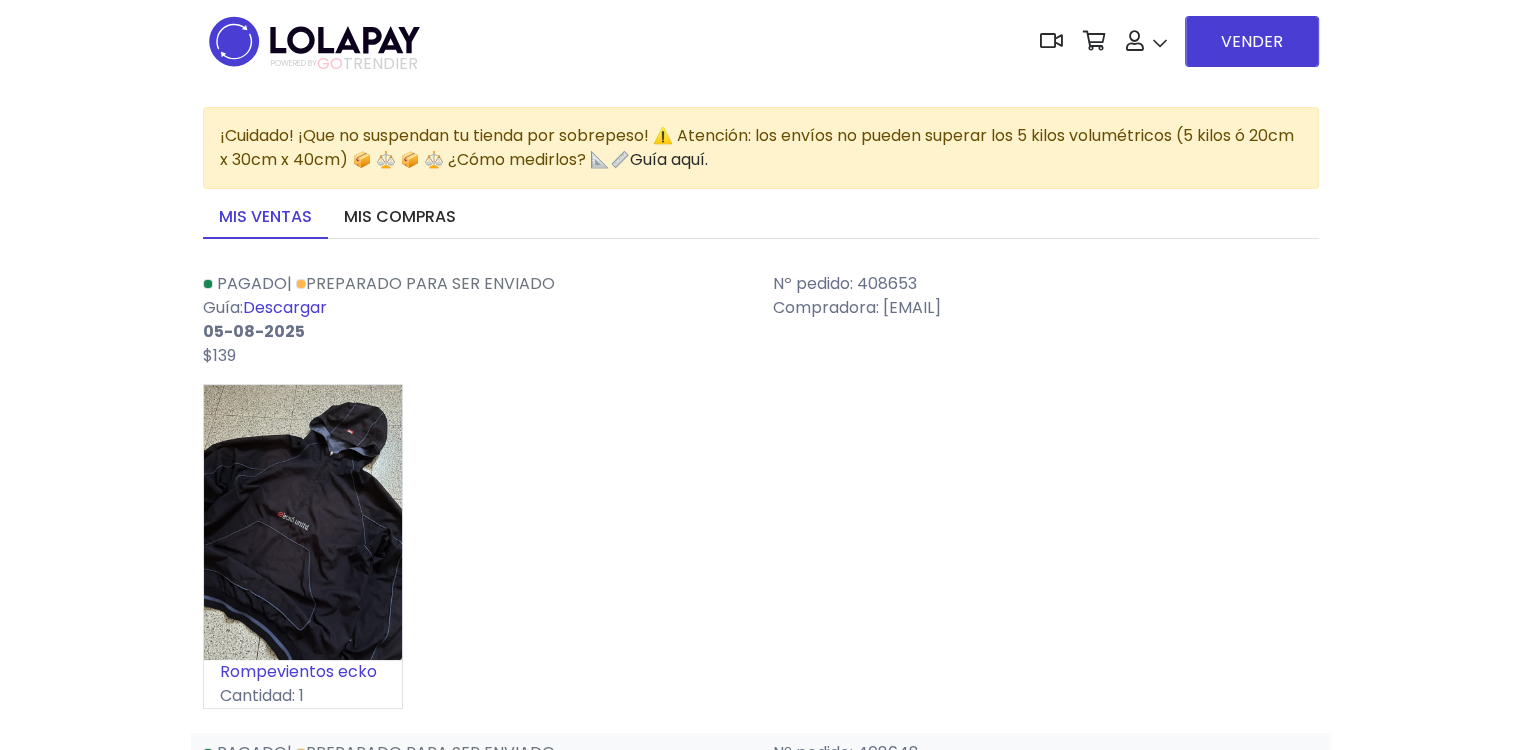 click on "Descargar" at bounding box center (285, 307) 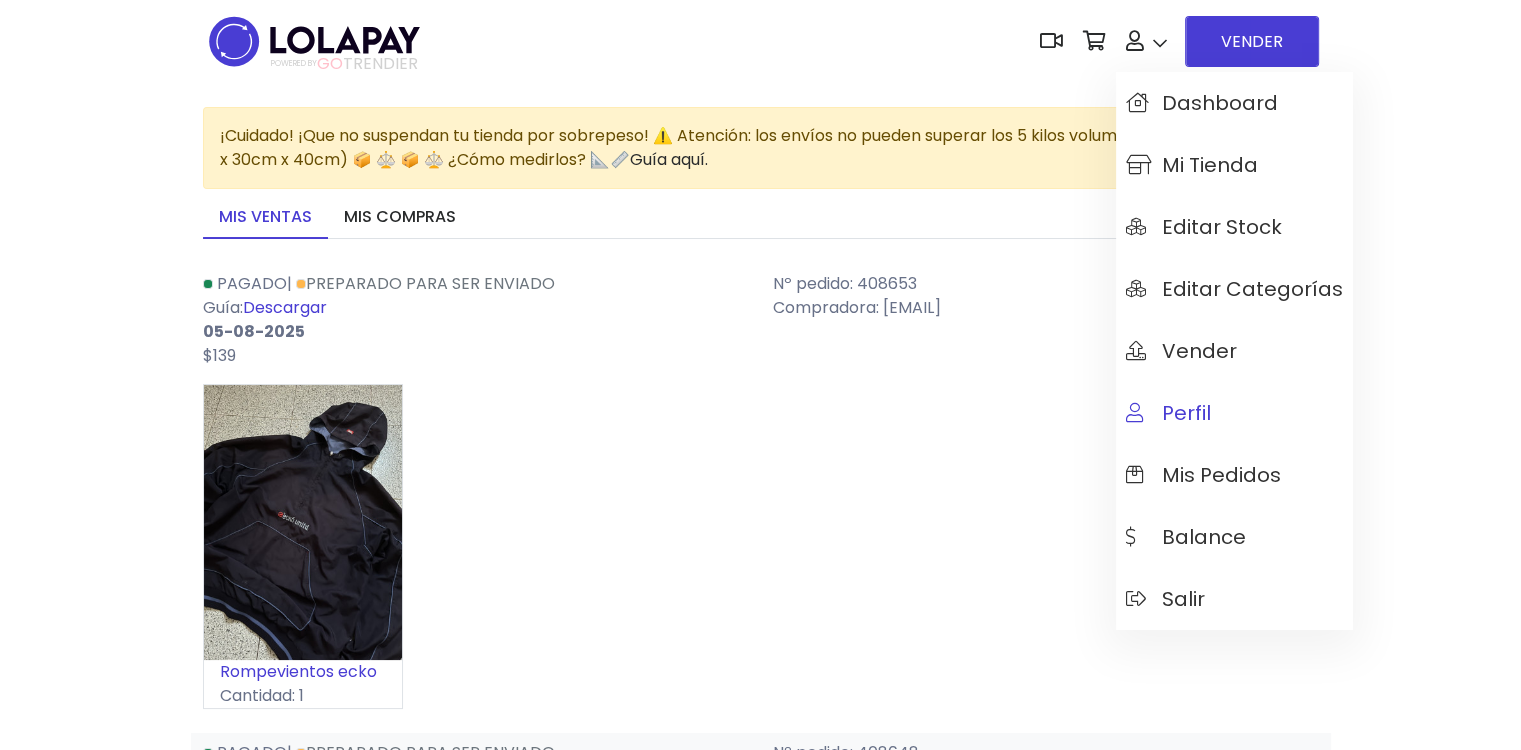 click on "Perfil" at bounding box center (1234, 413) 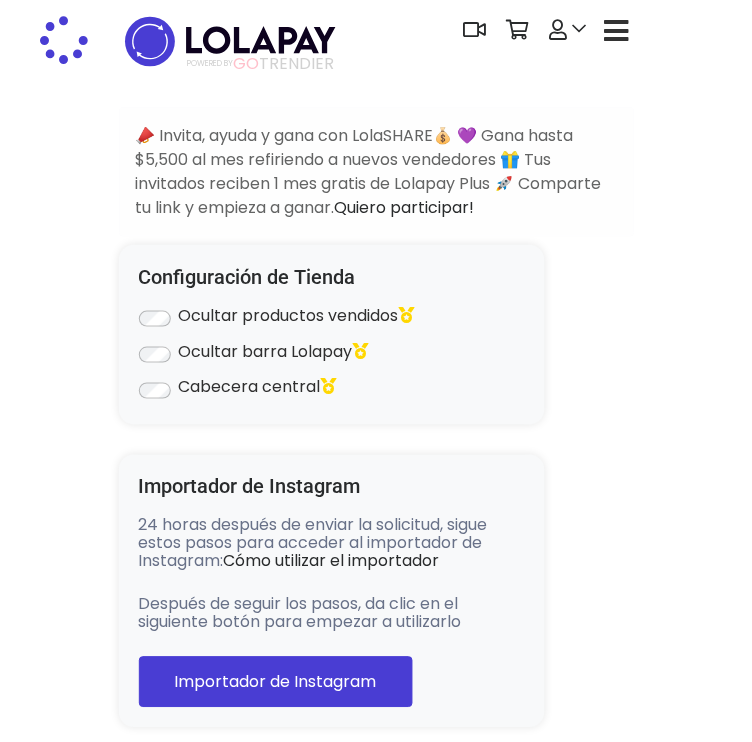 scroll, scrollTop: 0, scrollLeft: 0, axis: both 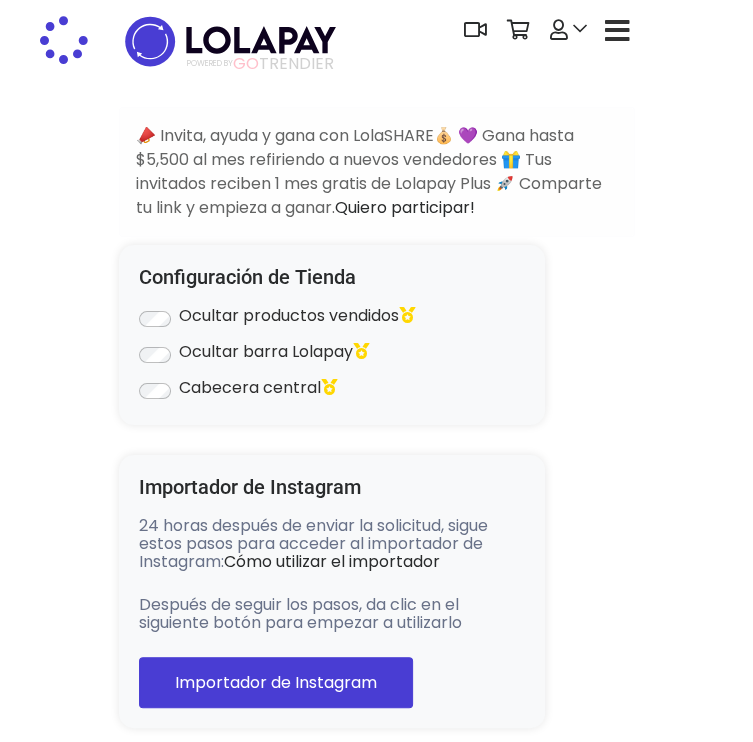 type on "*******" 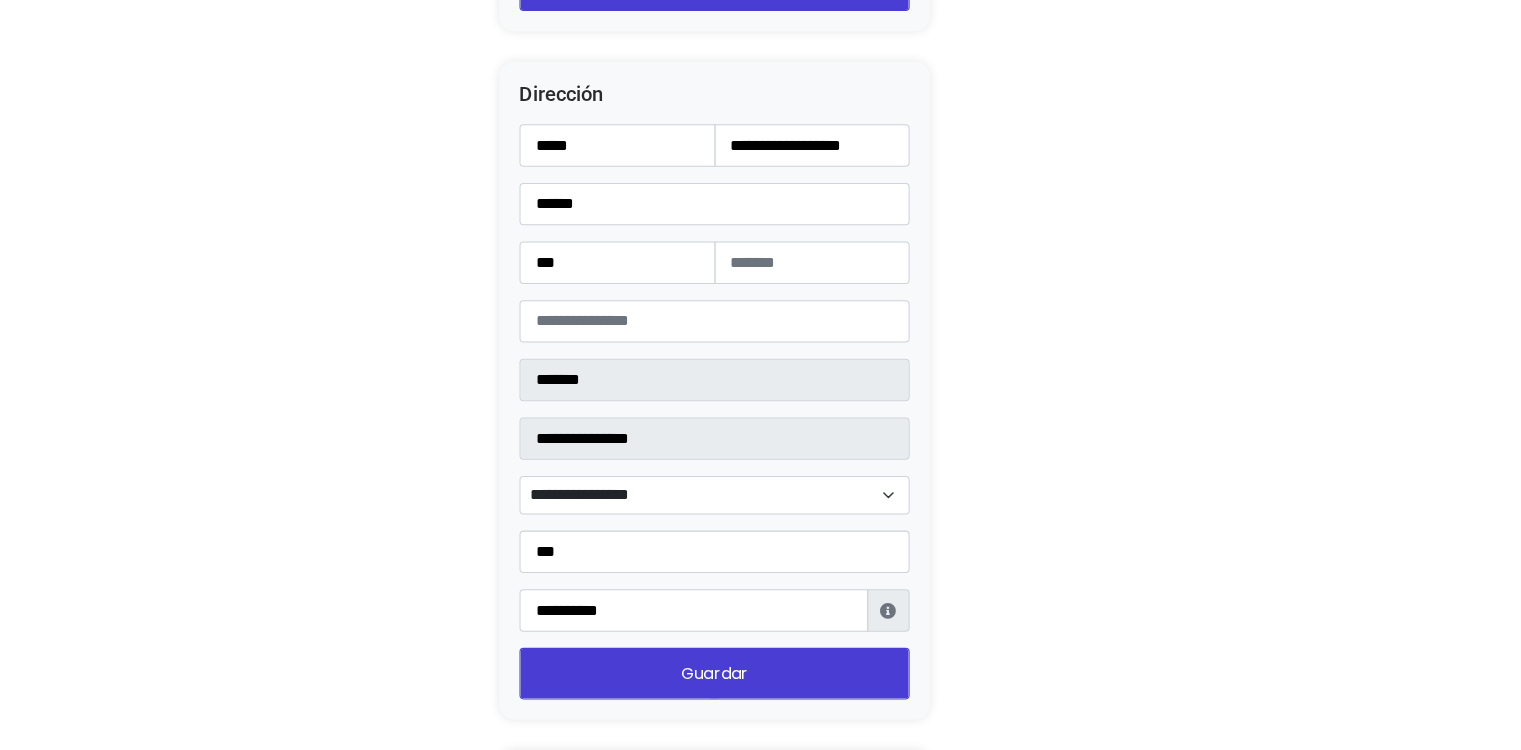 scroll, scrollTop: 2500, scrollLeft: 0, axis: vertical 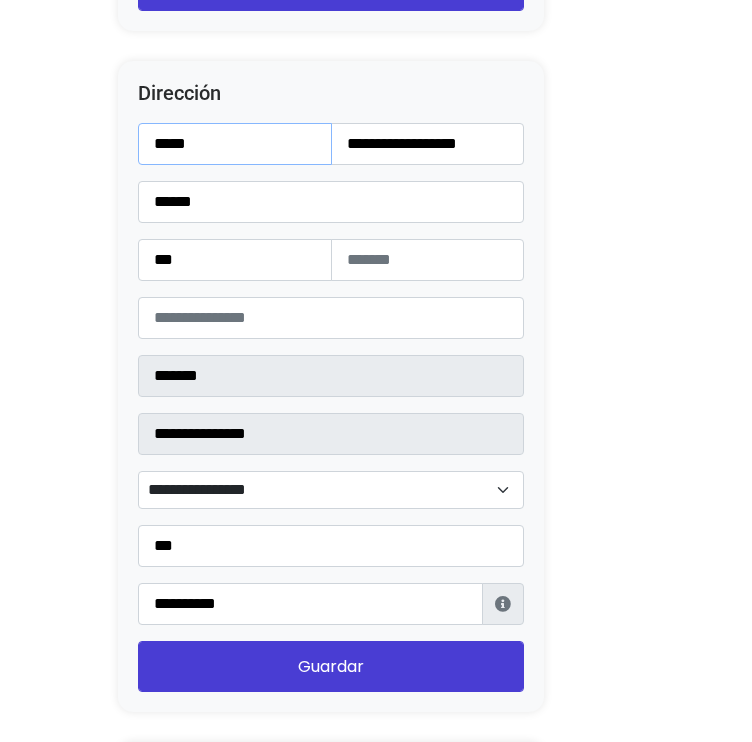 click on "*****" at bounding box center (235, 144) 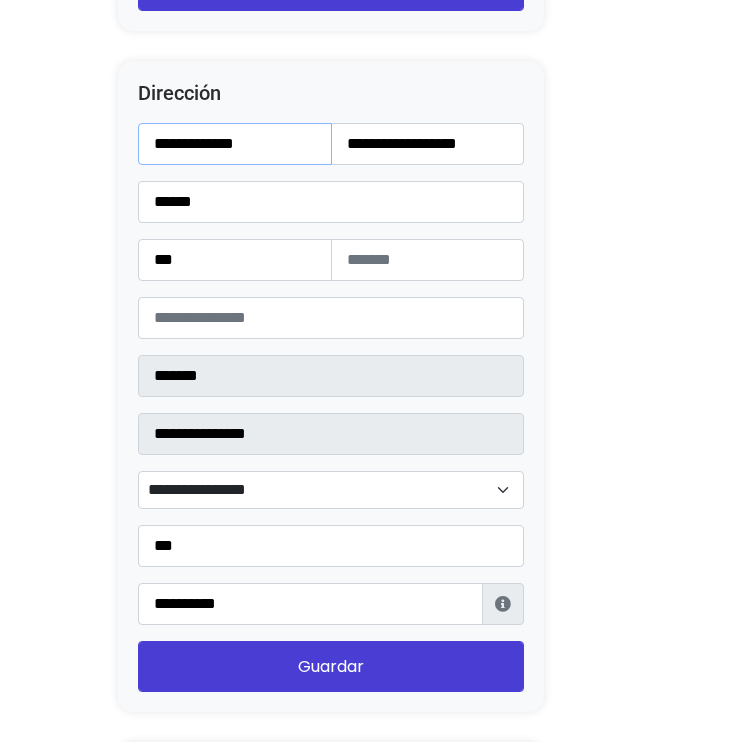 type on "**********" 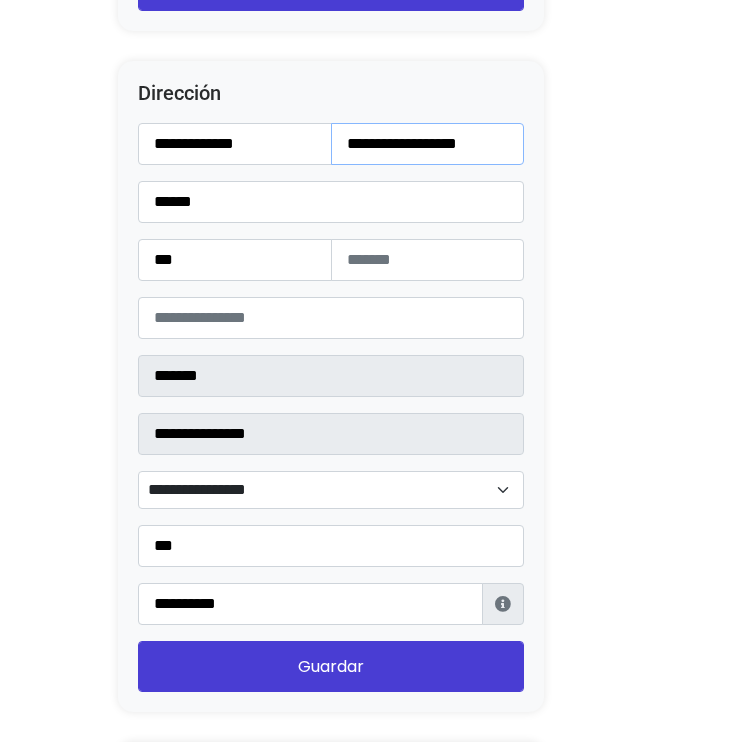 click on "**********" at bounding box center (428, 144) 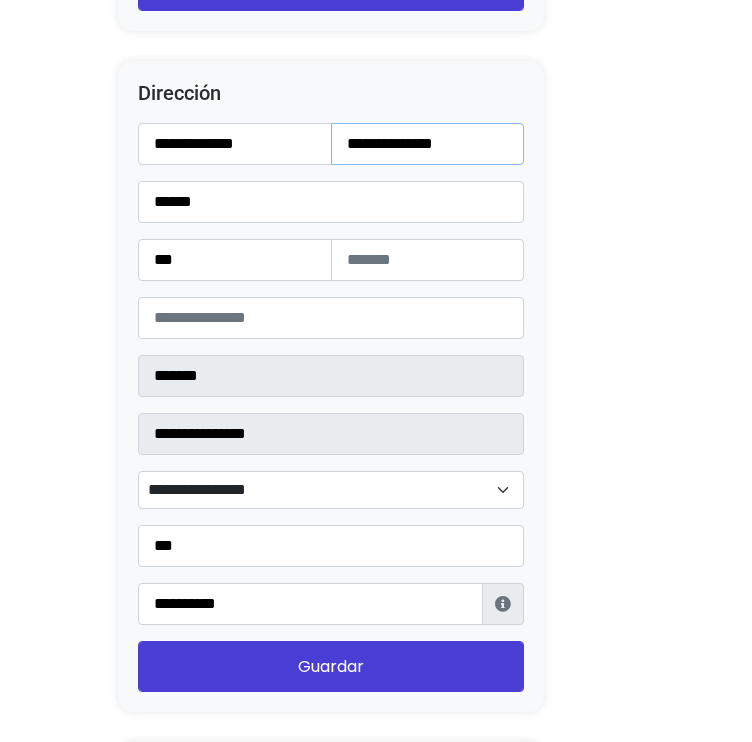 type on "**********" 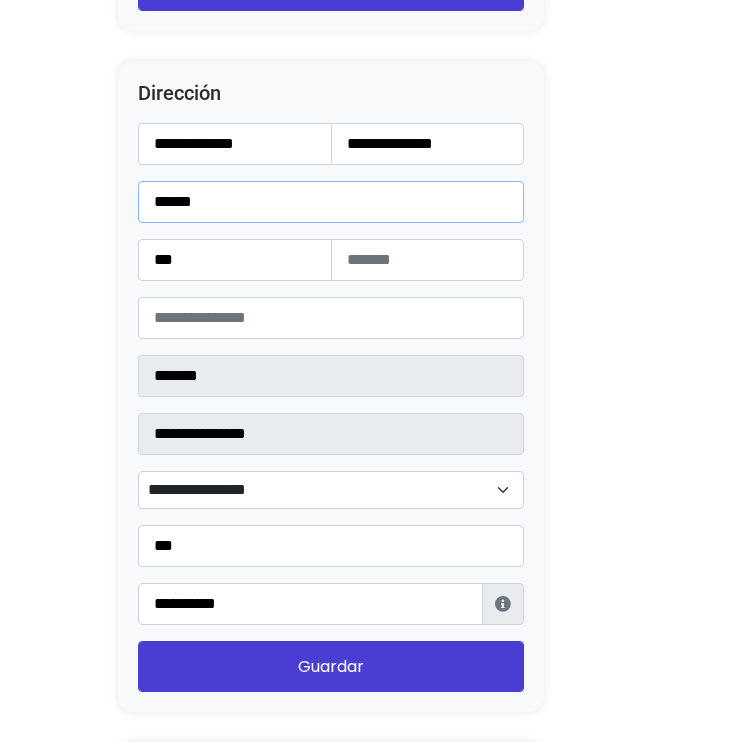 click on "******" at bounding box center [331, 202] 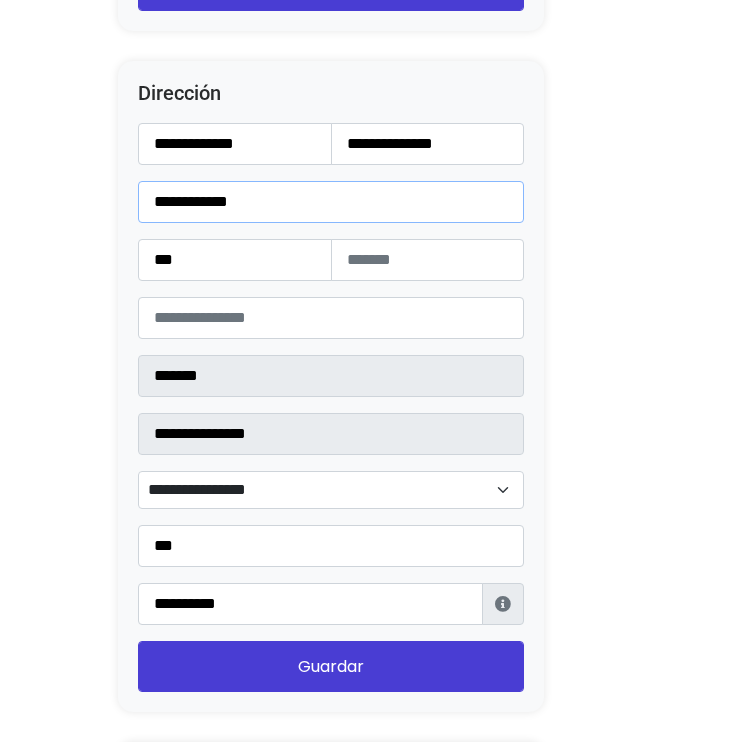 type on "**********" 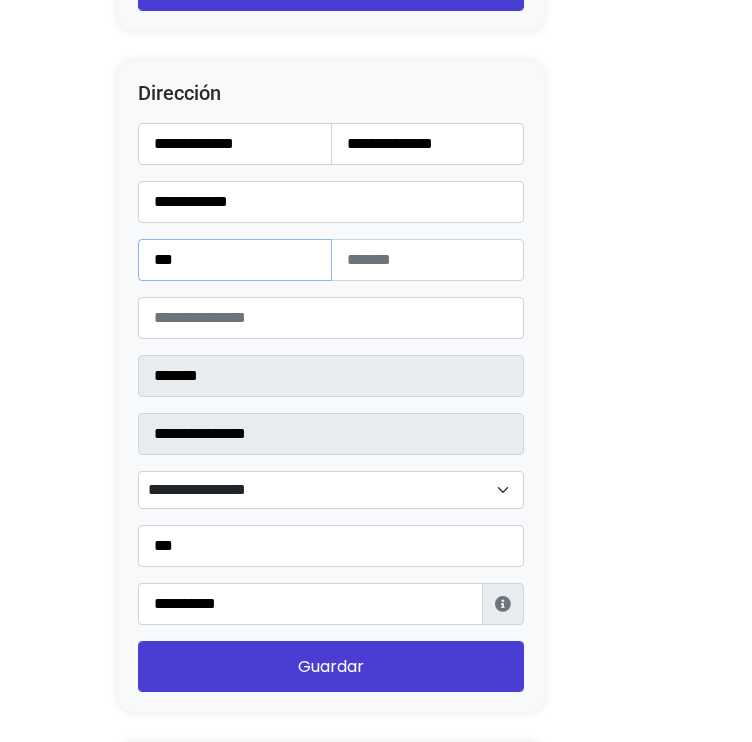 click on "***" at bounding box center [235, 260] 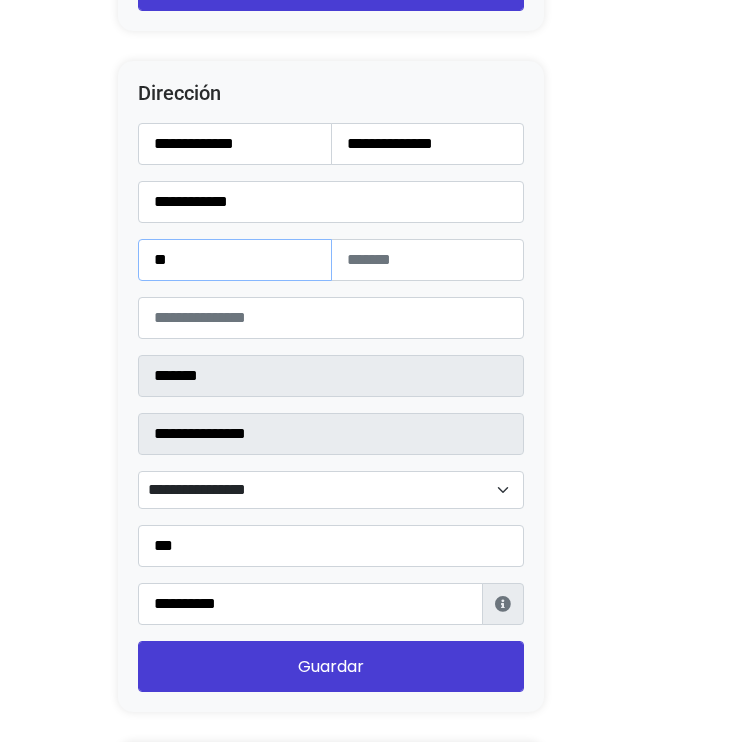 type on "**" 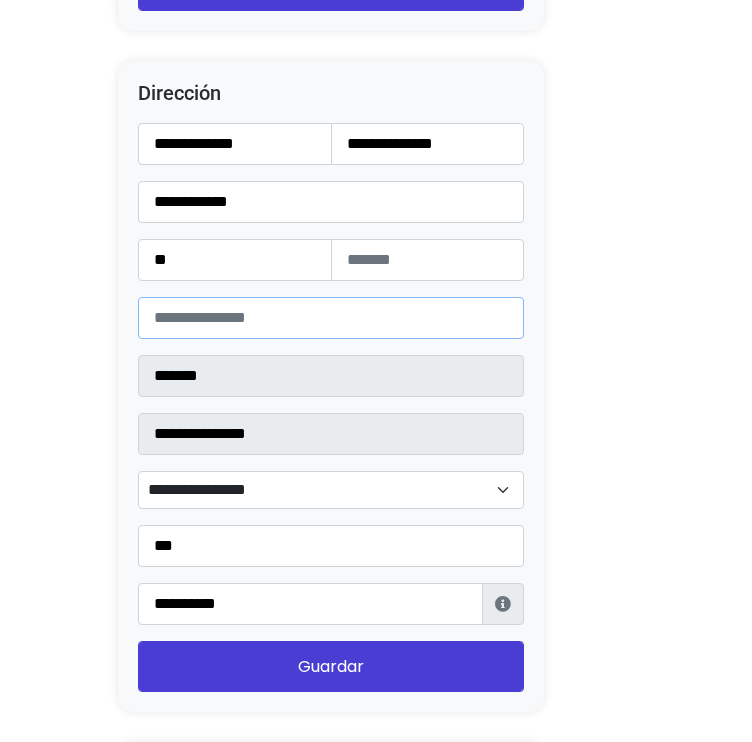 click on "*****" at bounding box center (331, 318) 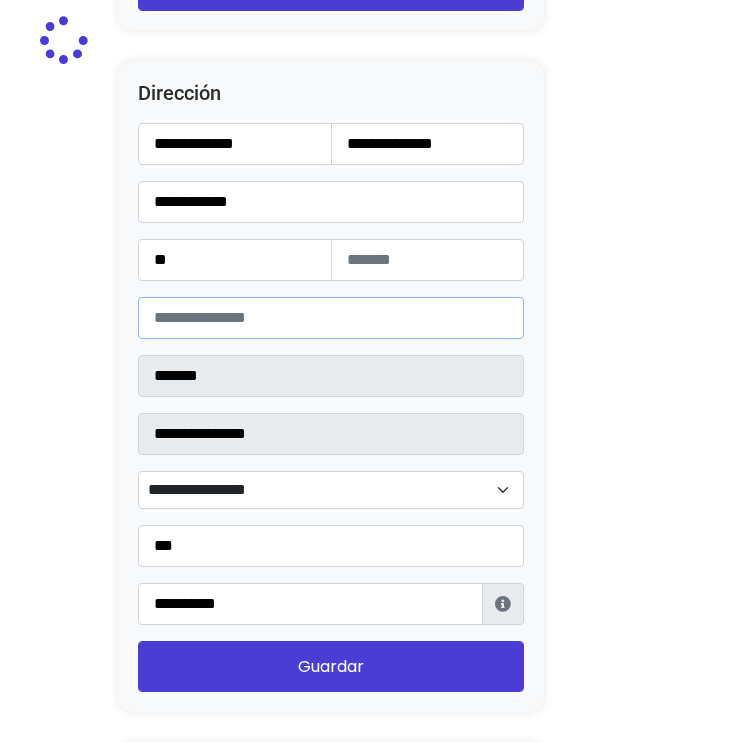 type on "******" 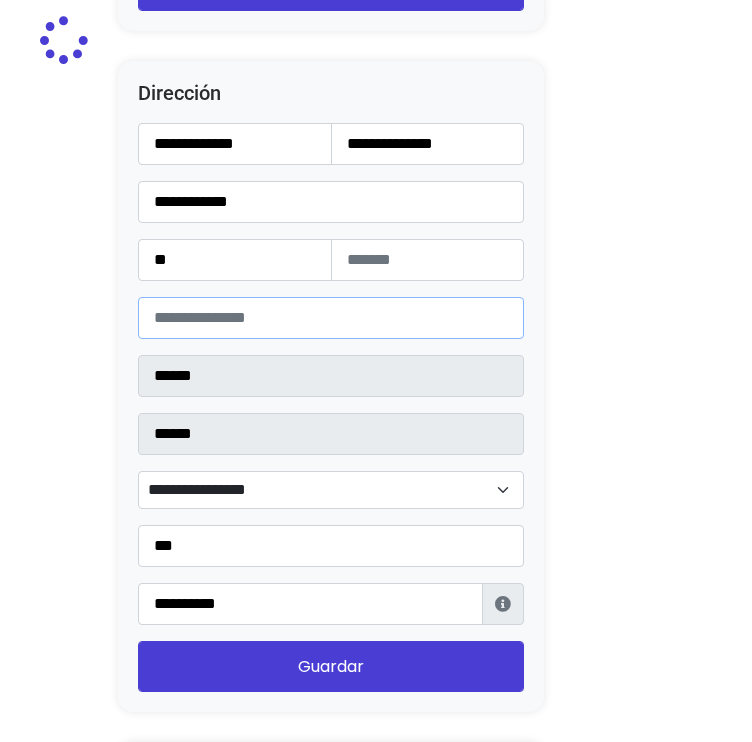 select 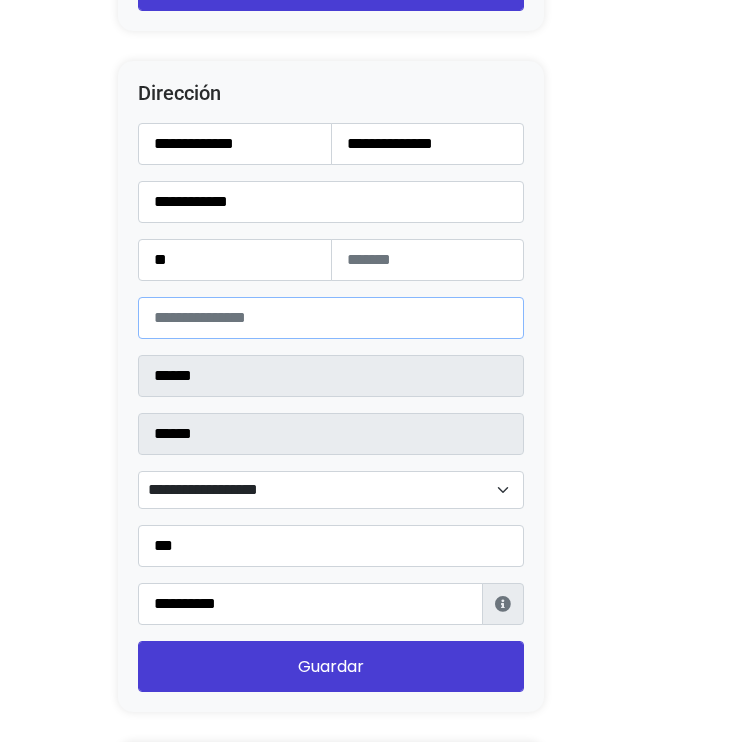 type on "*****" 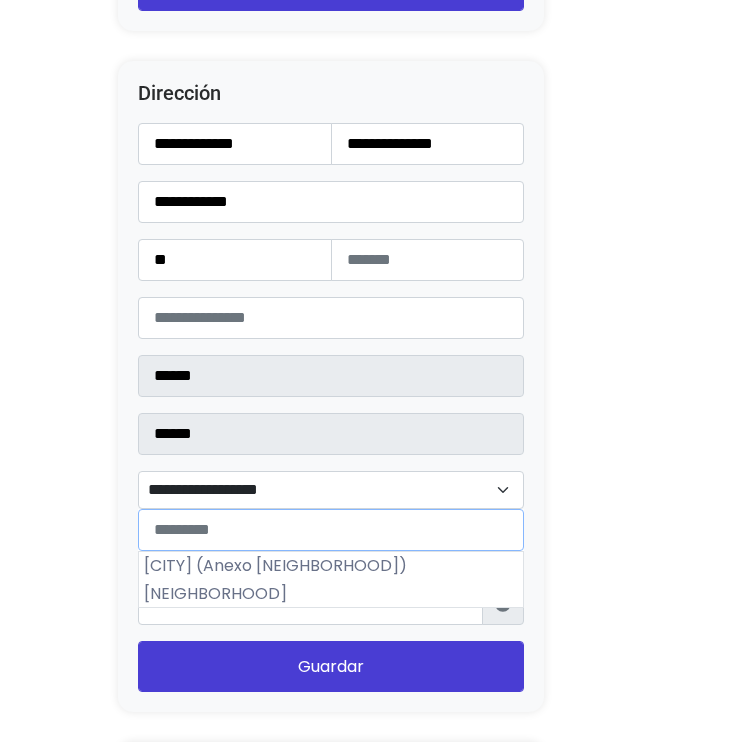 click on "**********" at bounding box center [331, 490] 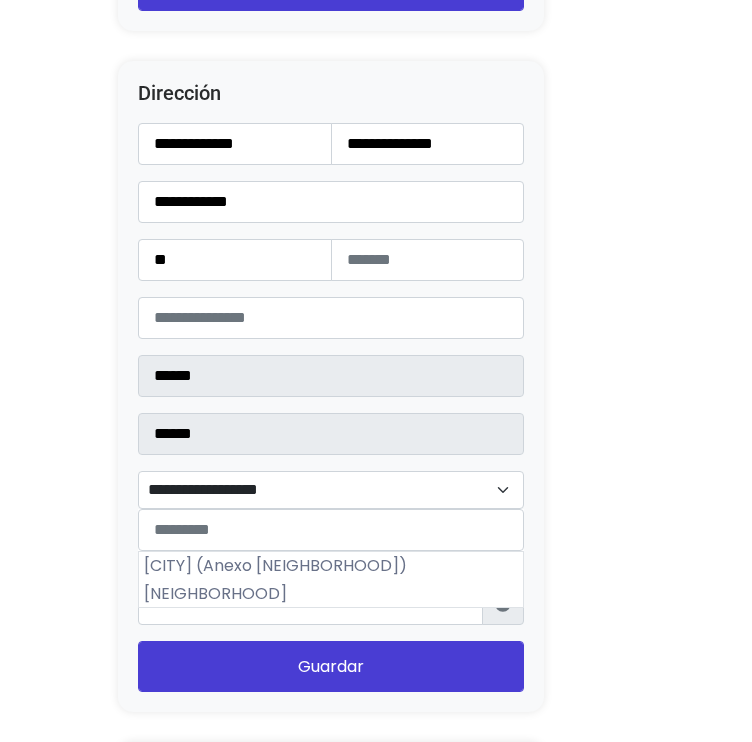 drag, startPoint x: 238, startPoint y: 597, endPoint x: 253, endPoint y: 597, distance: 15 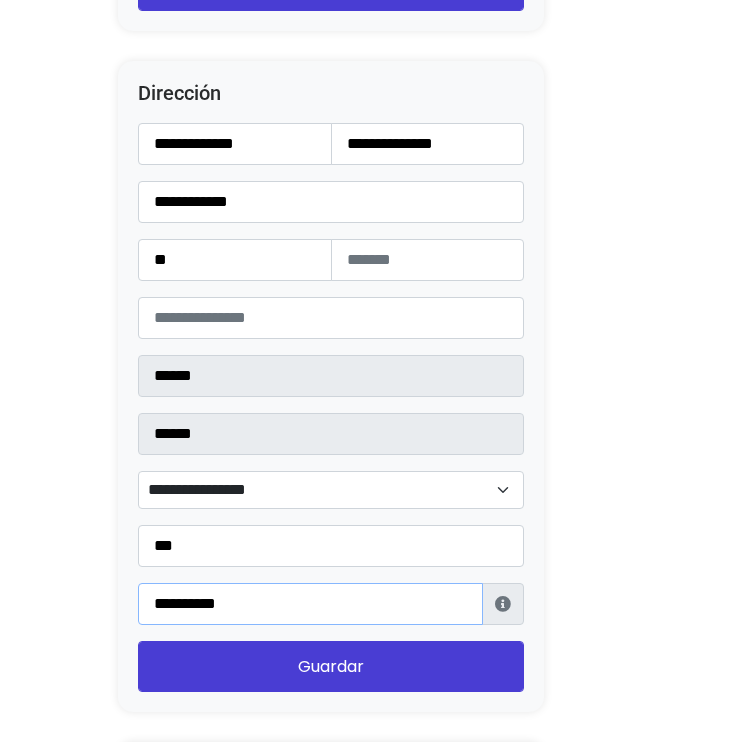 click on "**********" at bounding box center (310, 604) 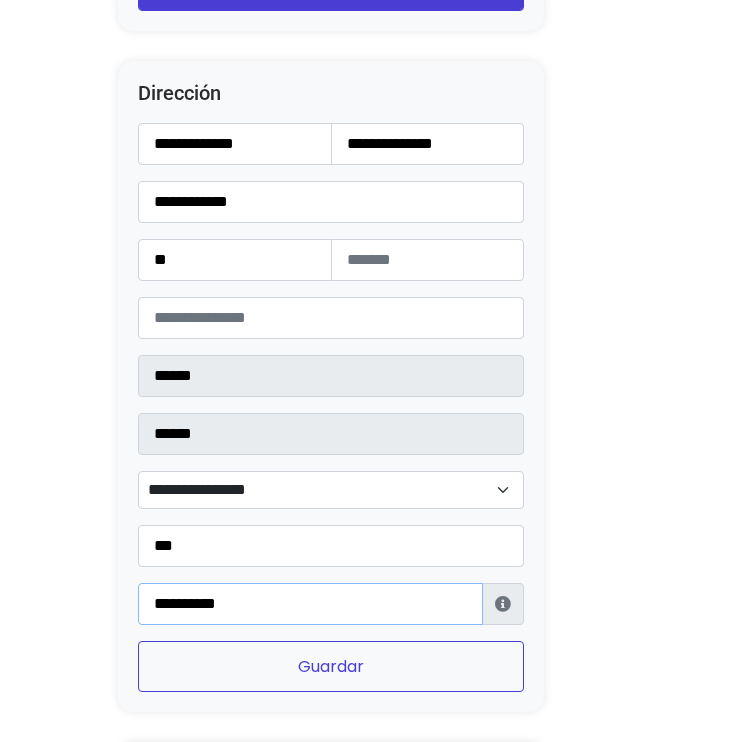 type on "**********" 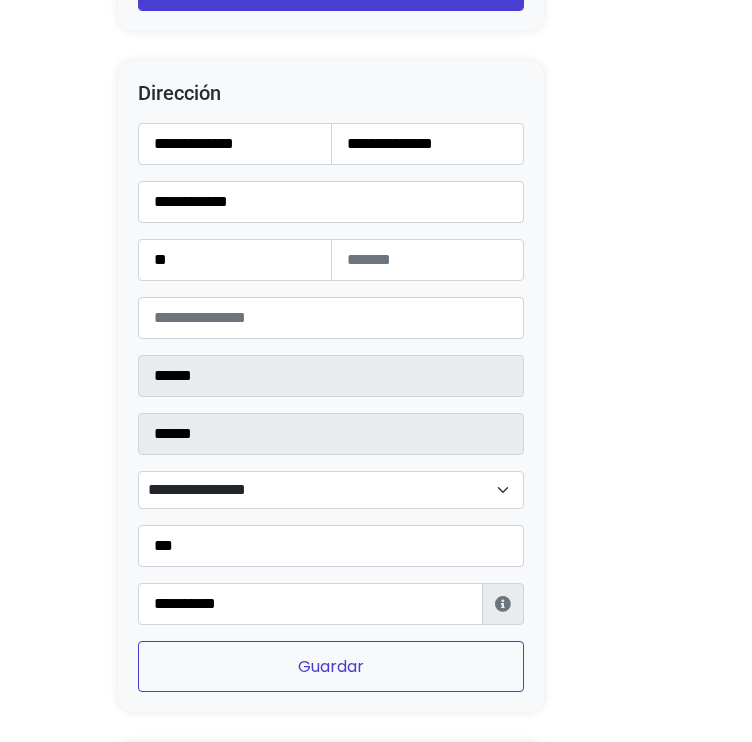click on "Guardar" at bounding box center (331, 666) 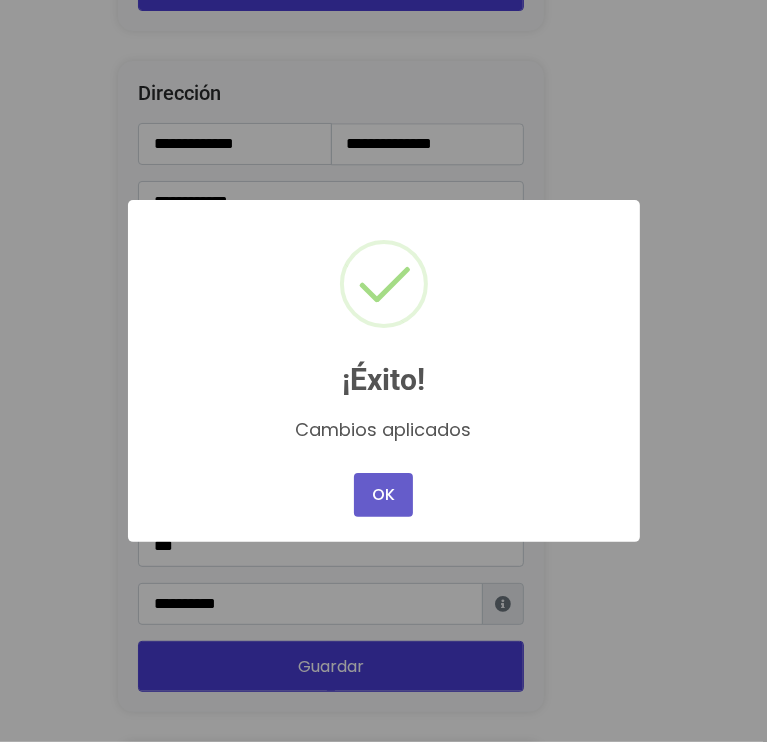 click on "OK" at bounding box center (383, 495) 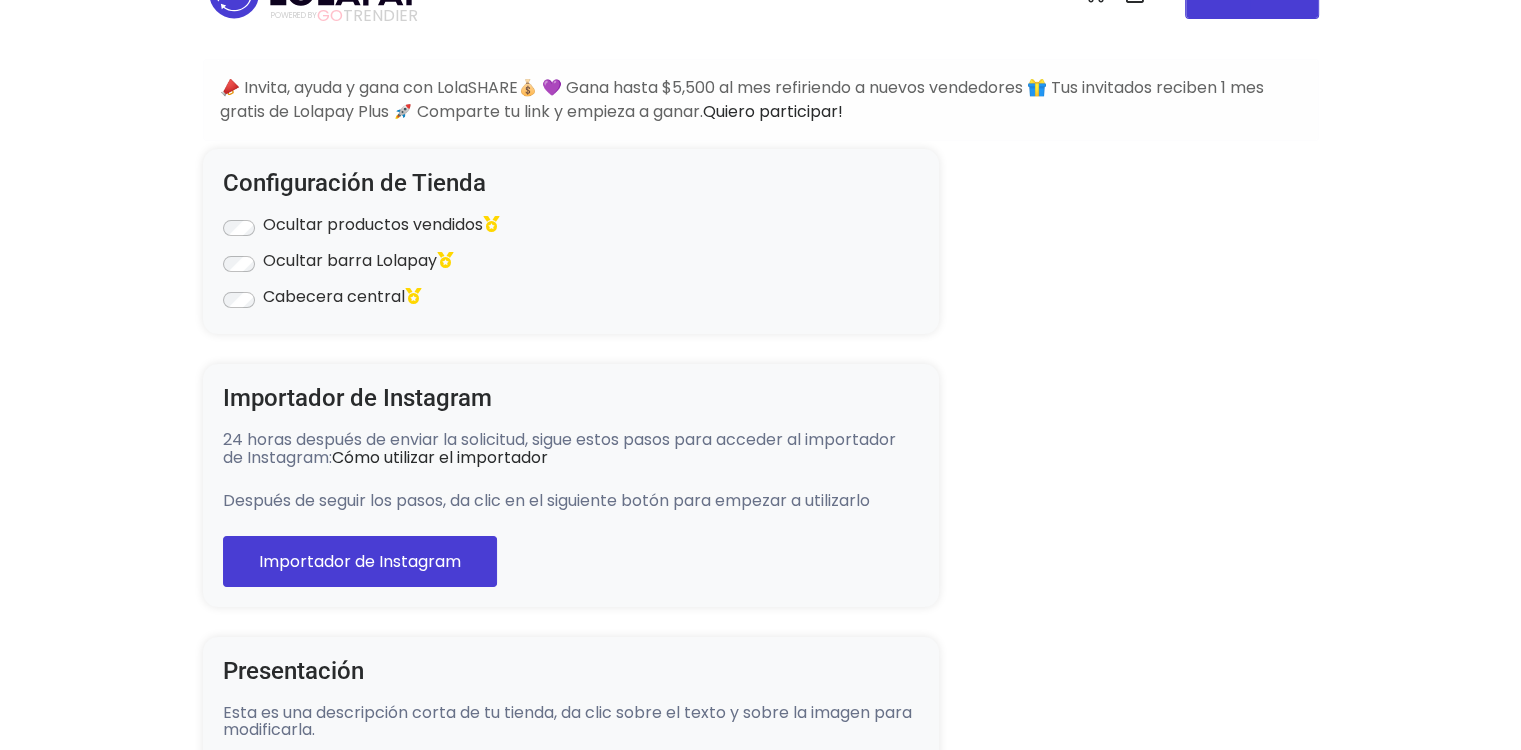 scroll, scrollTop: 0, scrollLeft: 0, axis: both 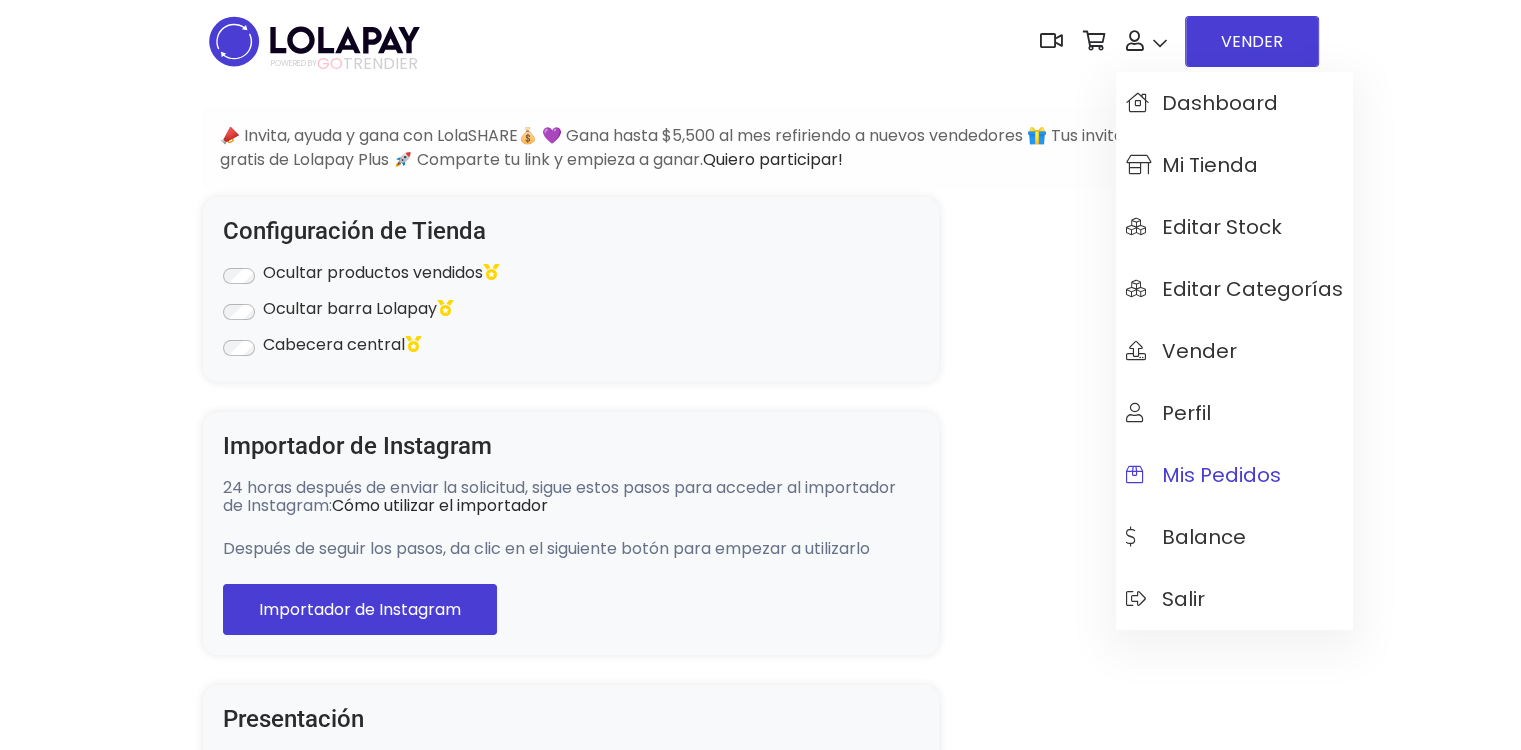 click on "Mis pedidos" at bounding box center [1234, 475] 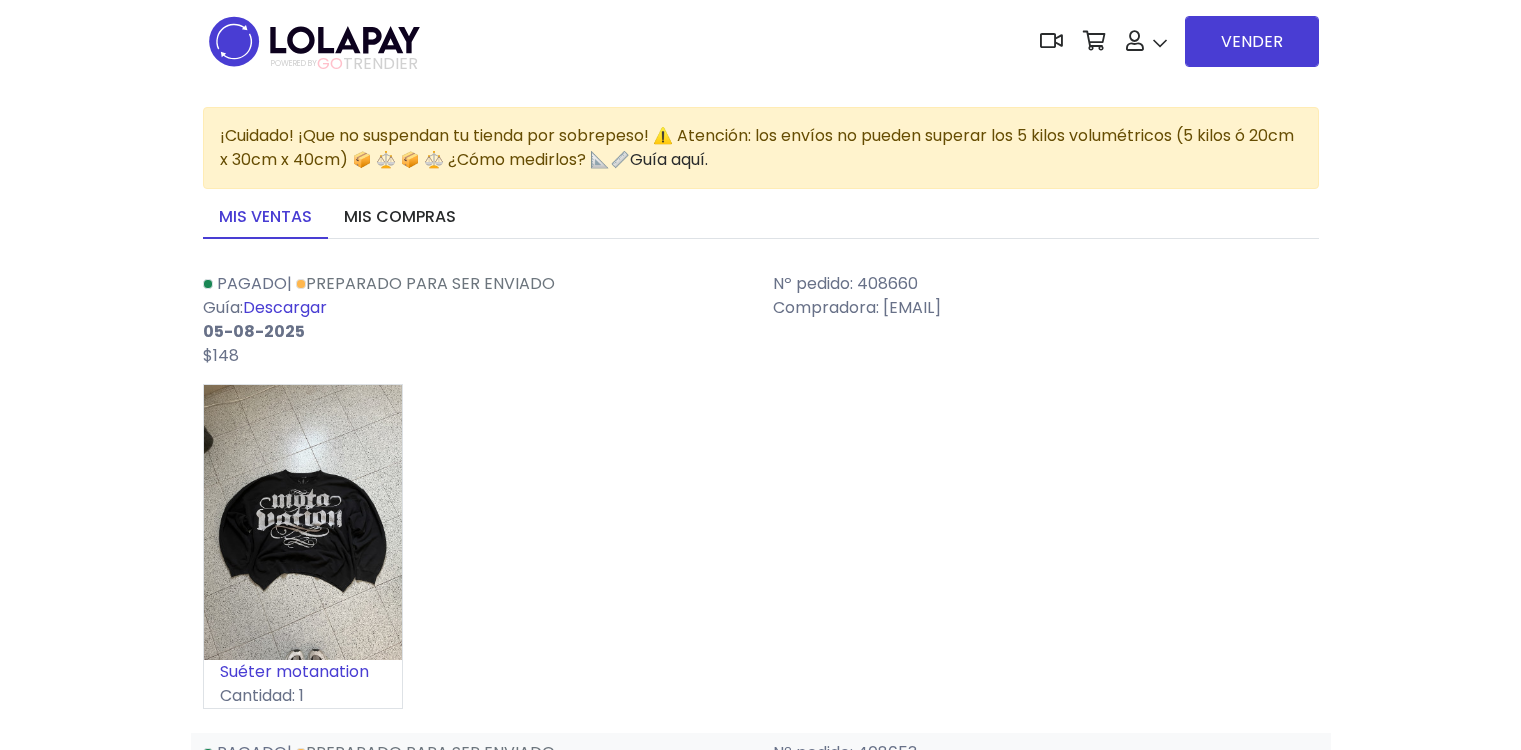 scroll, scrollTop: 0, scrollLeft: 0, axis: both 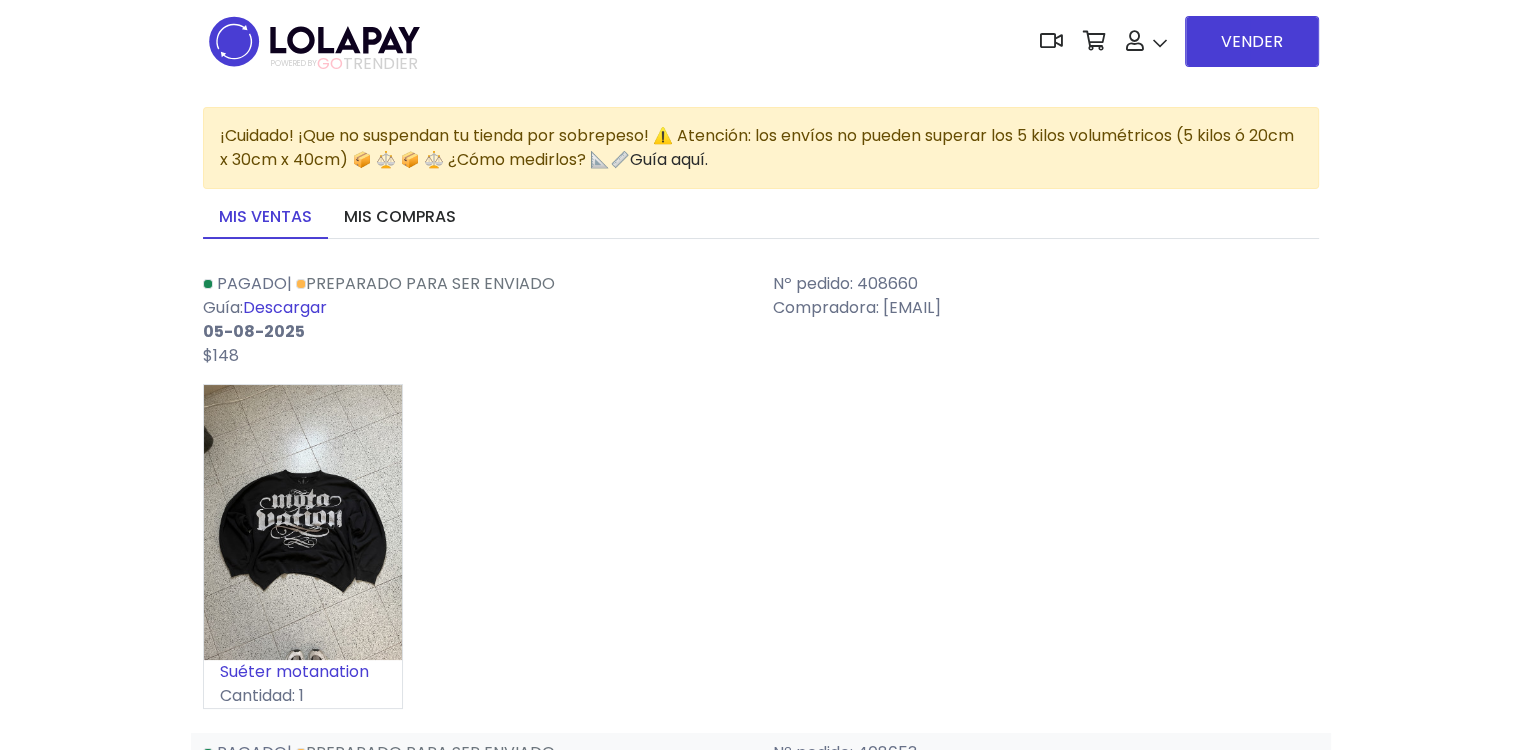 click on "05-08-2025" at bounding box center [476, 332] 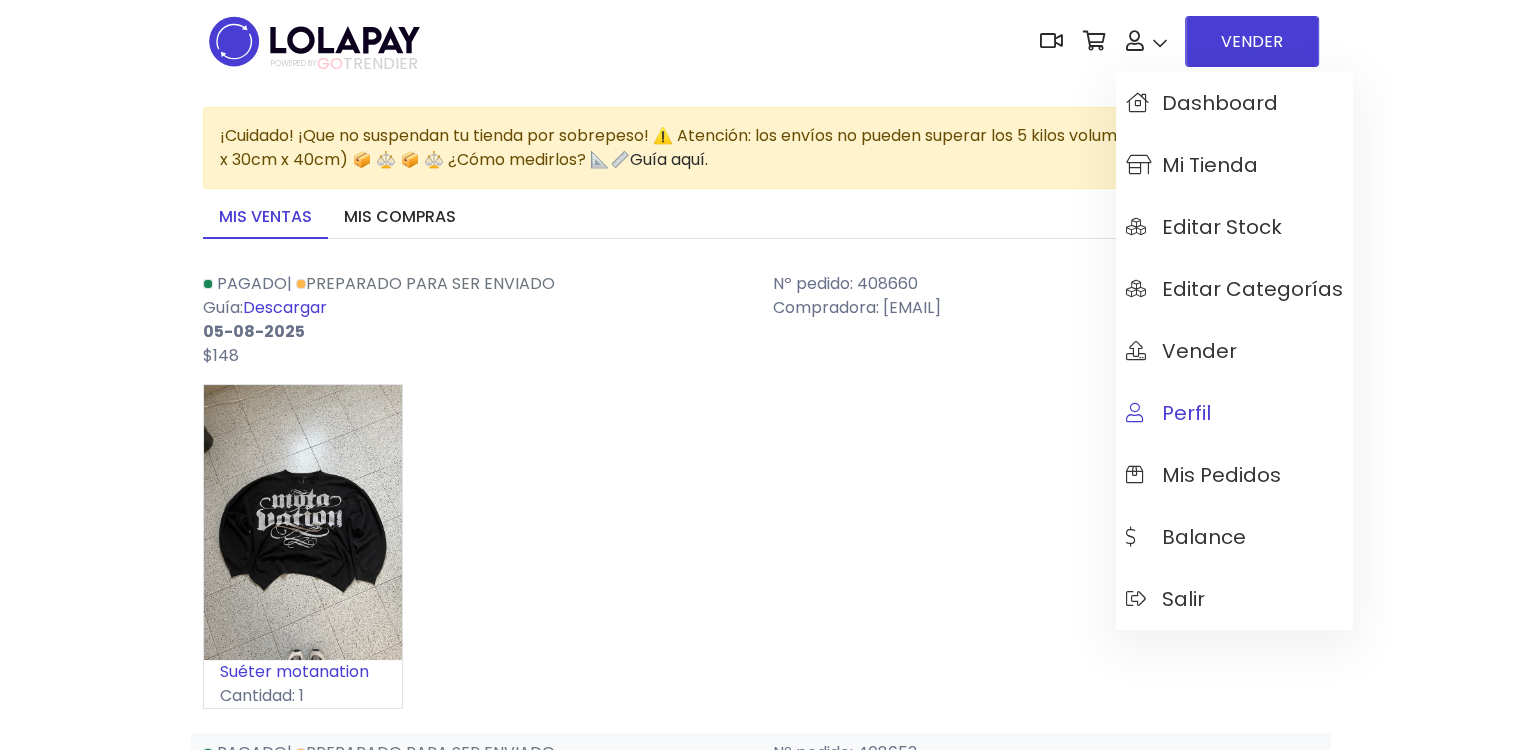 click on "Perfil" at bounding box center (1168, 413) 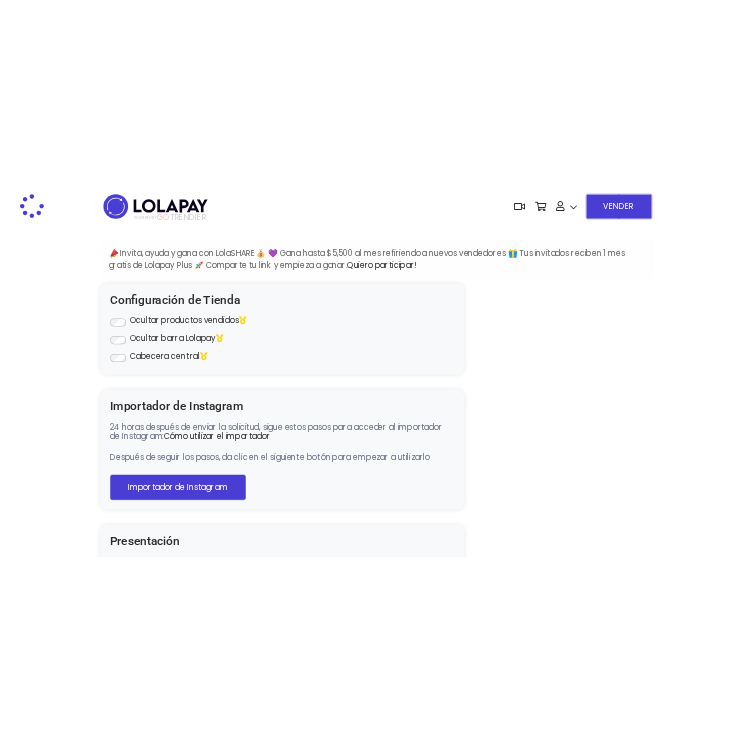 scroll, scrollTop: 0, scrollLeft: 0, axis: both 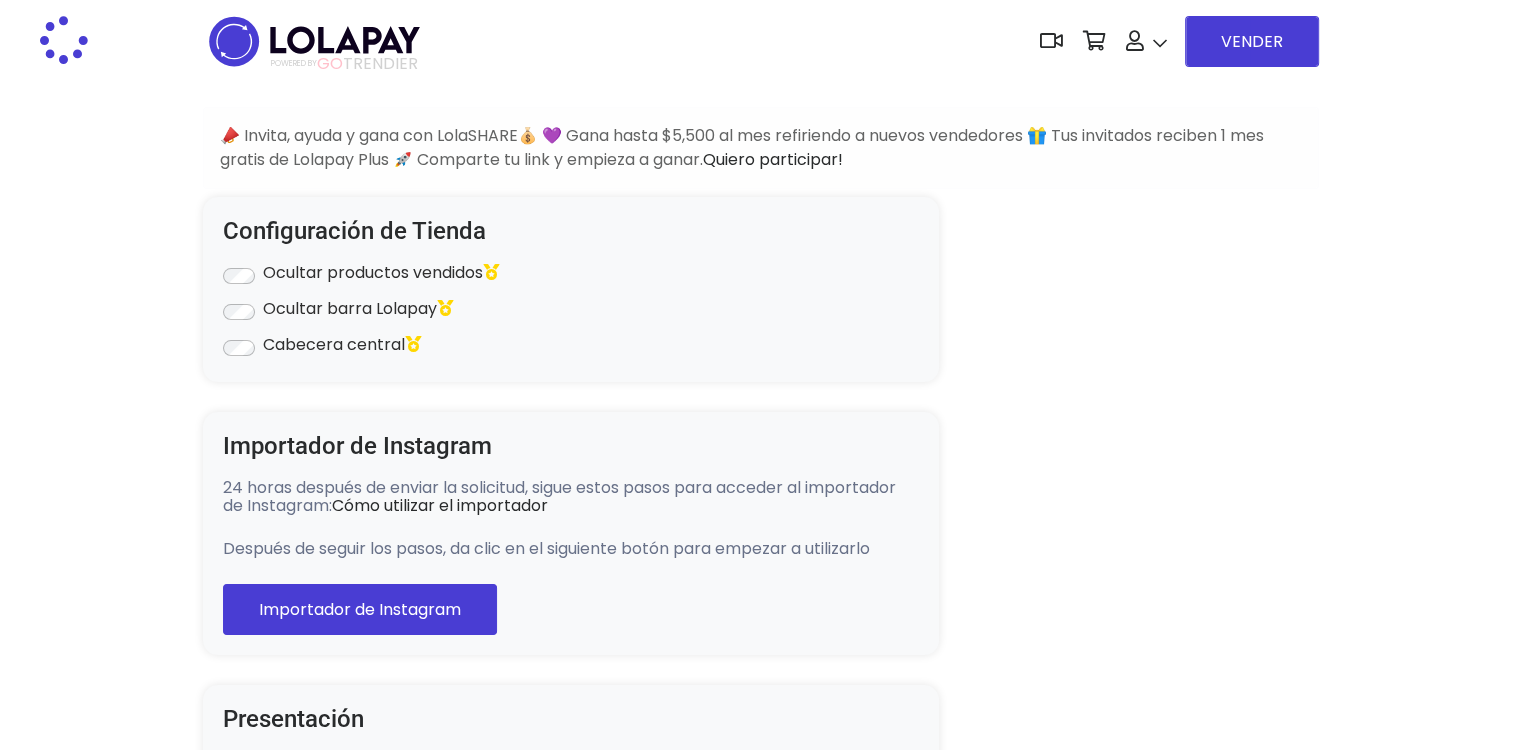 type on "******" 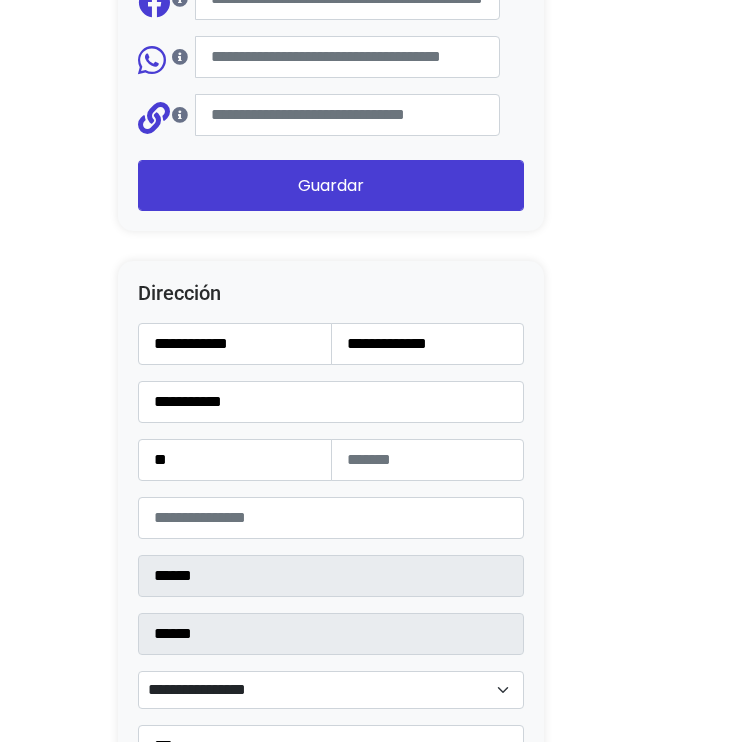 scroll, scrollTop: 2500, scrollLeft: 0, axis: vertical 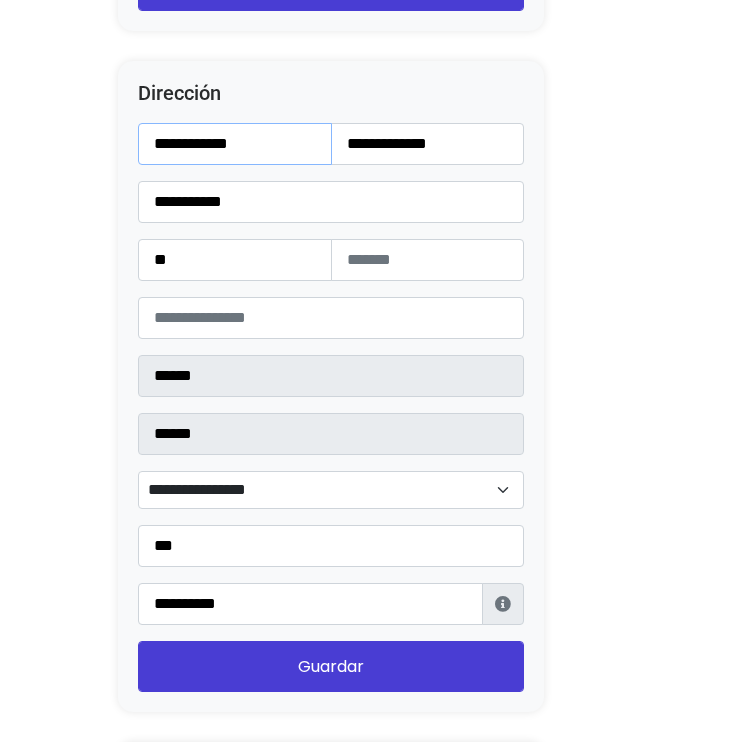 click on "**********" at bounding box center (235, 144) 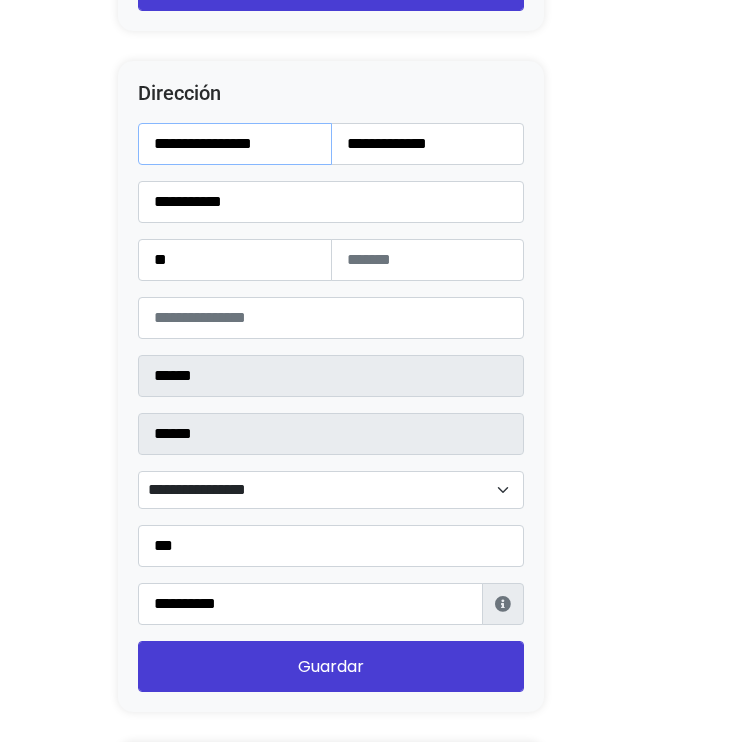click on "**********" at bounding box center [235, 144] 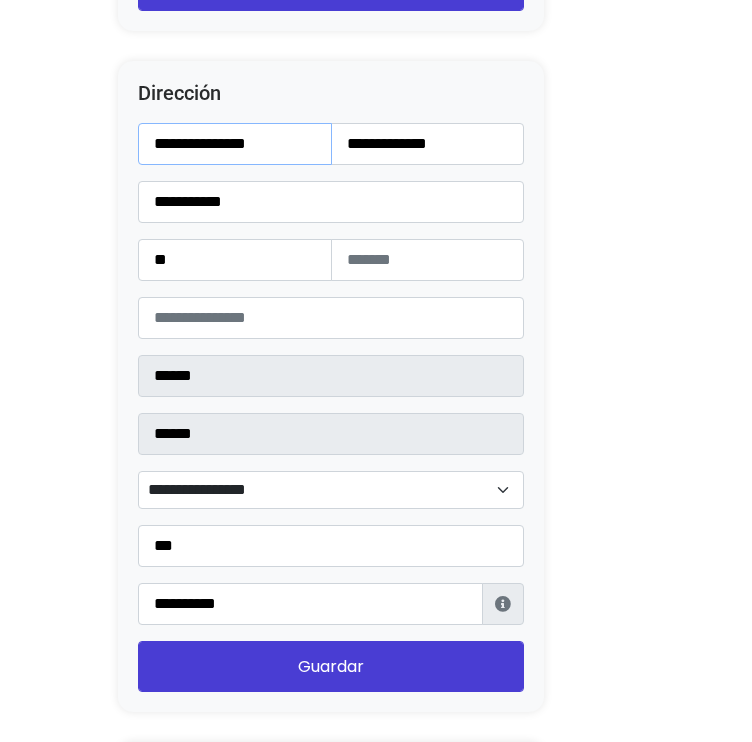 type on "**********" 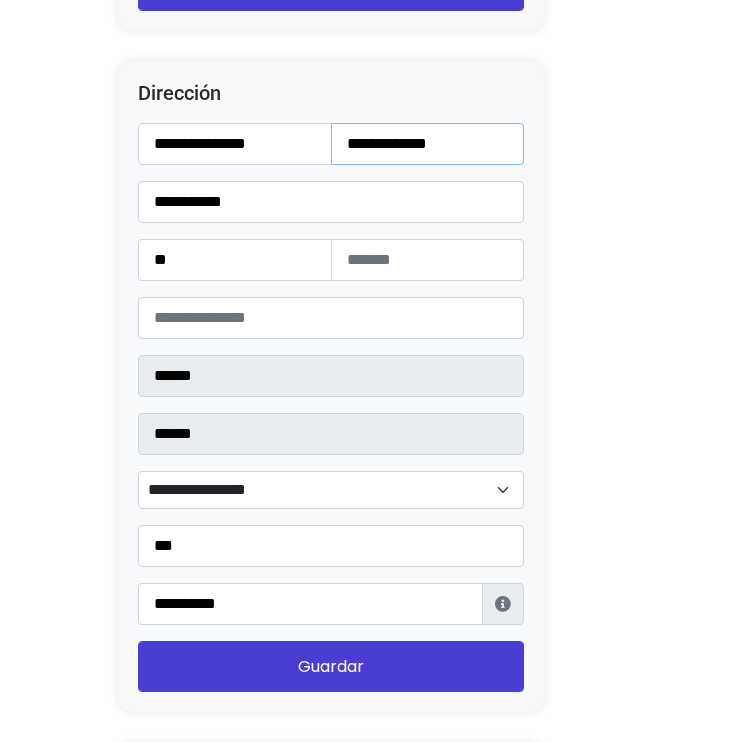click on "**********" at bounding box center (428, 144) 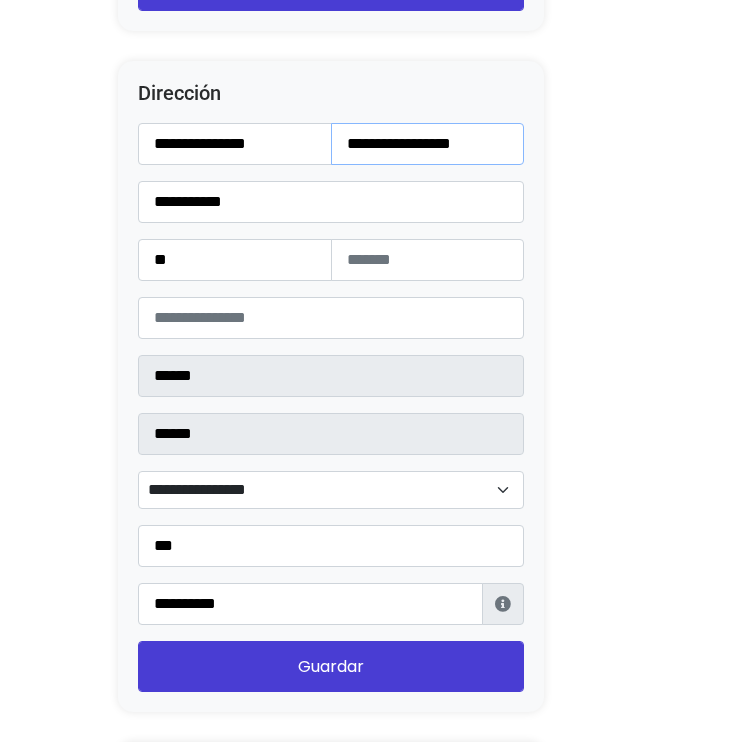 type on "**********" 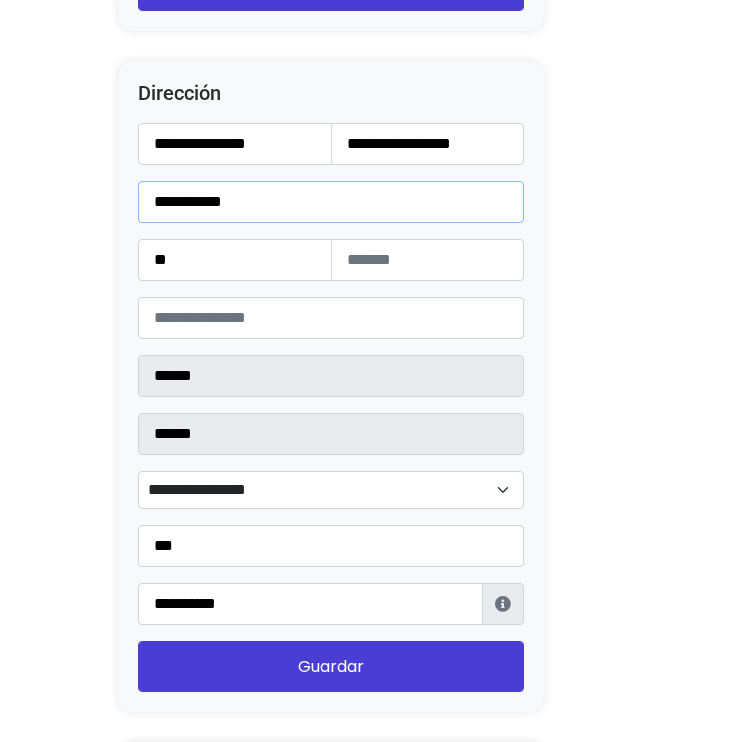 click on "**********" at bounding box center [331, 202] 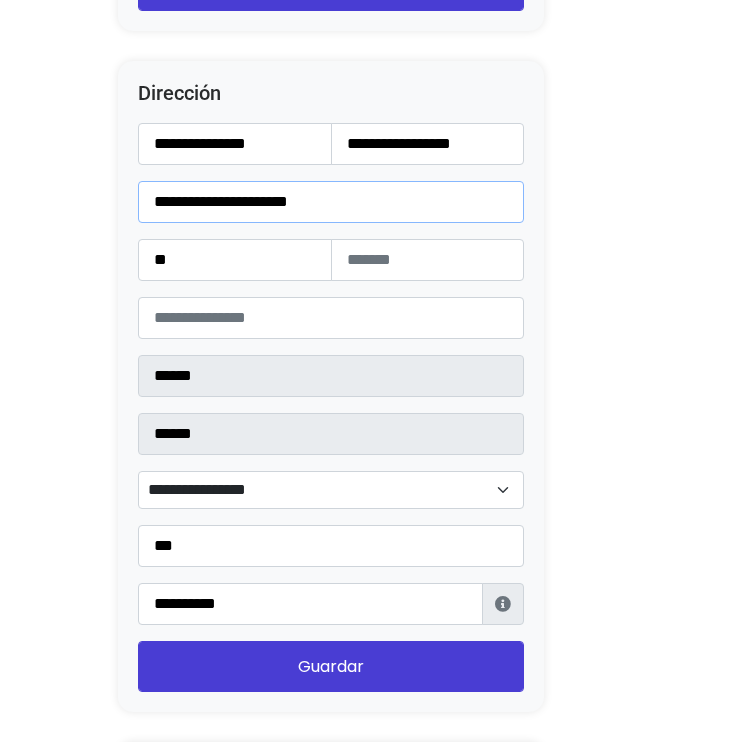type on "**********" 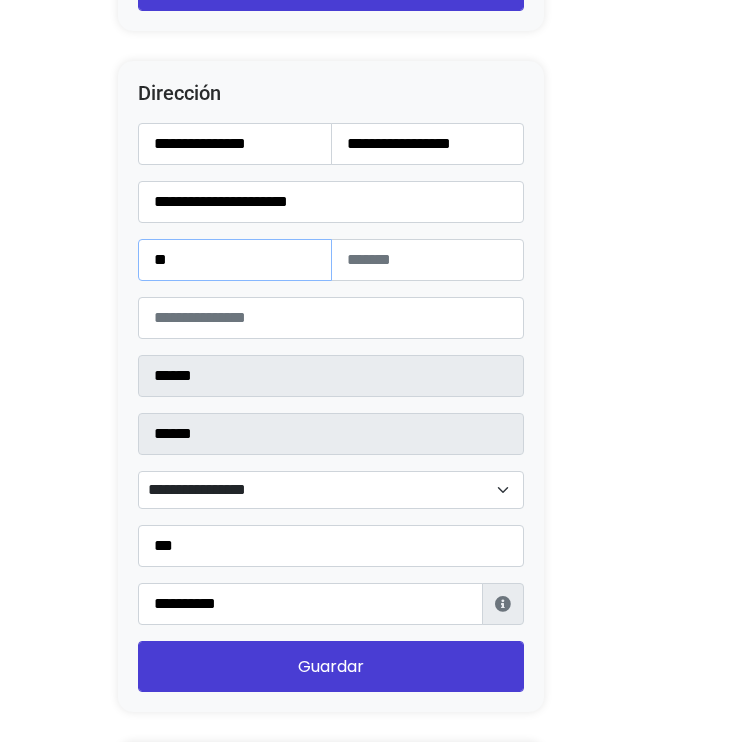 click on "**" at bounding box center [235, 260] 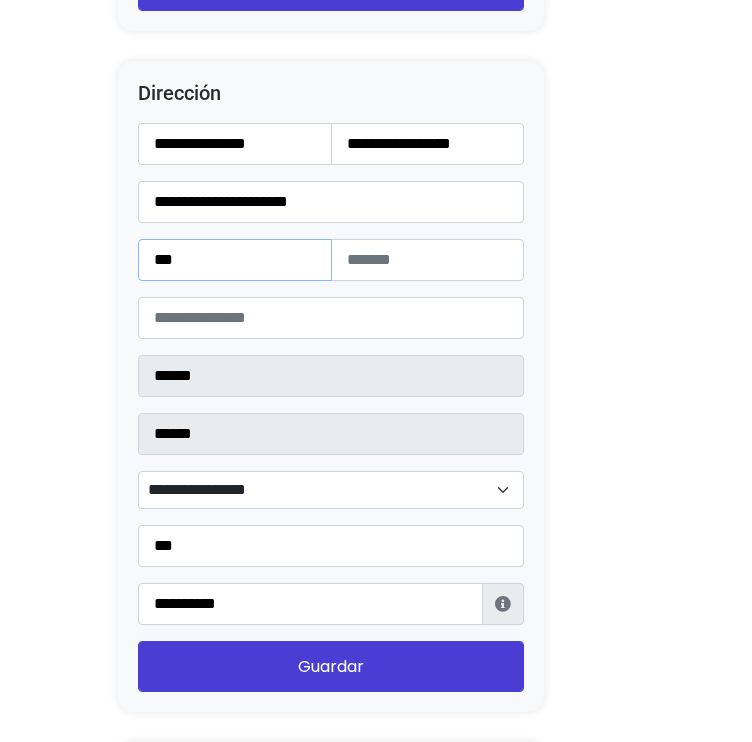 type on "***" 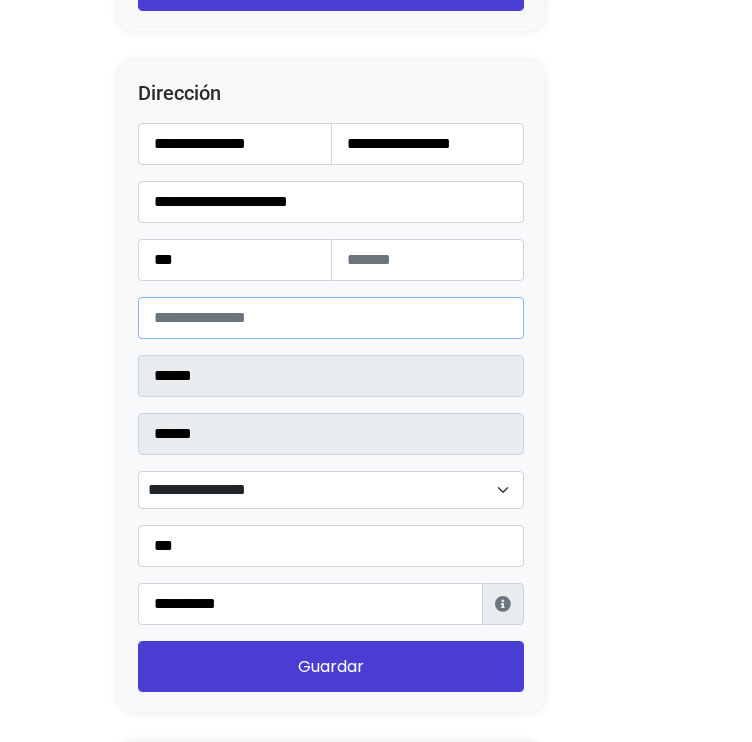 click on "*****" at bounding box center (331, 318) 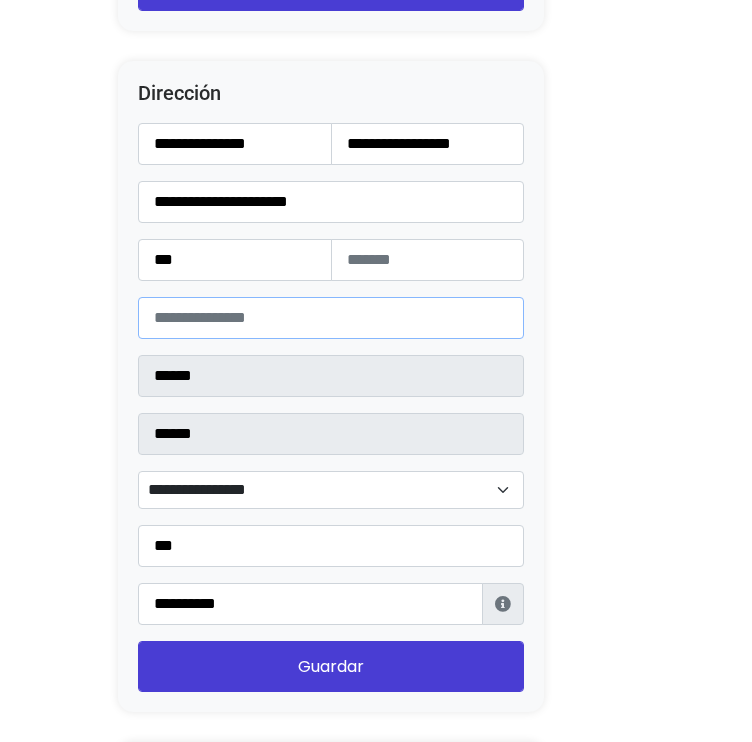 type on "*****" 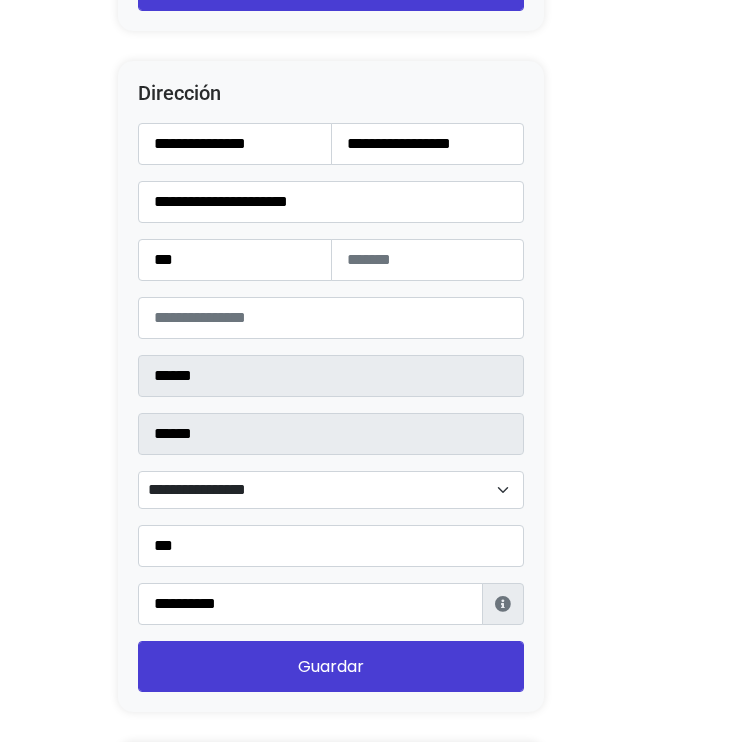 click on "Convierte tu oferta para desbloquear esta acción
ACTUAL
Plan gratuito
5 ventas sin costo al mes
✅  Ventas limitadas
❌  Renovación de guías
❌  Reviews
❌  Guías al instante
RECOMENDADO" at bounding box center (376, -652) 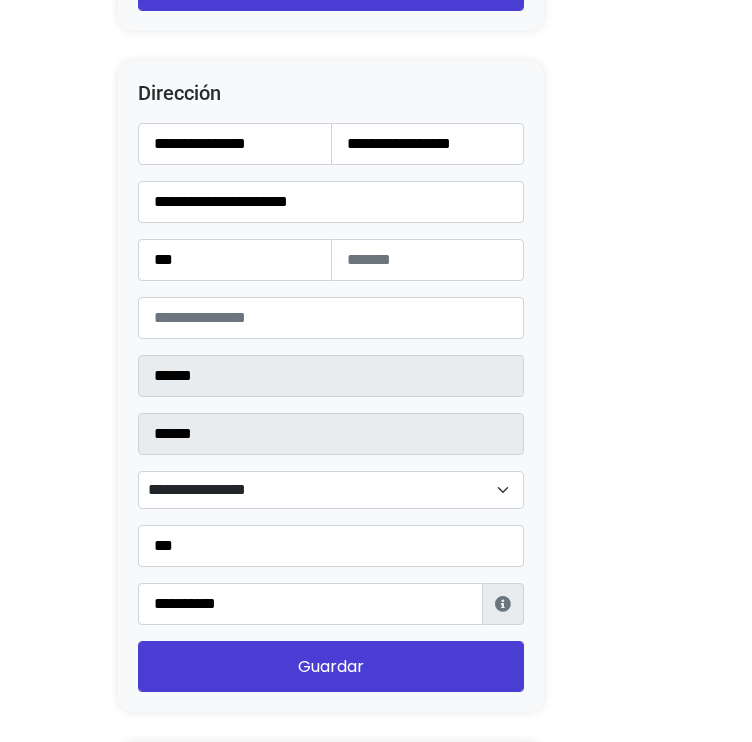 type on "**********" 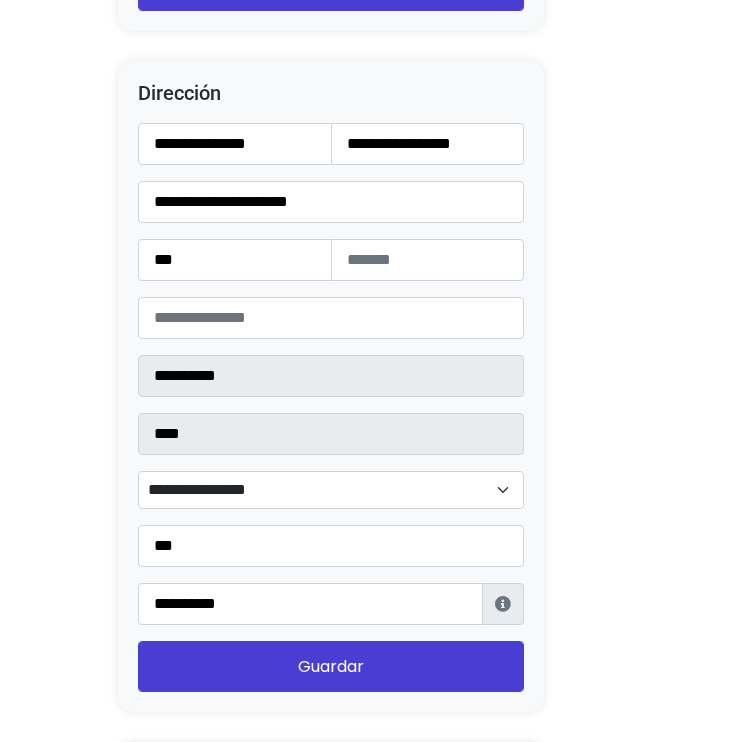 select 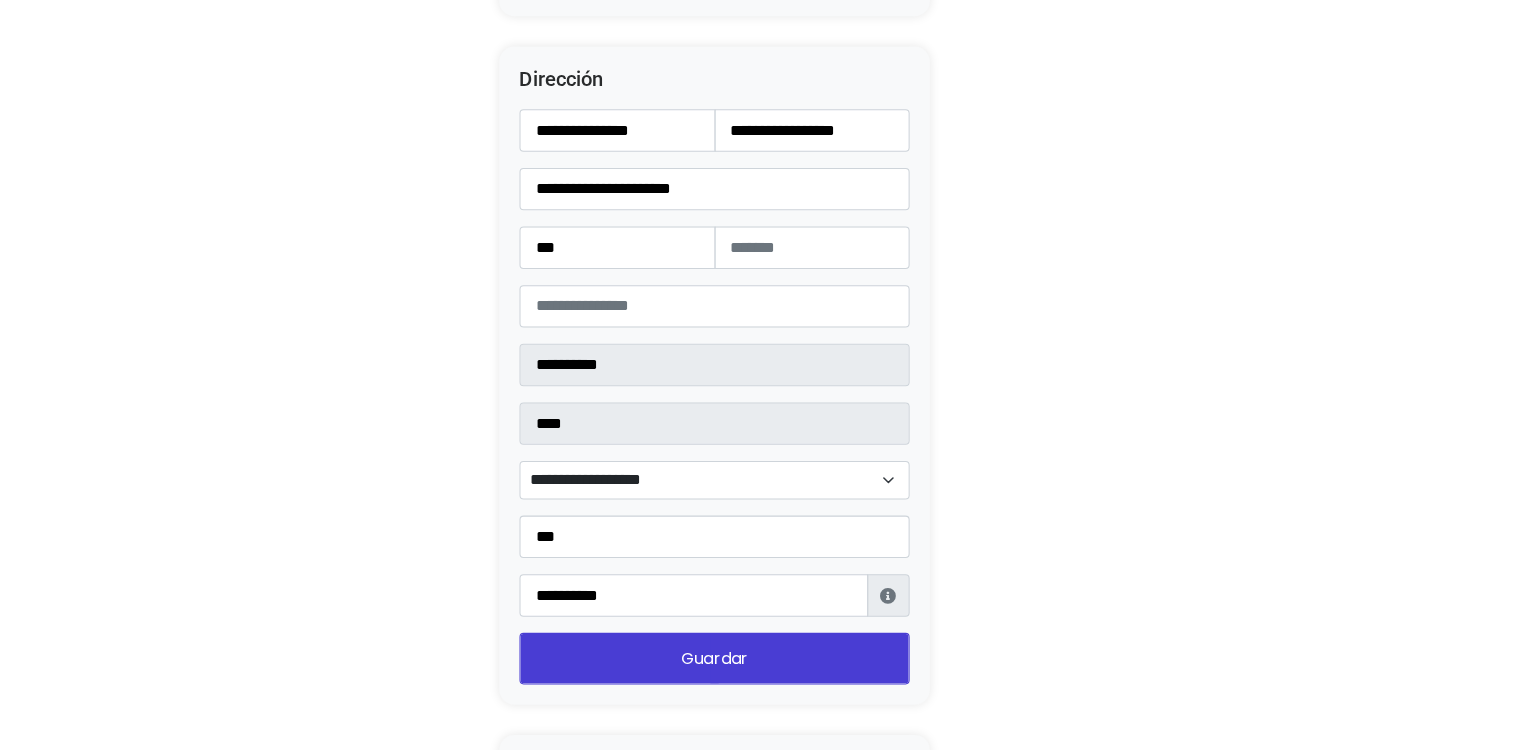 scroll, scrollTop: 2700, scrollLeft: 0, axis: vertical 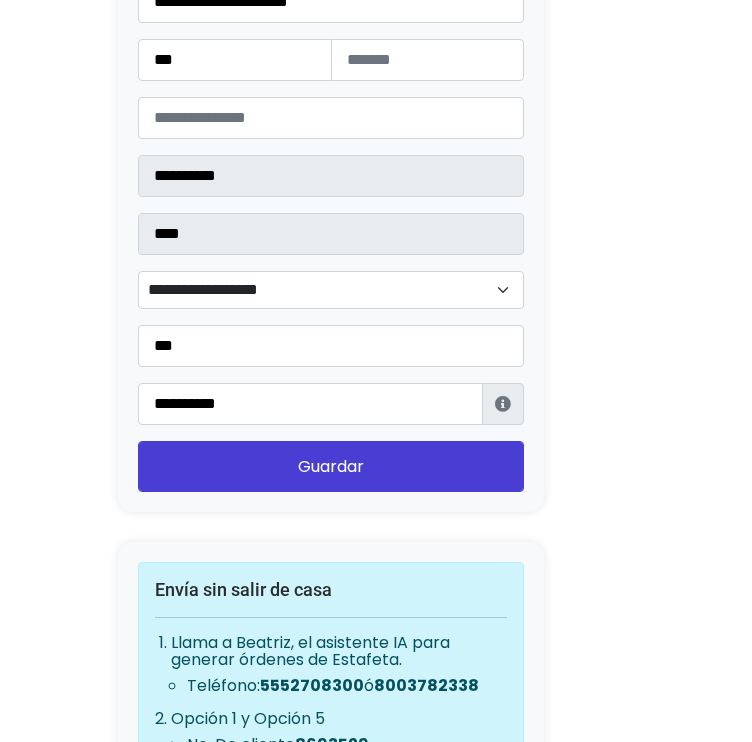 click on "**********" at bounding box center [331, 290] 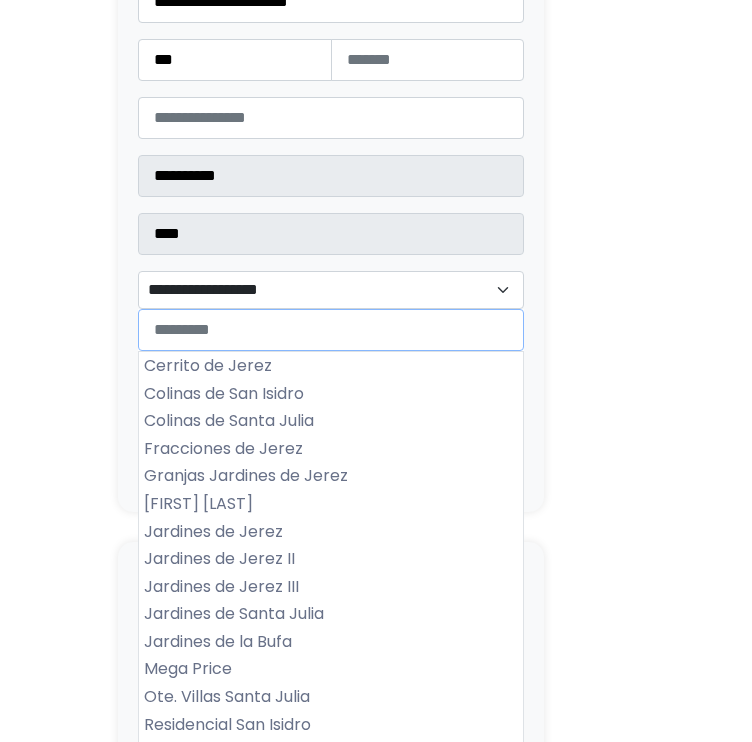 click on "**********" at bounding box center [331, 290] 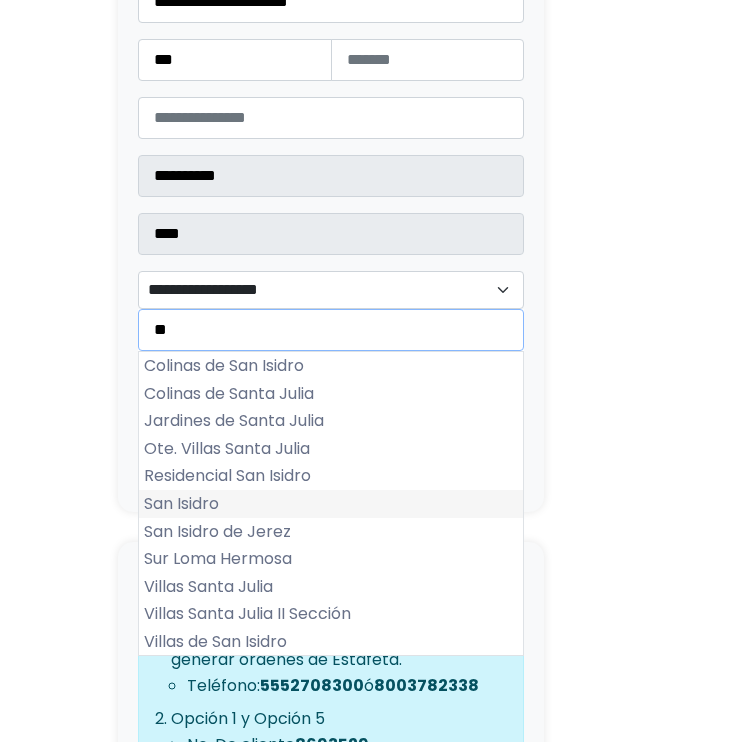 type on "**" 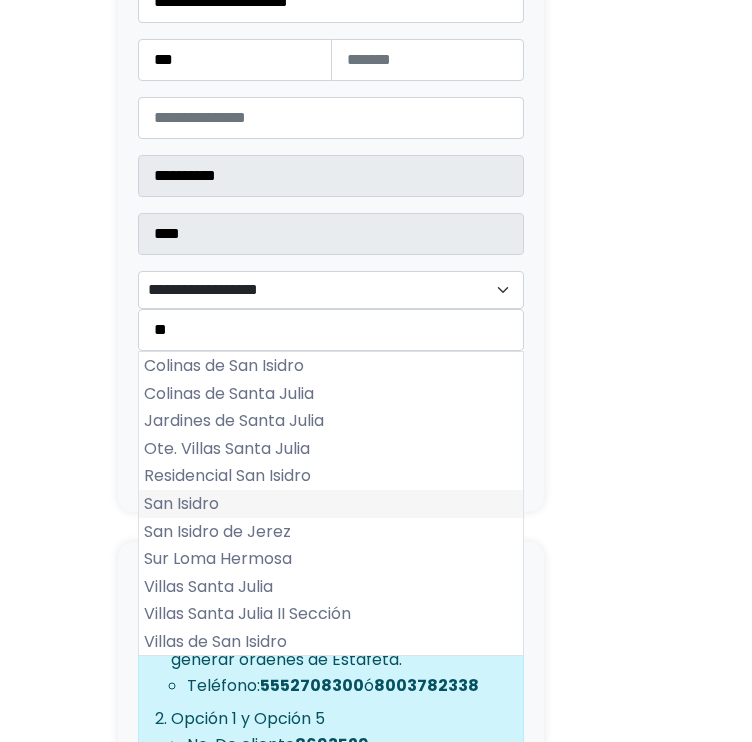 click on "San Isidro" at bounding box center (331, 504) 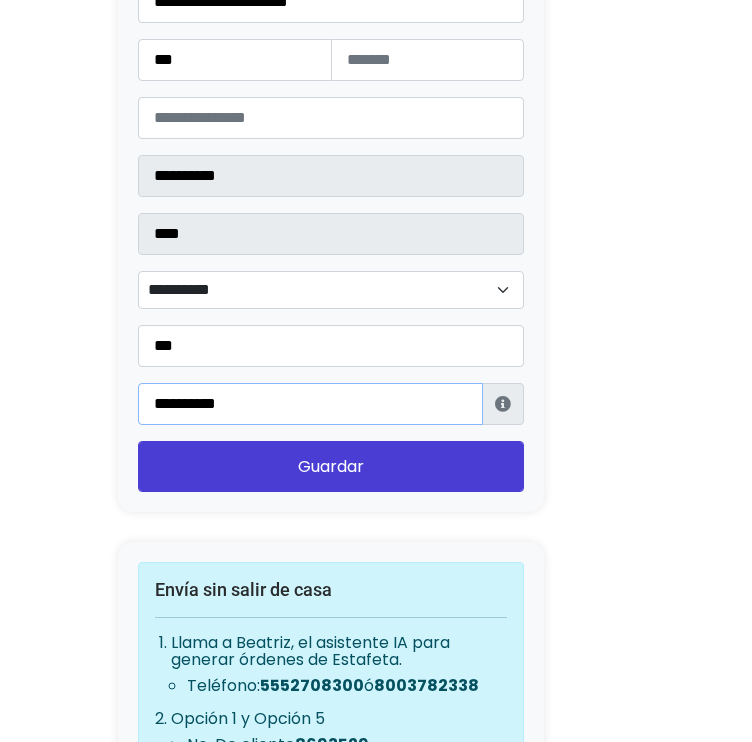 click on "**********" at bounding box center (310, 404) 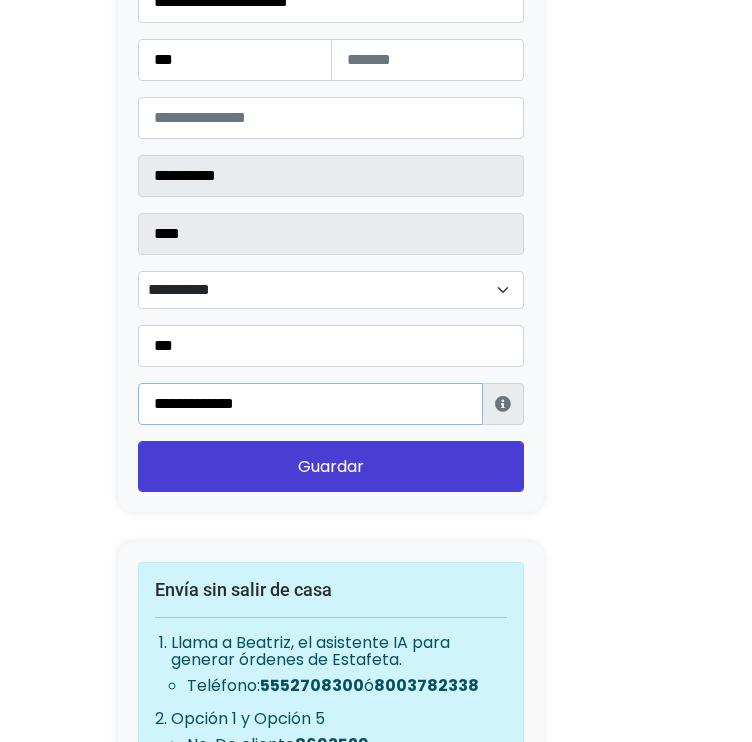 click on "**********" at bounding box center (310, 404) 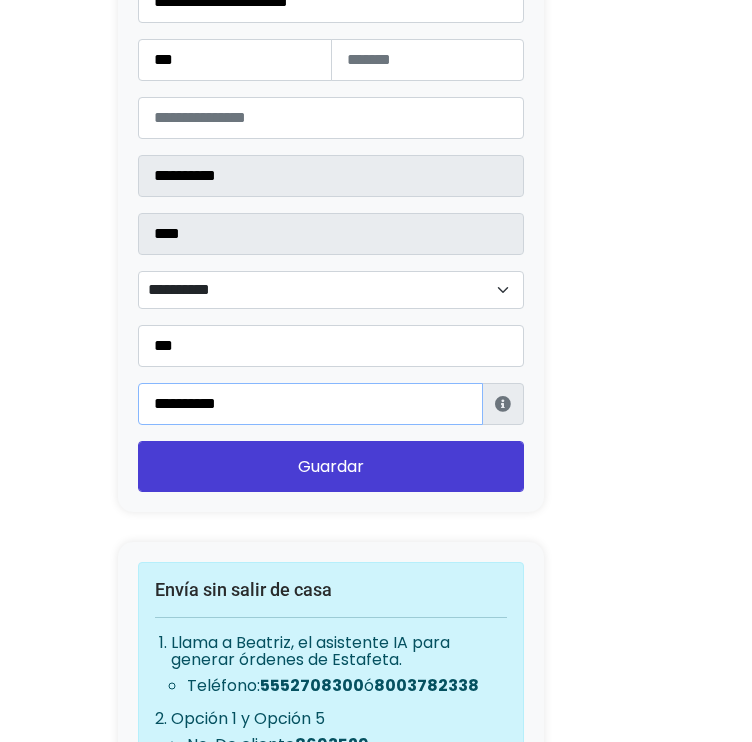 type on "**********" 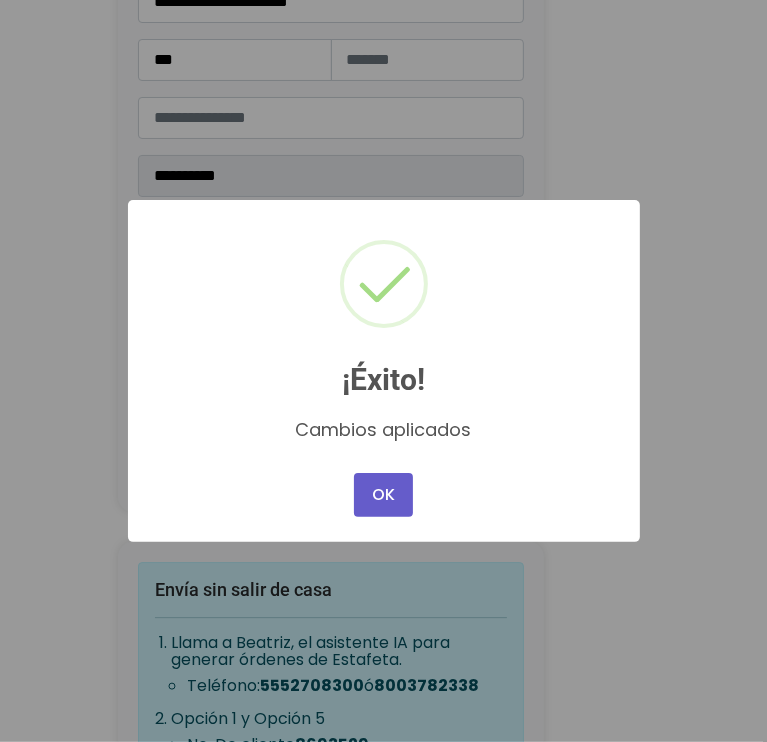 click on "OK" at bounding box center [383, 495] 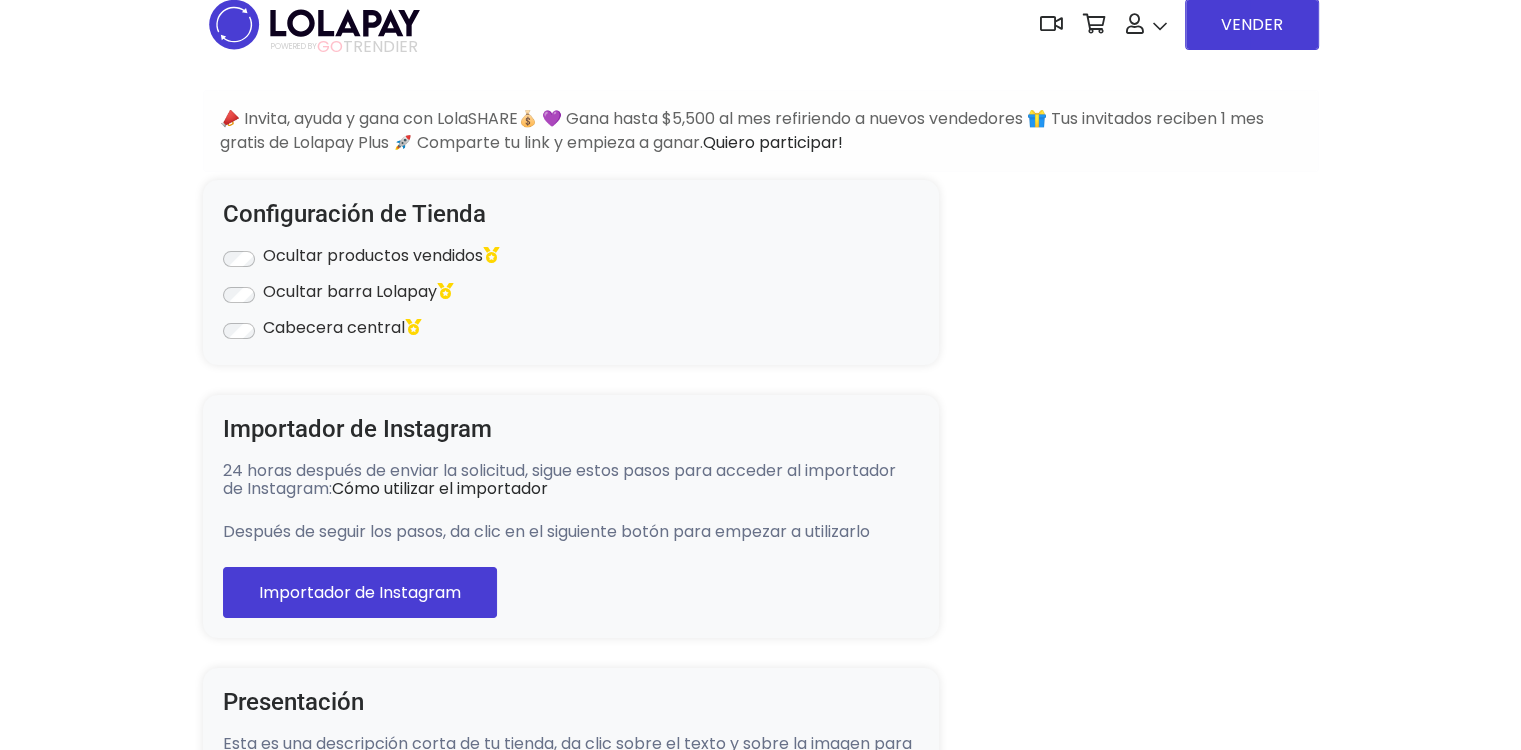scroll, scrollTop: 0, scrollLeft: 0, axis: both 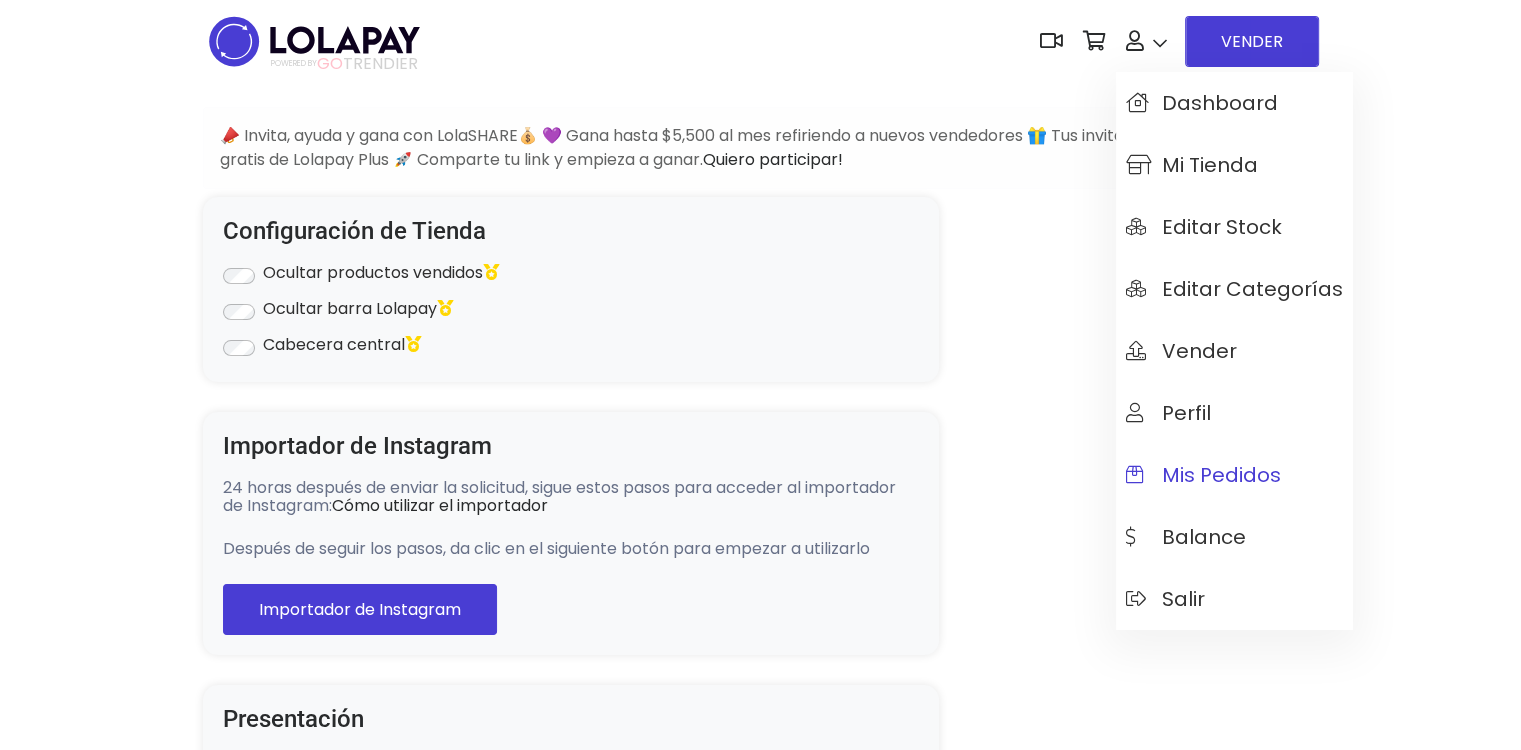 click on "Mis pedidos" at bounding box center [1203, 475] 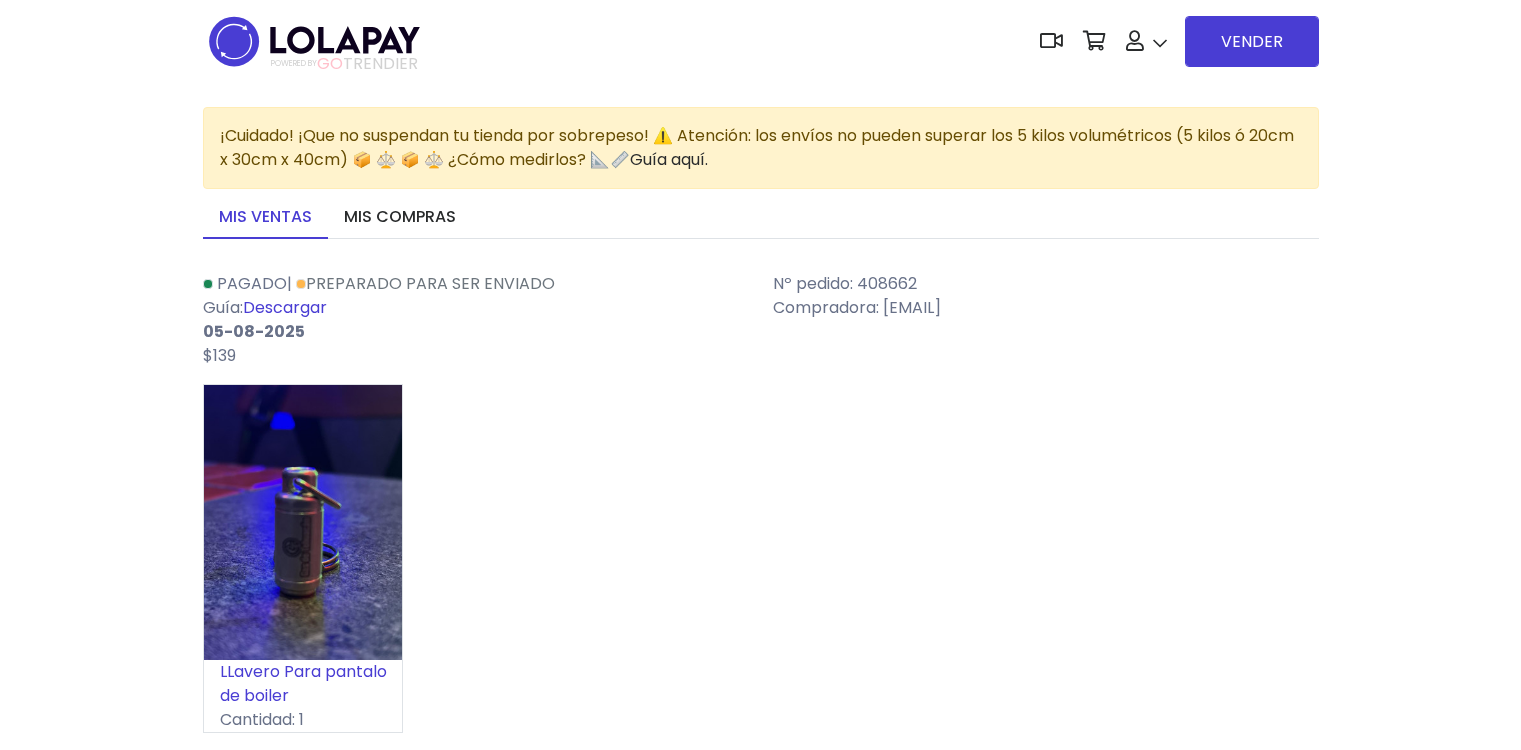 scroll, scrollTop: 0, scrollLeft: 0, axis: both 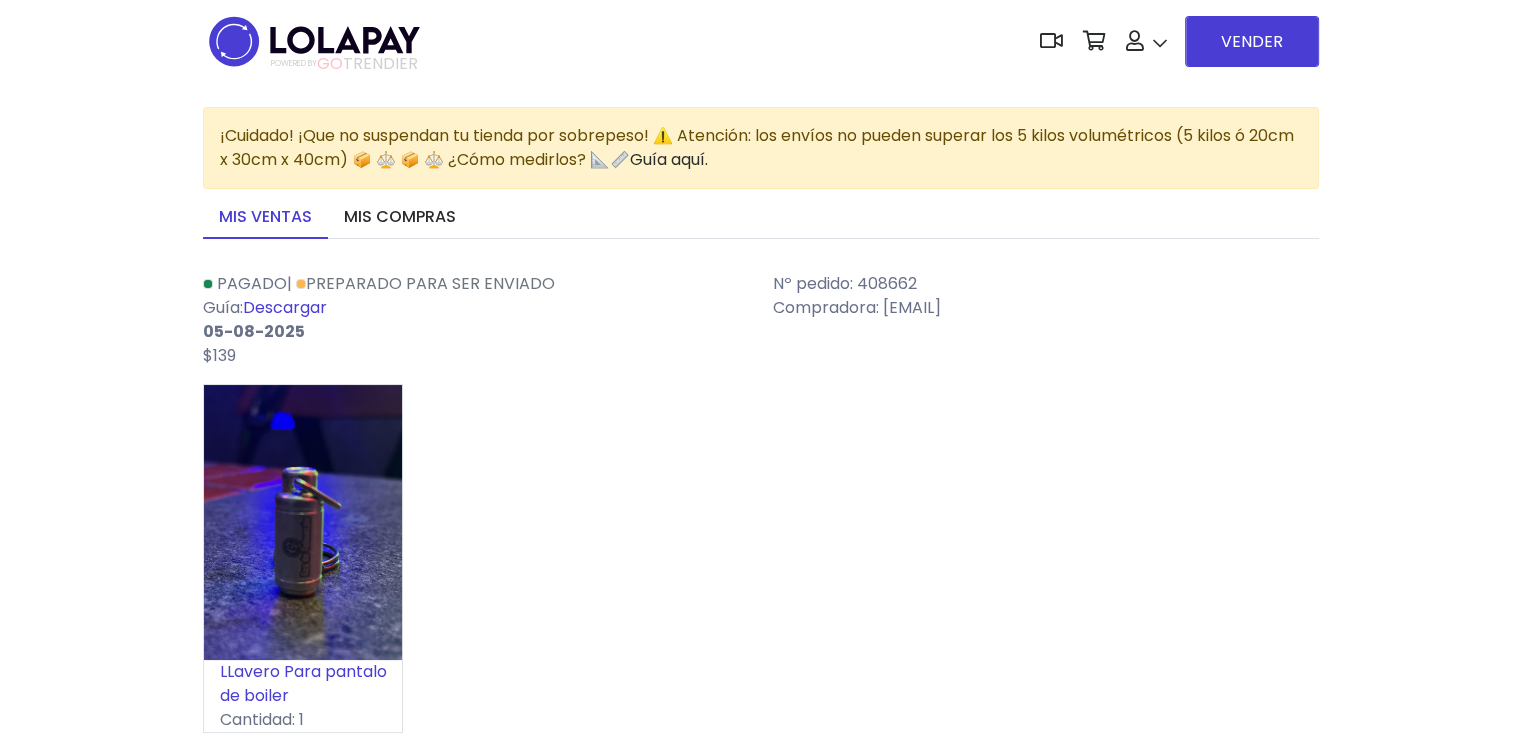 click on "Descargar" at bounding box center (285, 307) 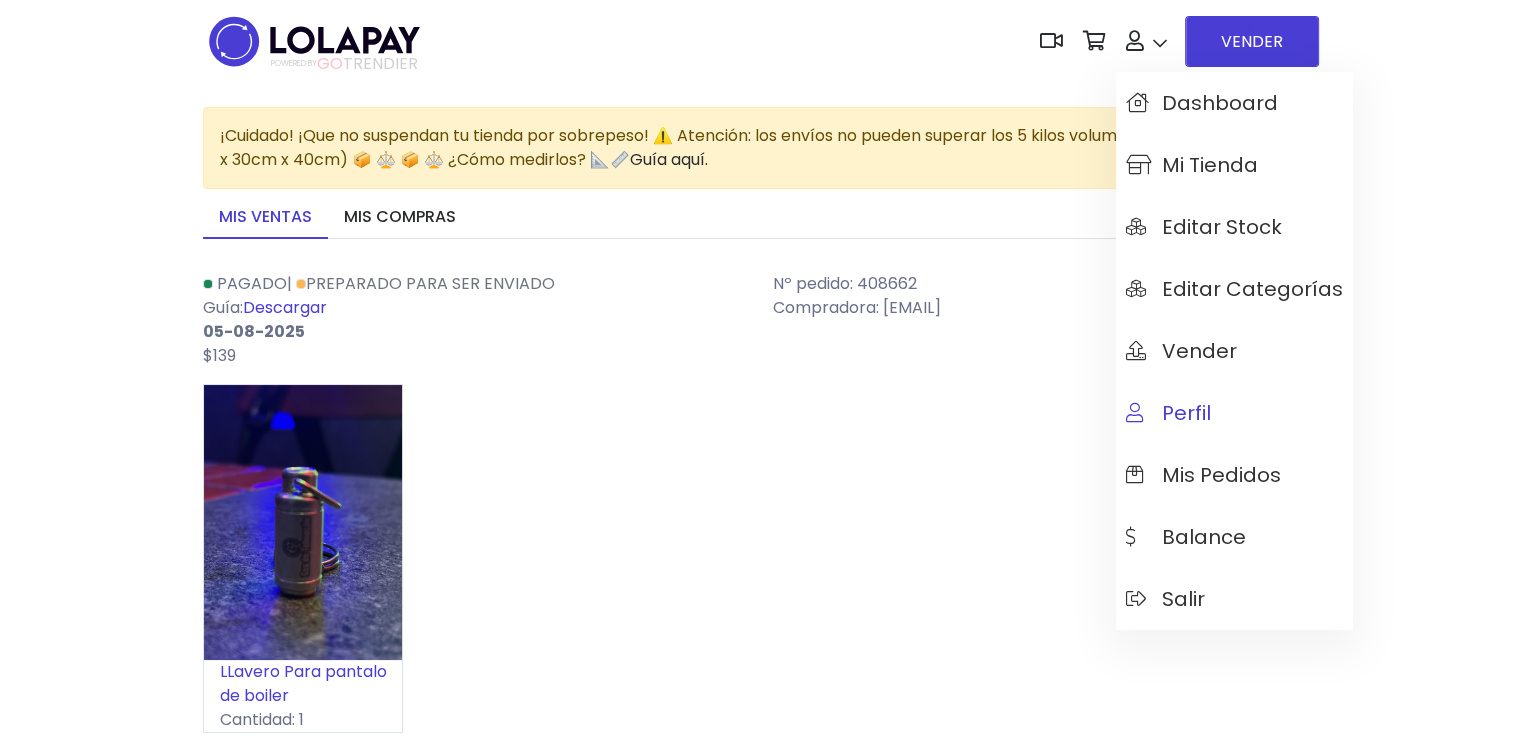 click on "Perfil" at bounding box center (1168, 413) 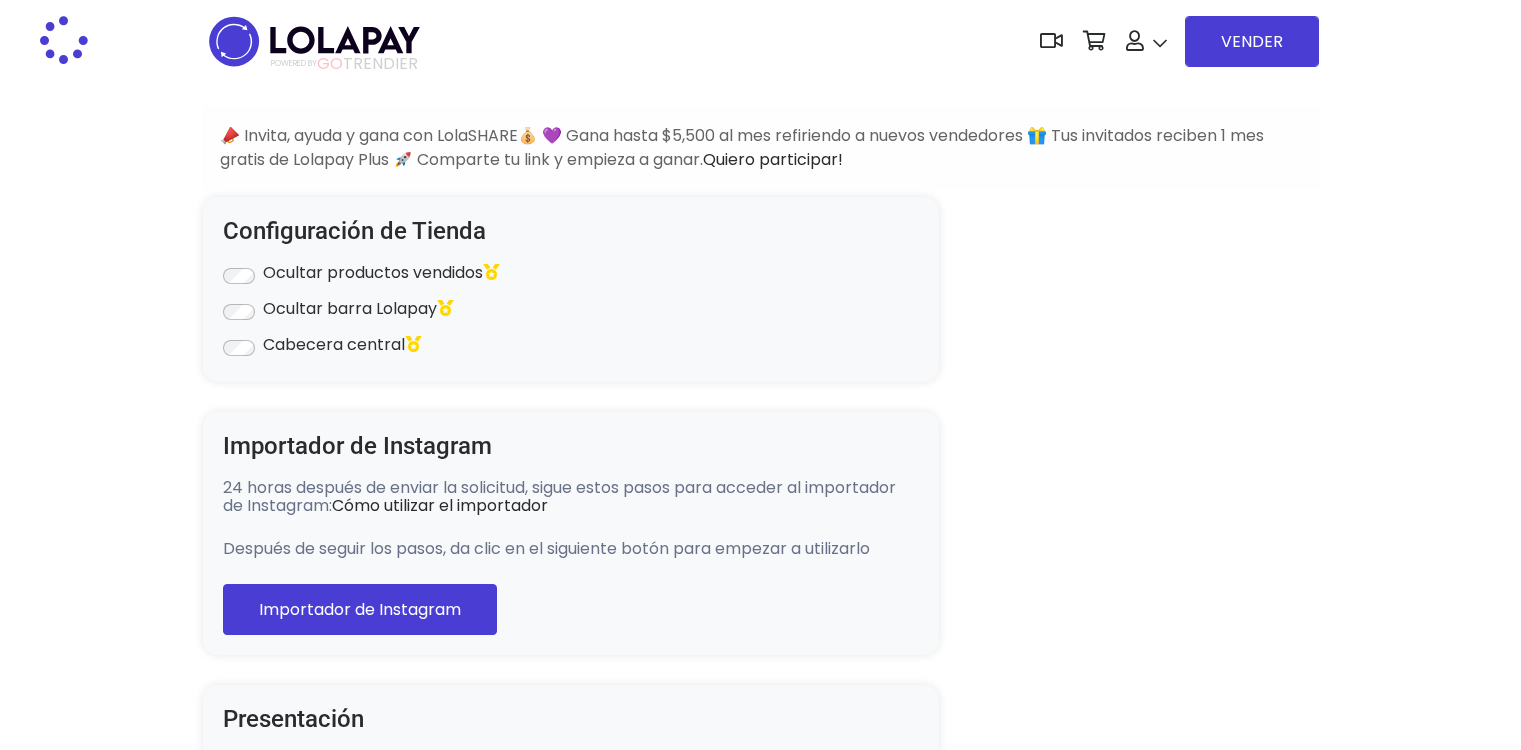 type on "**********" 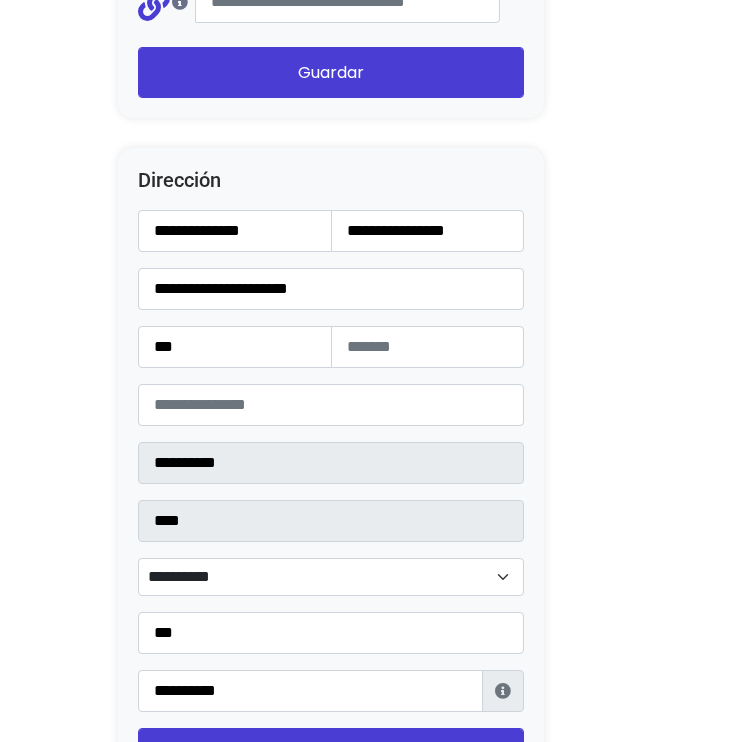 scroll, scrollTop: 2500, scrollLeft: 0, axis: vertical 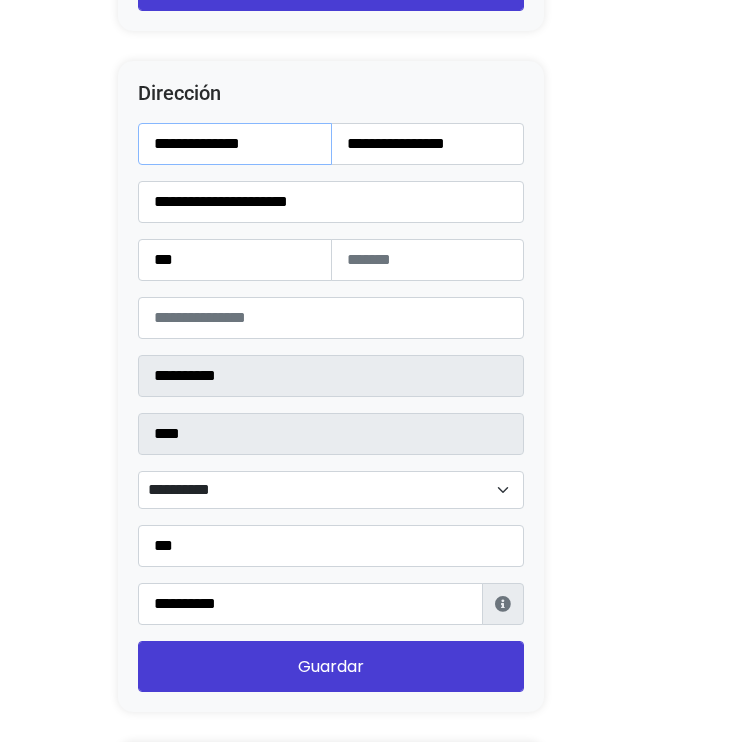 click on "**********" at bounding box center [235, 144] 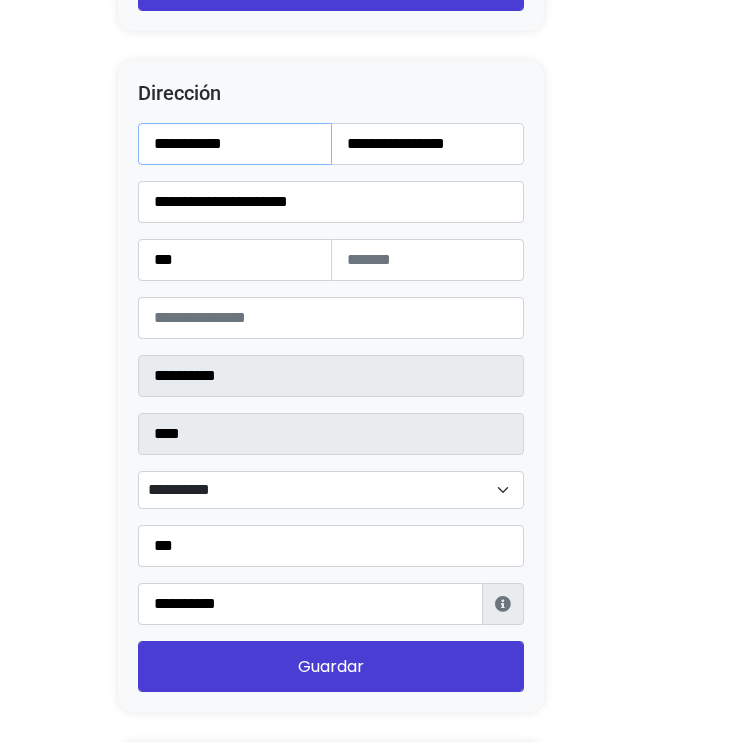 type on "**********" 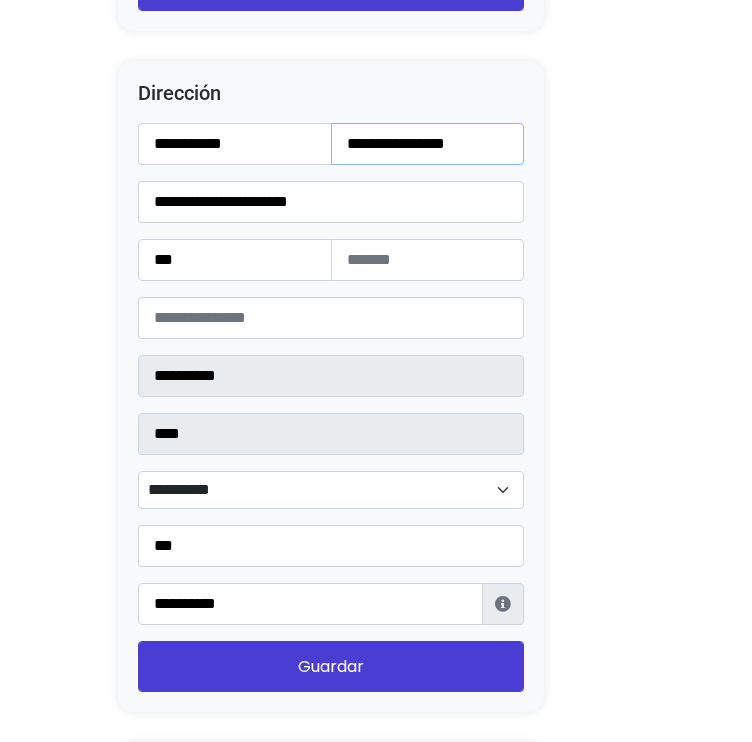 click on "**********" at bounding box center [428, 144] 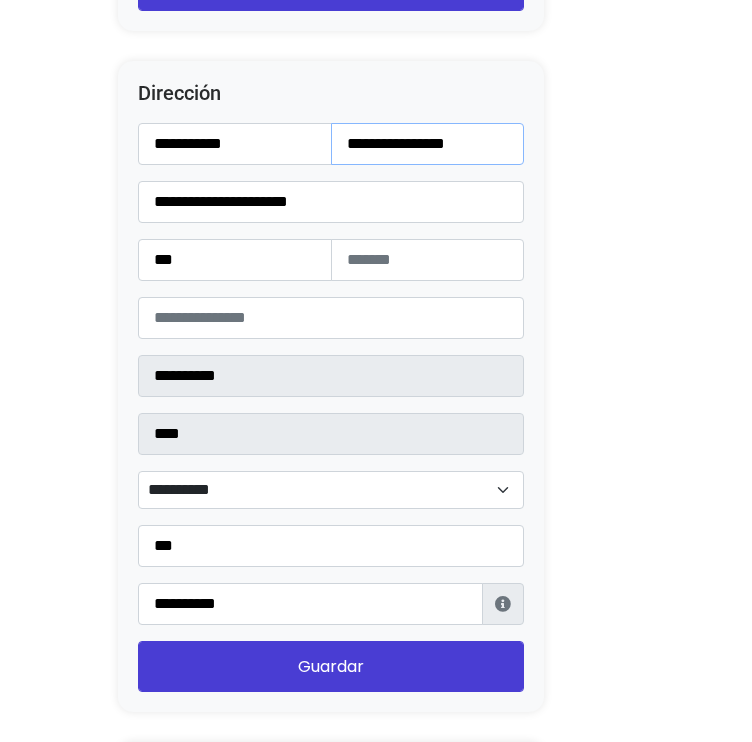 paste 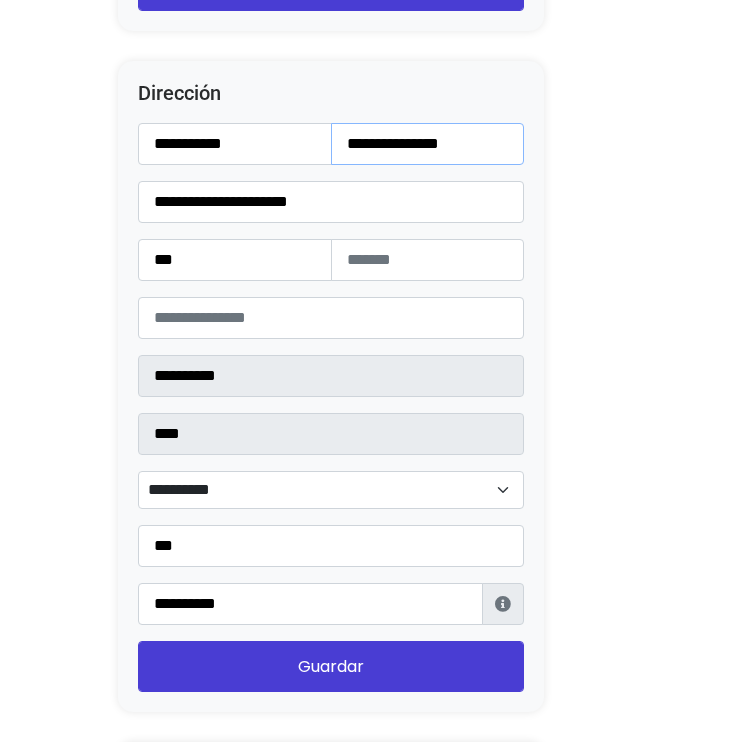 type on "**********" 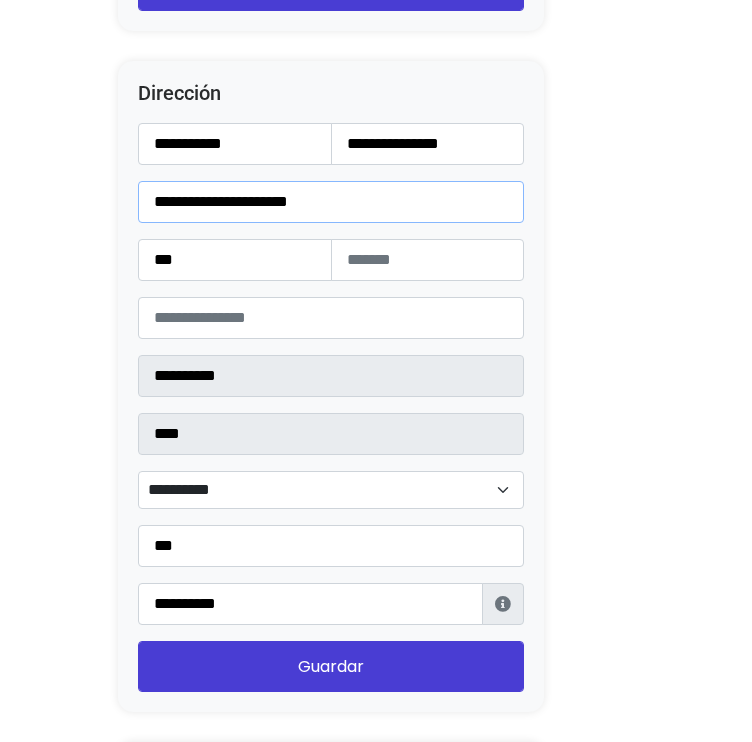 click on "**********" at bounding box center (331, 202) 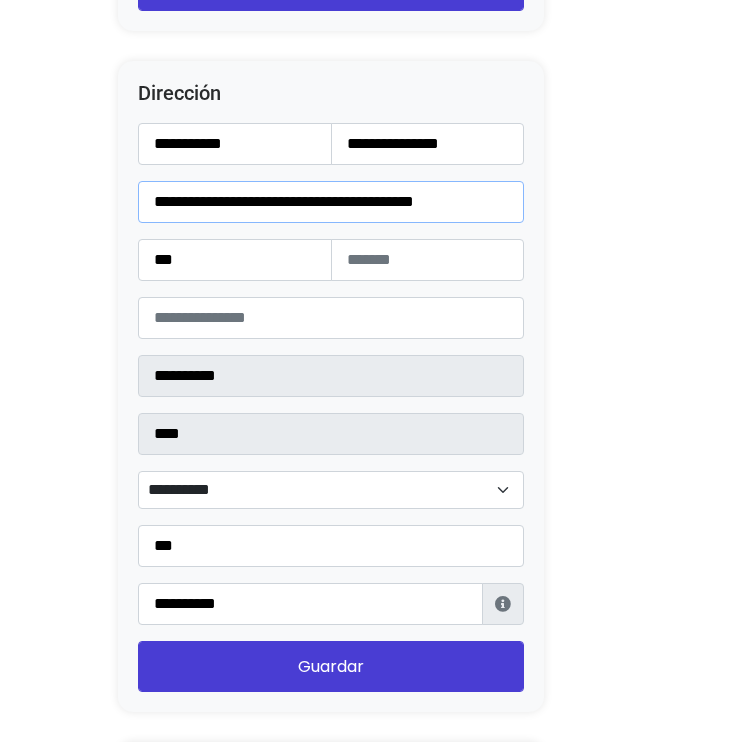 type on "**********" 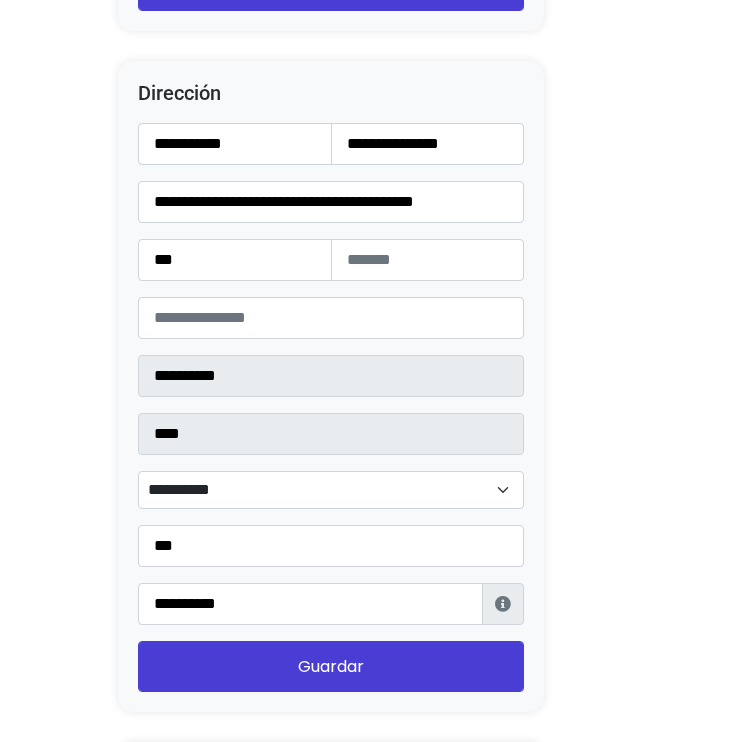 click on "Configuración de Tienda
Ocultar productos vendidos
Ocultar barra Lolapay
Cabecera central
Importador de Instagram
24 horas después de enviar la solicitud, sigue estos pasos para acceder al importador de Instagram:  Cómo utilizar el importador
Después de seguir los pasos, da clic en el siguiente botón para empezar a utilizarlo
Importador de Instagram
Presentación
Esta es una descripción corta de tu tienda, da clic sobre el texto y sobre la imagen para modificarla." at bounding box center (331, -571) 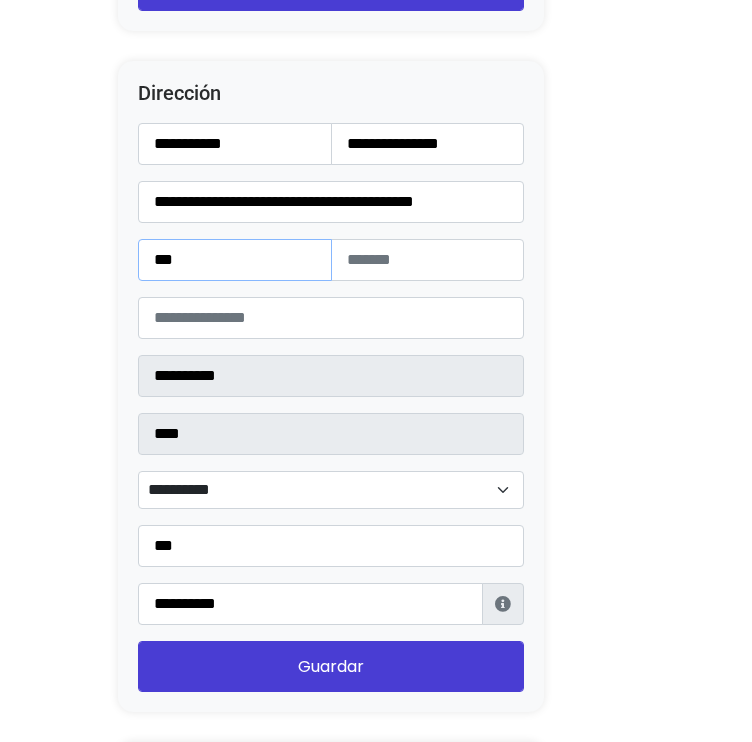 click on "***" at bounding box center [235, 260] 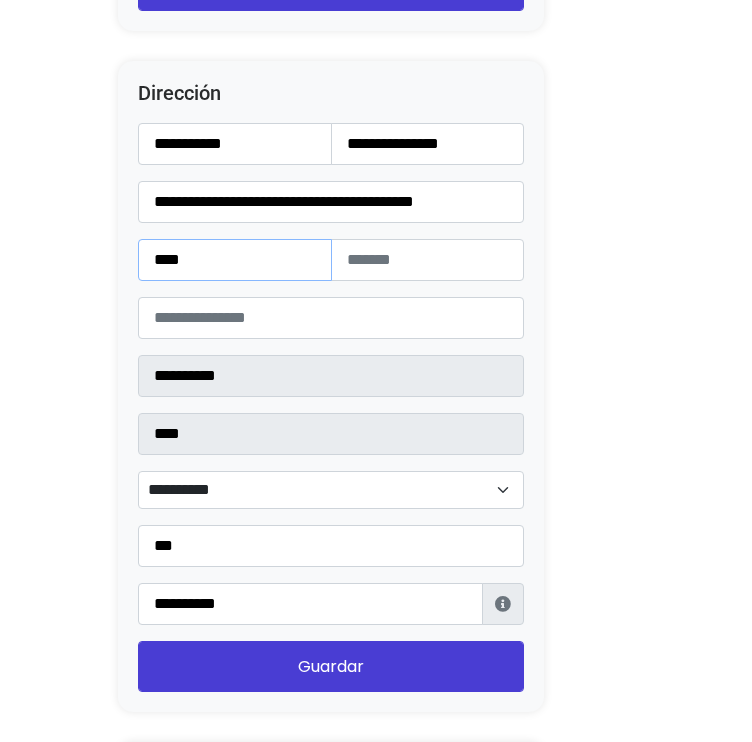 type on "***" 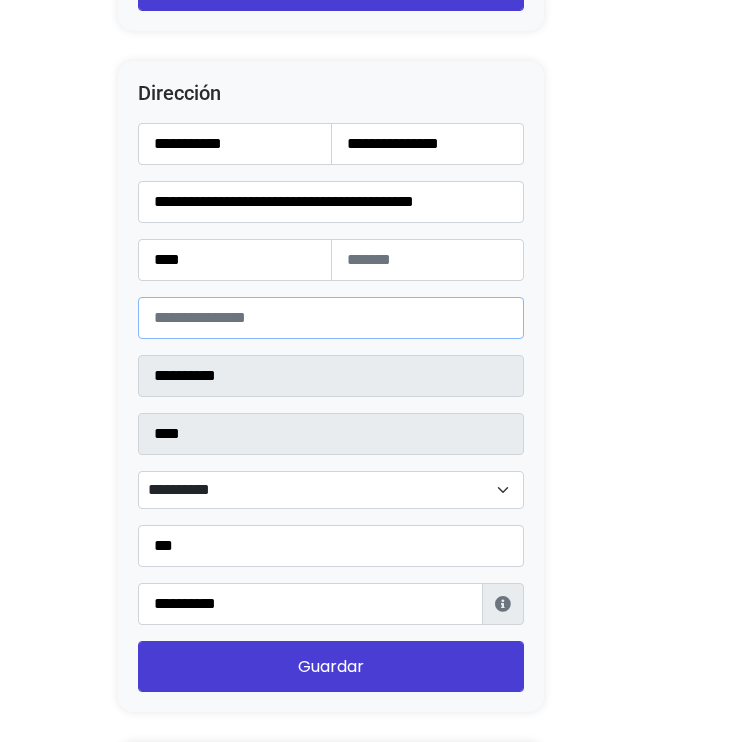click on "*****" at bounding box center (331, 318) 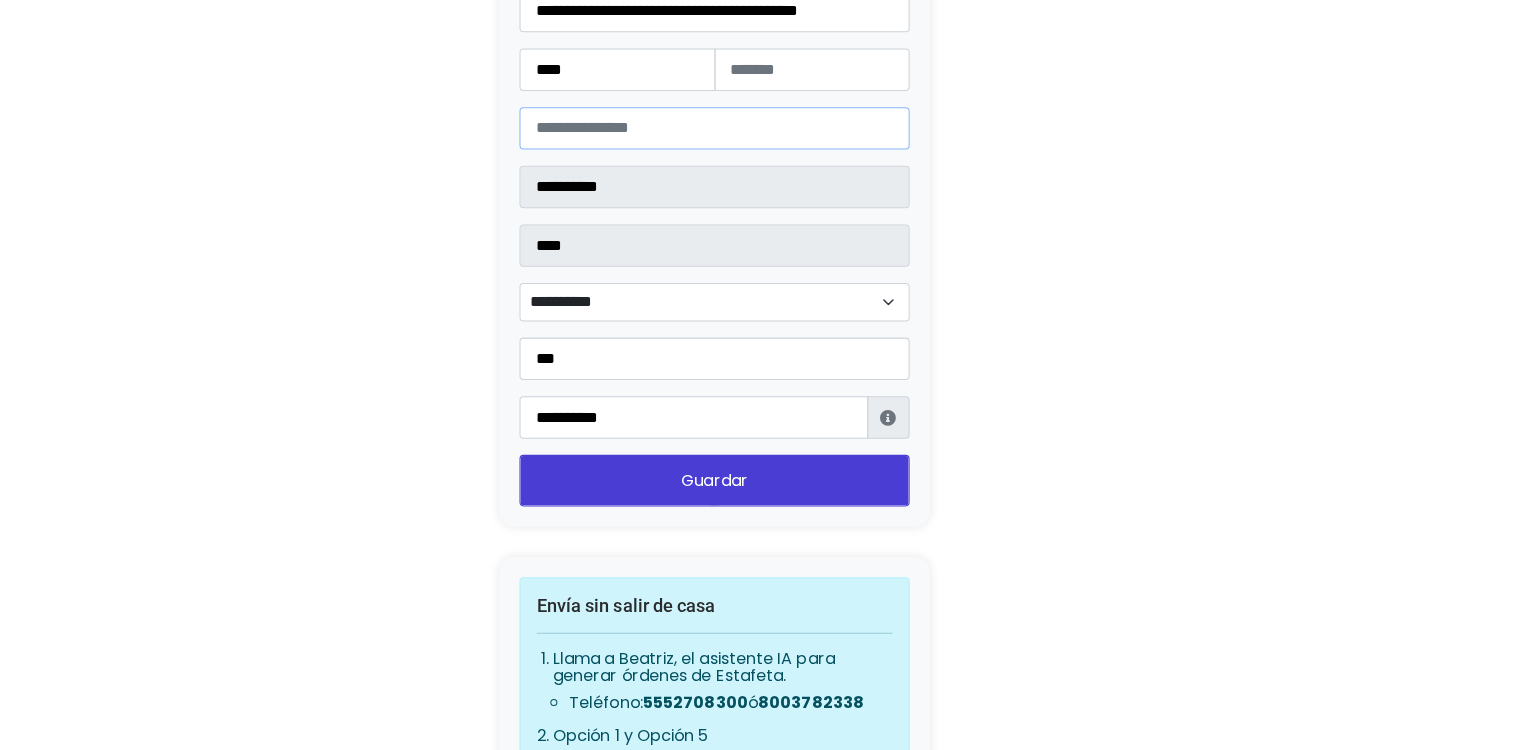 scroll, scrollTop: 2700, scrollLeft: 0, axis: vertical 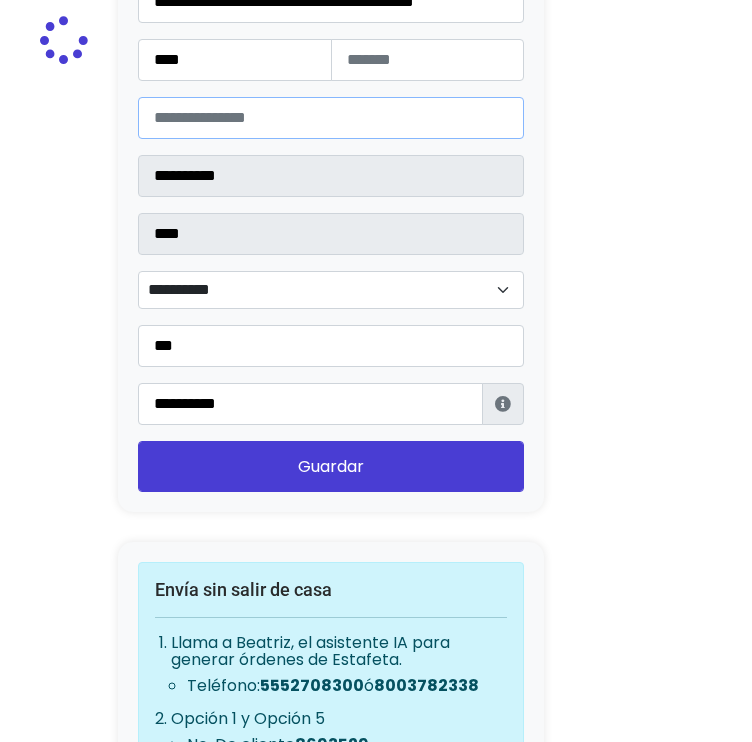 type on "**********" 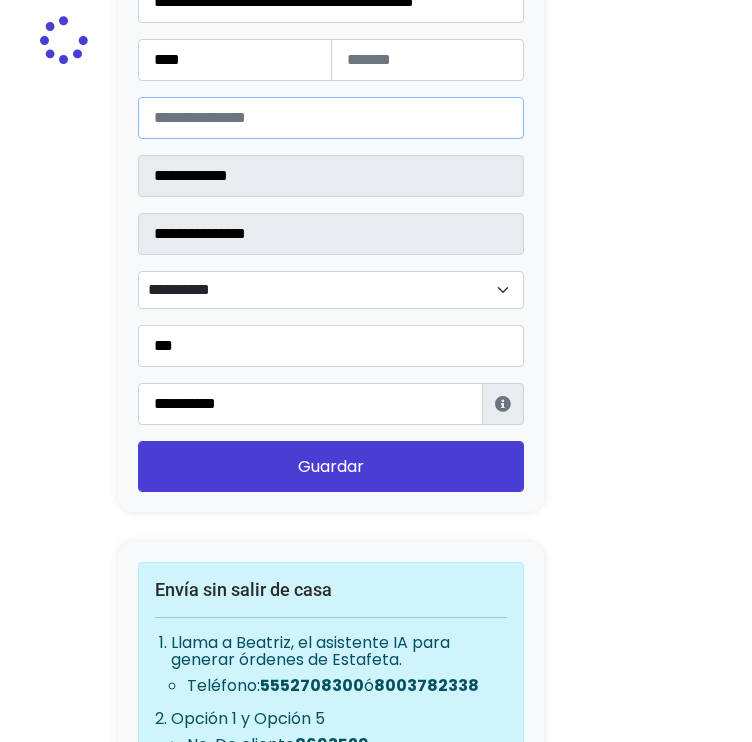 select 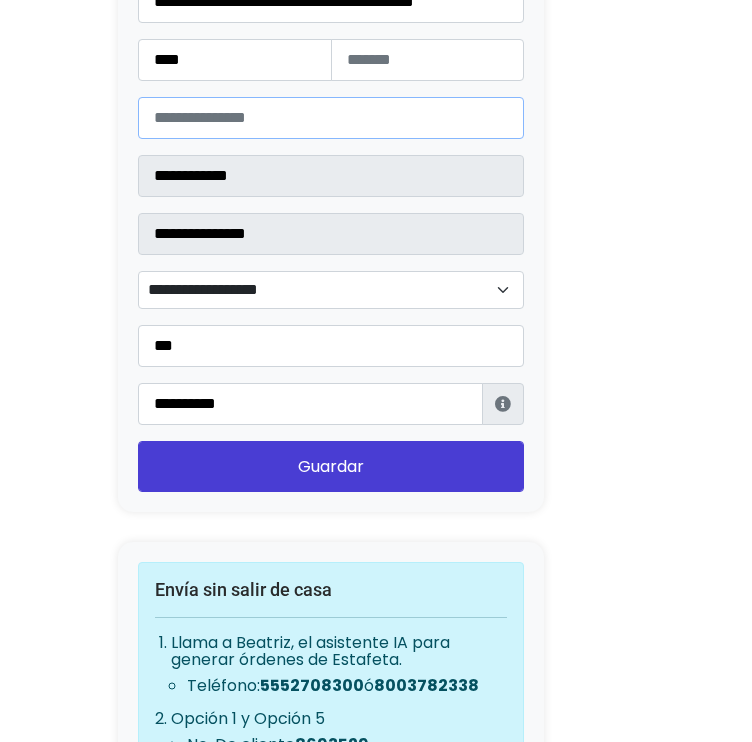 type on "*****" 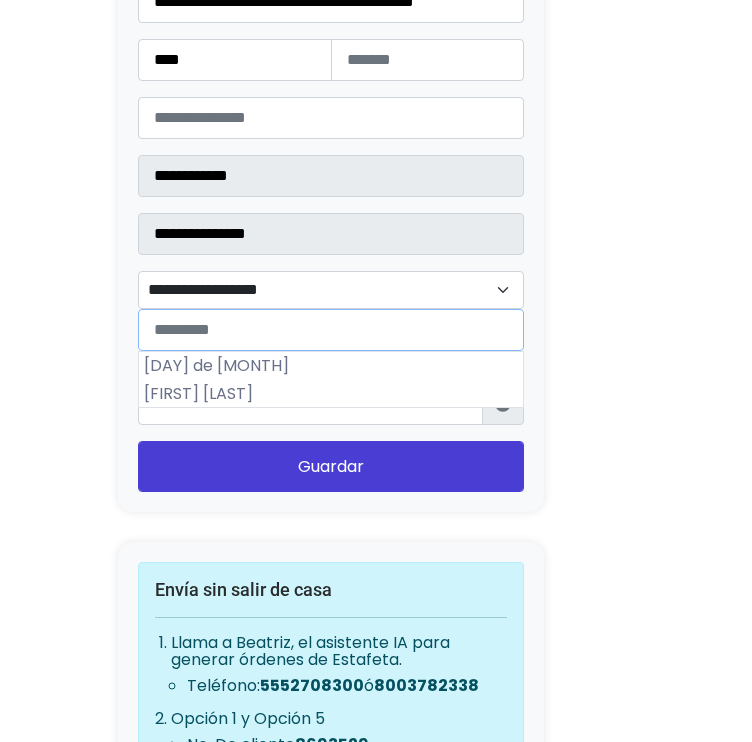 click on "**********" at bounding box center (331, 290) 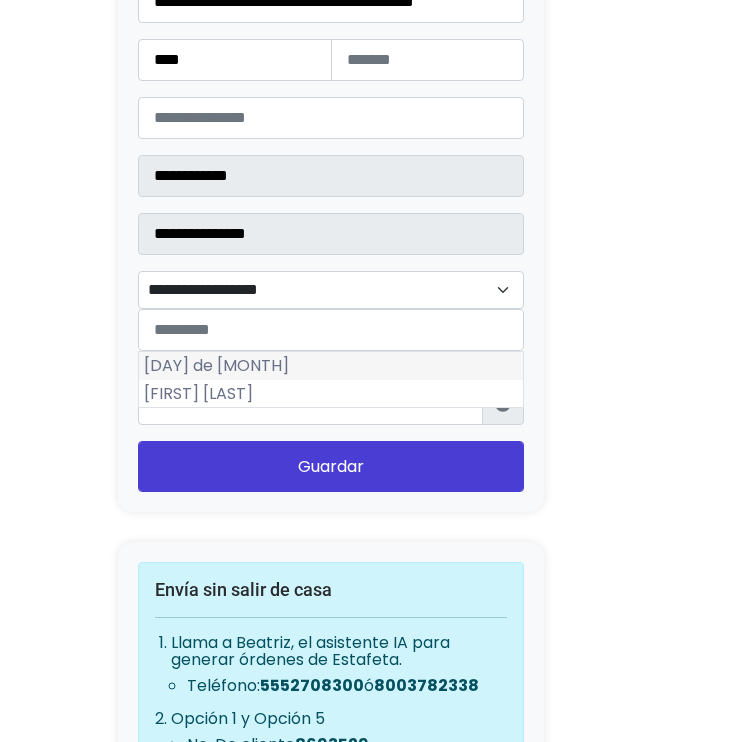 click on "8 de Octubre" at bounding box center (331, 366) 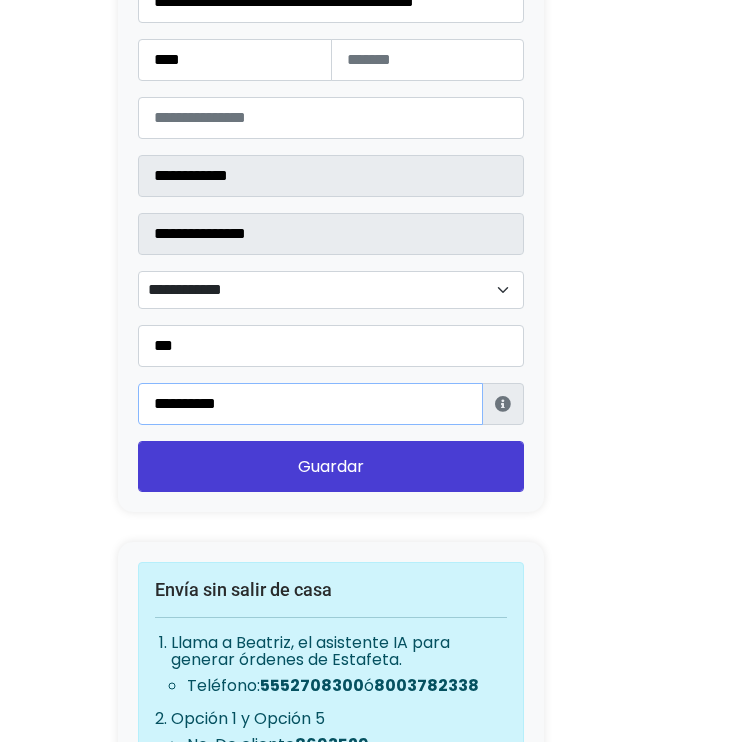 click on "**********" at bounding box center [310, 404] 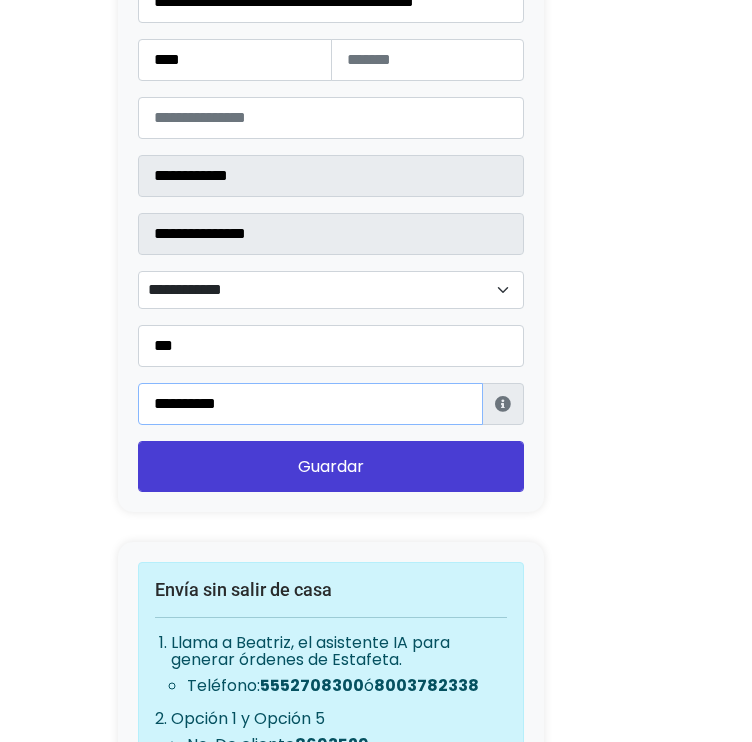 type on "**********" 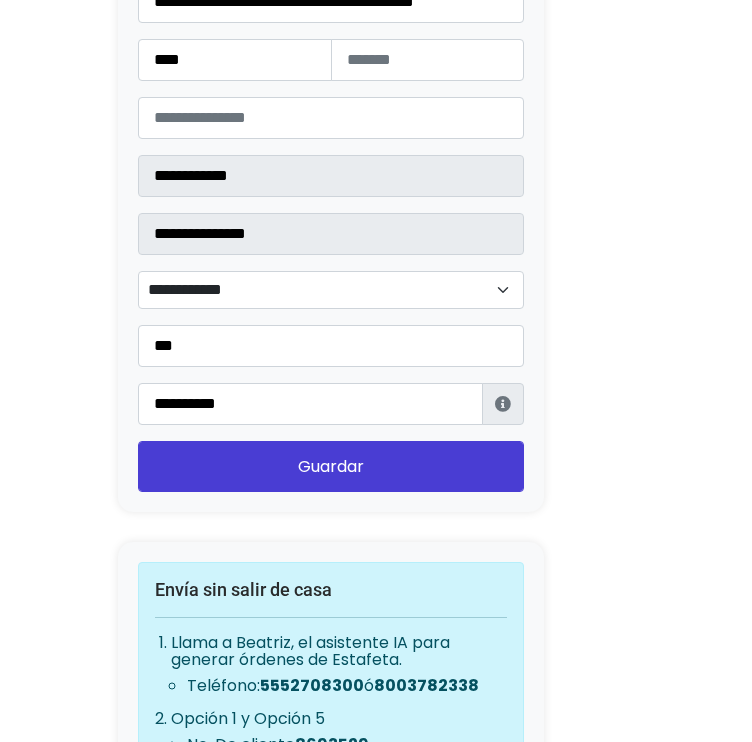 click on "Dirección
Información de Estafeta
Este CP es Ocurre Forzoso para Estafeta , por lo tanto es  responsabilidad del comprador hacer seguimiento del pedido y recogerlo en sucursal . No se hace devolución del costo de envío si el pedido regresa a remitente.
📦 ¿Dónde lo tengo que recoger?
Con tu número de seguimiento podrás ingresar al sitio de Estafeta para rastrearlo, una vez en sucursal se indicará la dirección exacta de recolección. Será una sucursal cercana a tu domicilio.
📦 ¿Cómo obtengo mi número de seguimiento?
Después de tu compra te llegará un correo con el número de seguimiento y link Estafeta.
📦 ¿Cómo sé cuándo llegará?
📦 ¿Cuánto tiempo tengo para recogerlo y qué necesito?
Cerrar" at bounding box center [331, 186] 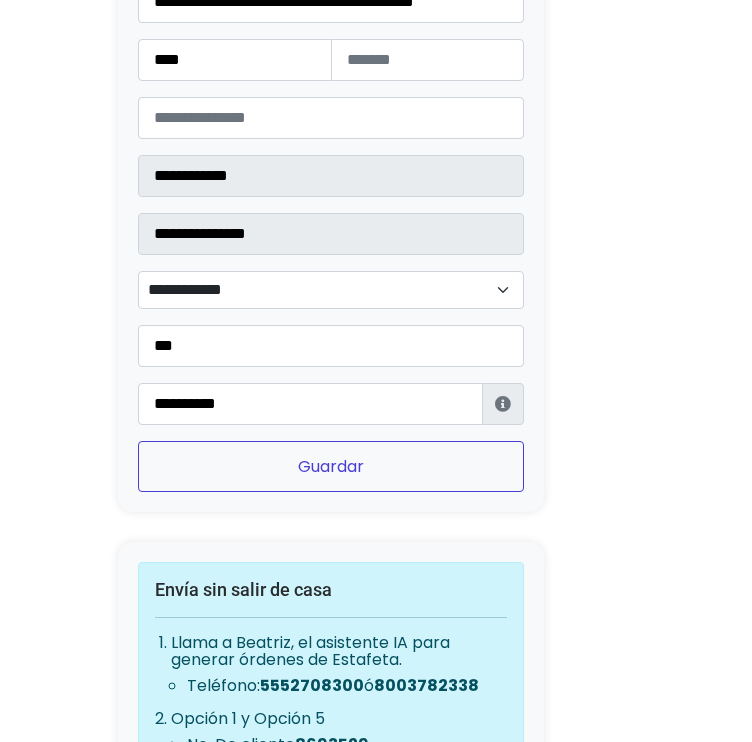 click on "Guardar" at bounding box center [331, 466] 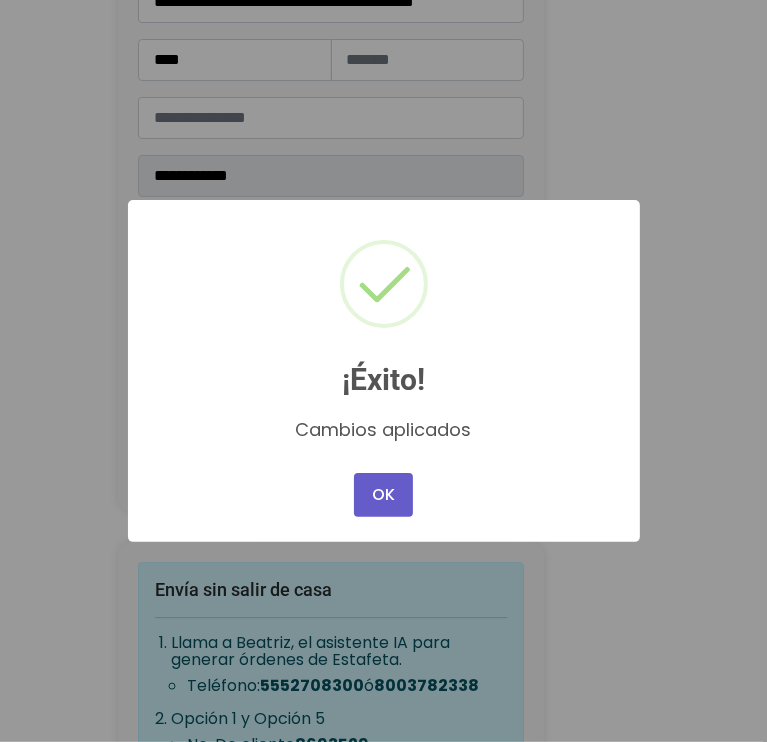 click on "OK" at bounding box center (383, 495) 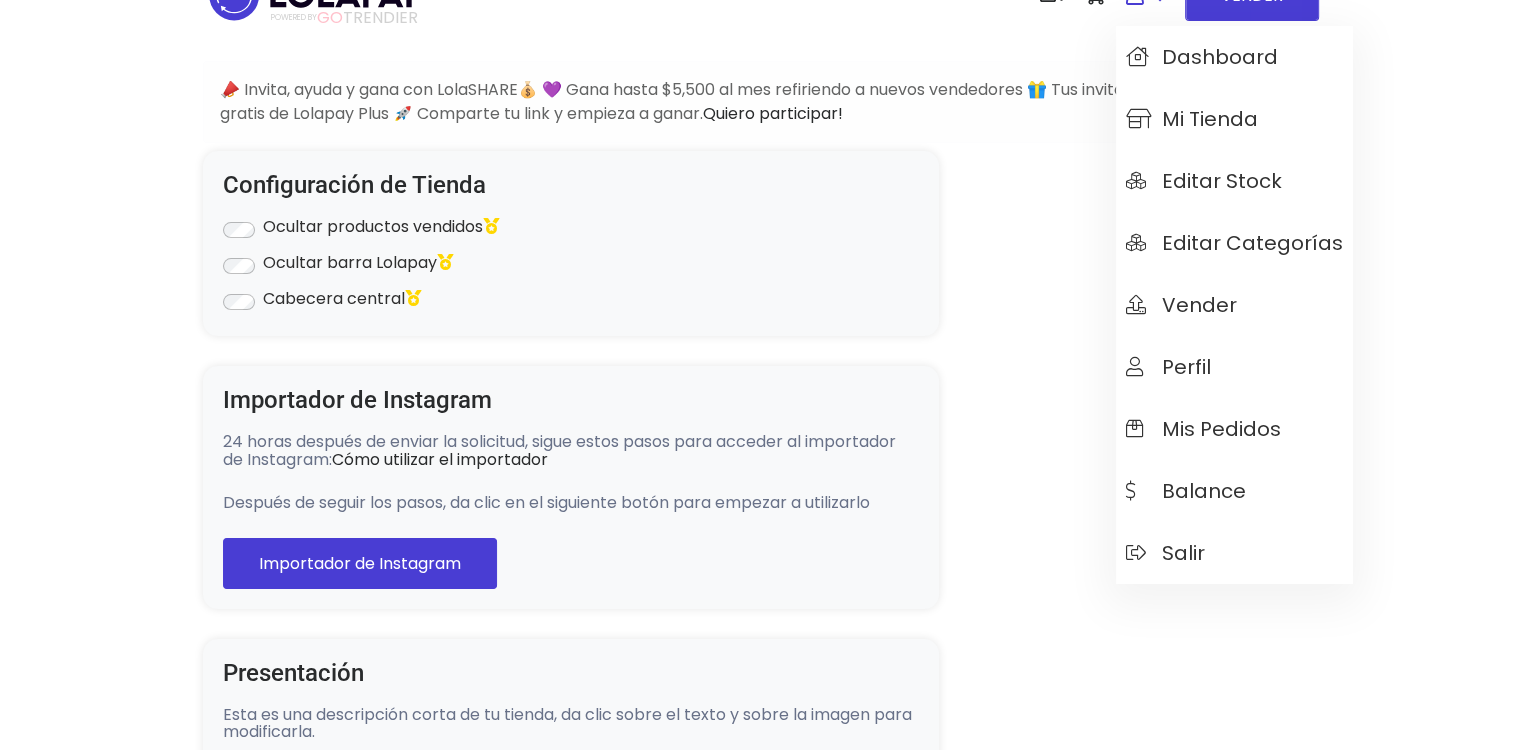 scroll, scrollTop: 0, scrollLeft: 0, axis: both 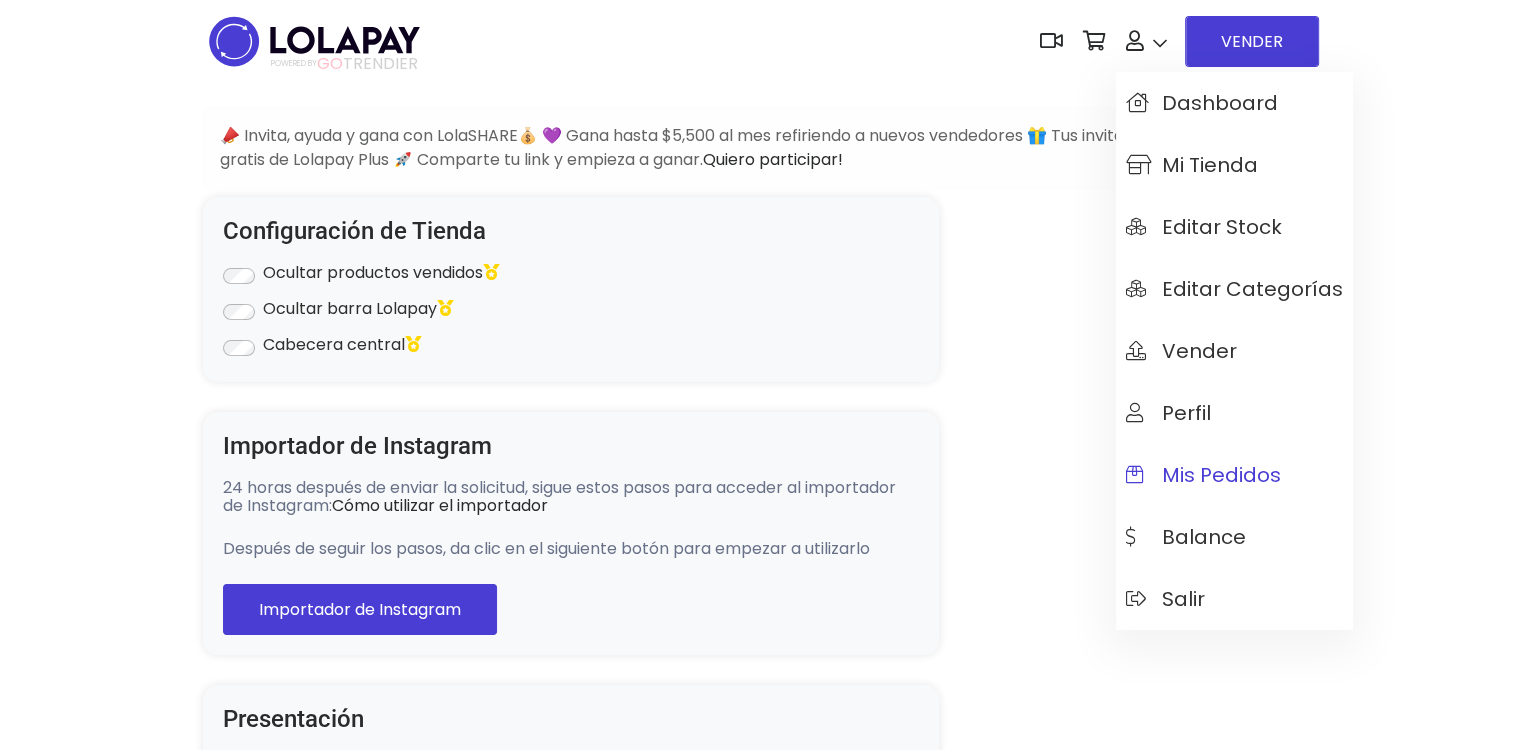 click on "Mis pedidos" at bounding box center (1203, 475) 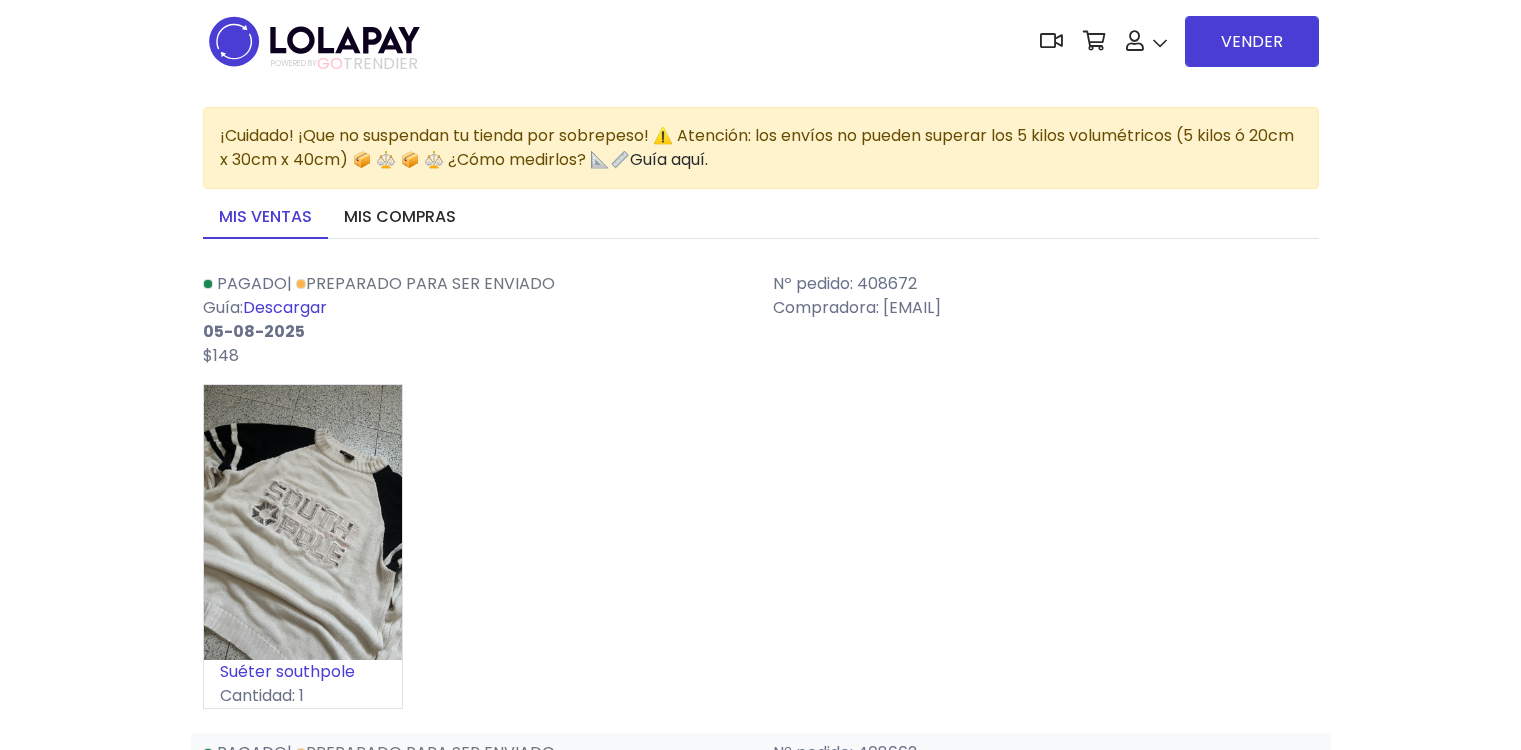 scroll, scrollTop: 0, scrollLeft: 0, axis: both 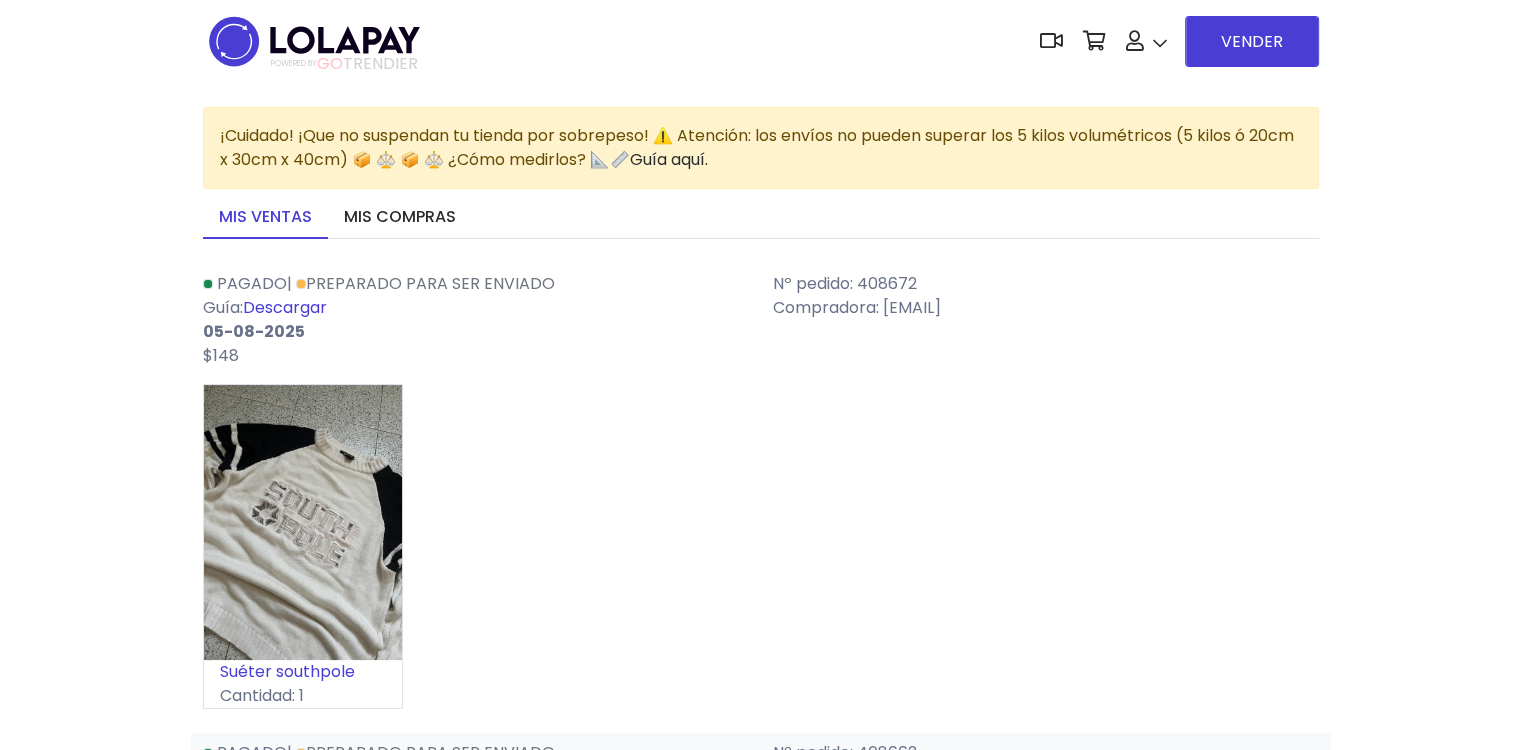 click on "Descargar" at bounding box center [285, 307] 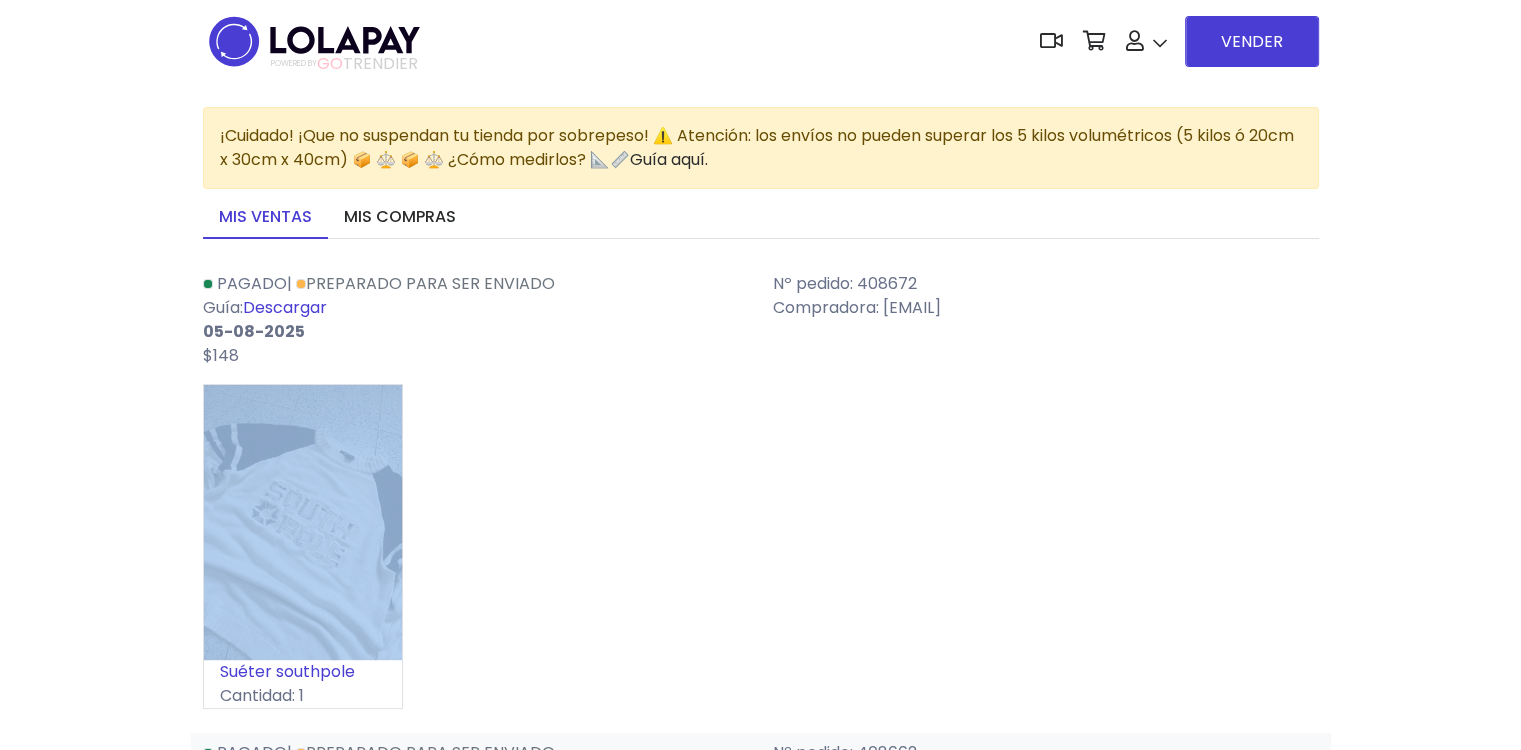 click on "Pagado
|
Preparado para ser enviado
Guía:
Descargar
05-08-2025
$148" at bounding box center [761, 6343] 